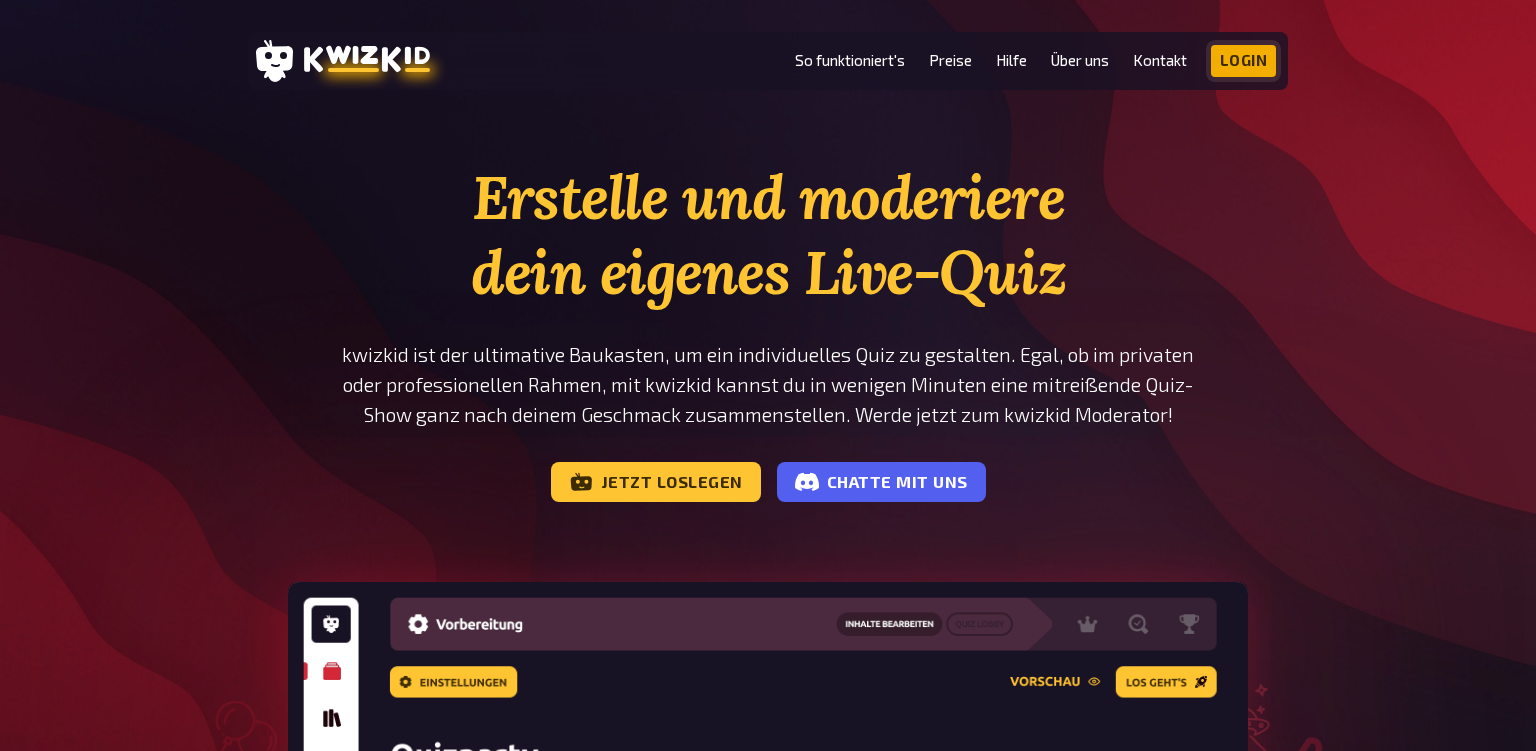 scroll, scrollTop: 0, scrollLeft: 0, axis: both 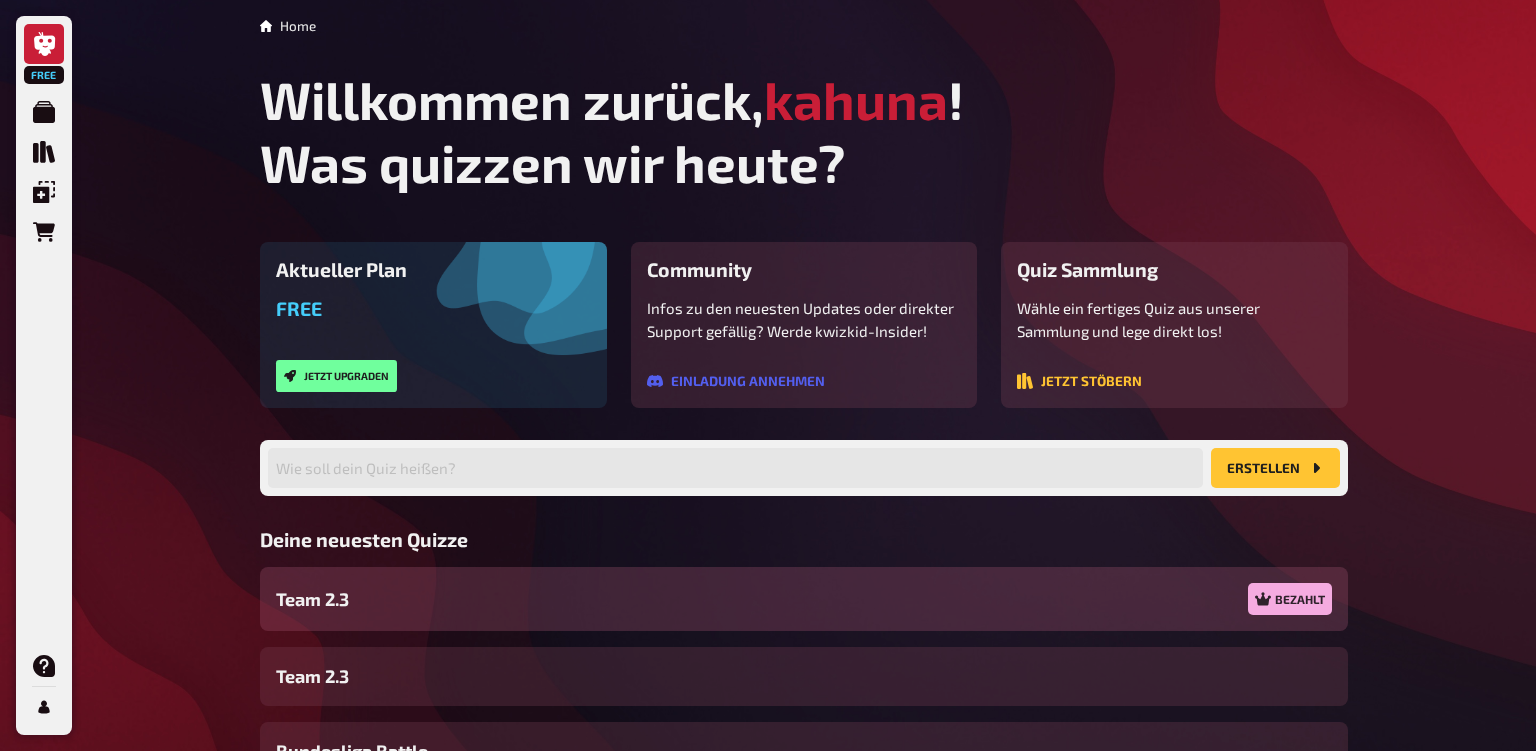 click on "Team 2.3 Bezahlt" at bounding box center (804, 599) 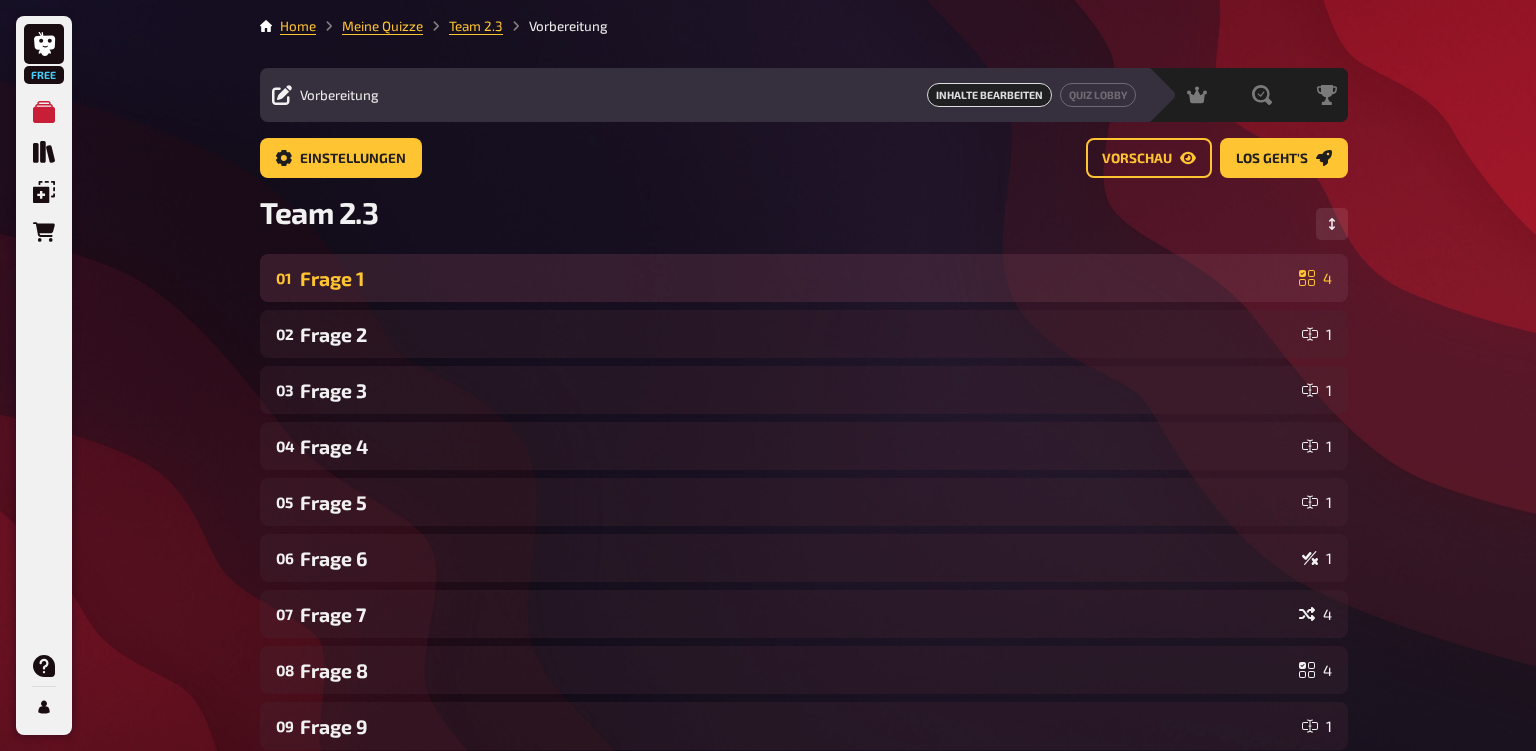 click on "Frage 1" at bounding box center [795, 278] 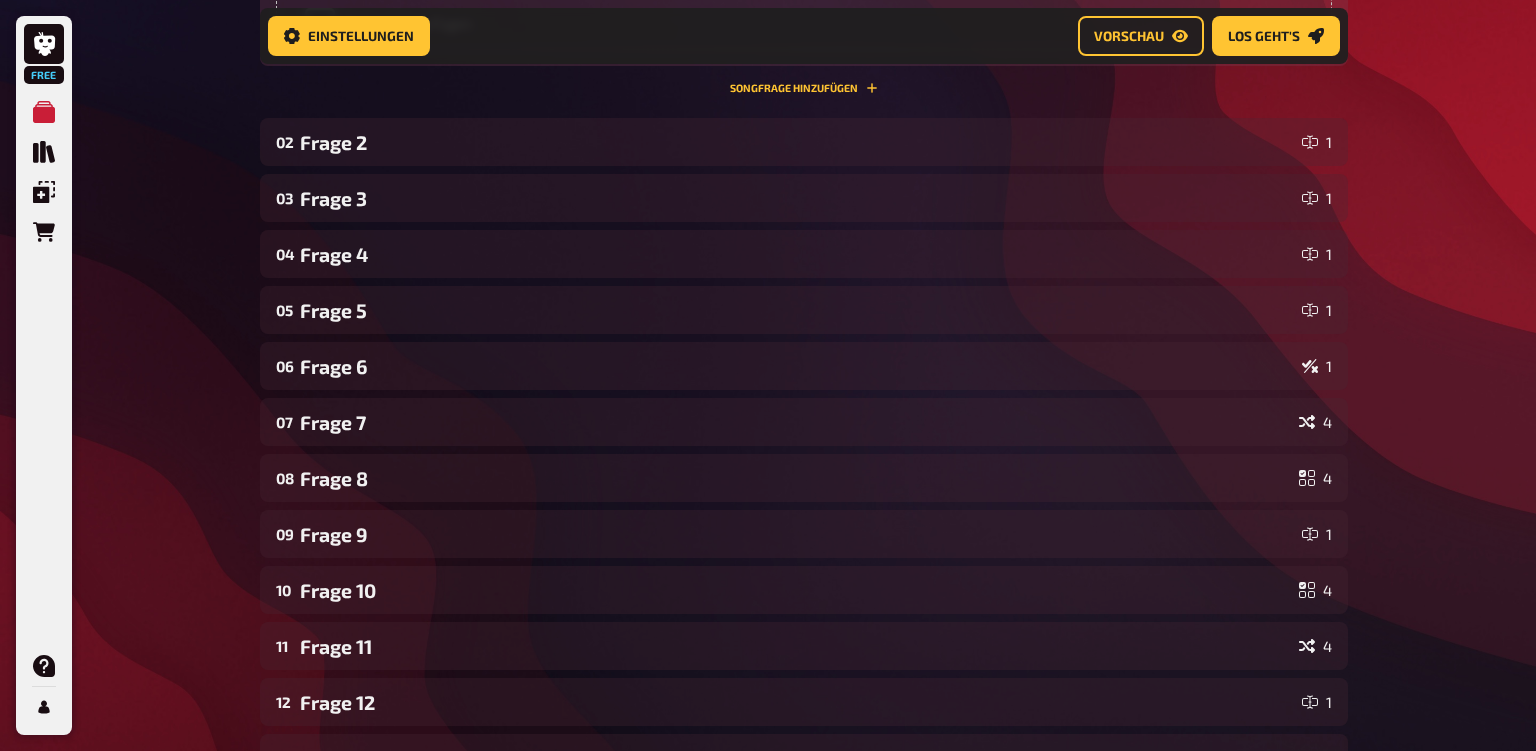 scroll, scrollTop: 820, scrollLeft: 0, axis: vertical 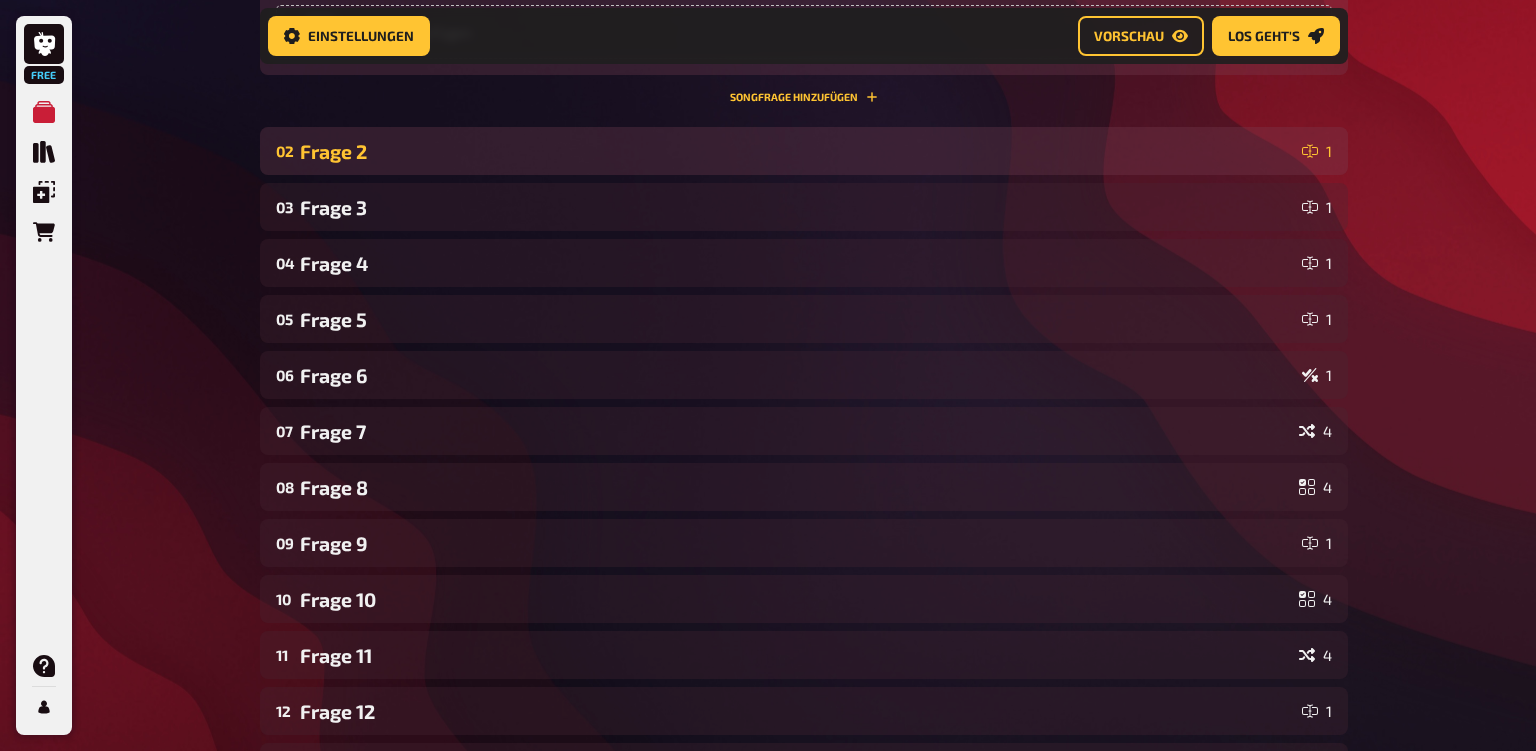 click on "Frage 2" at bounding box center [797, 151] 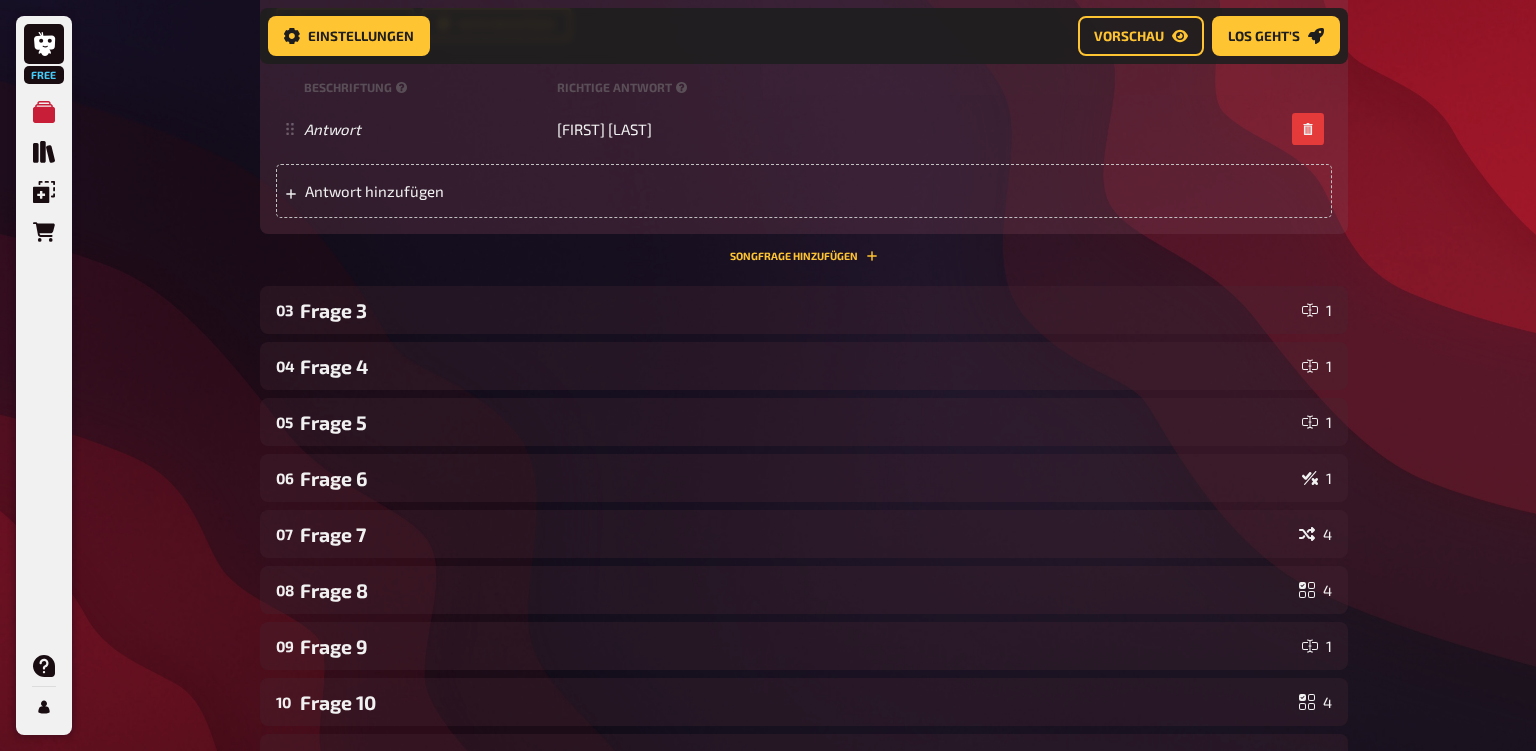 scroll, scrollTop: 1181, scrollLeft: 0, axis: vertical 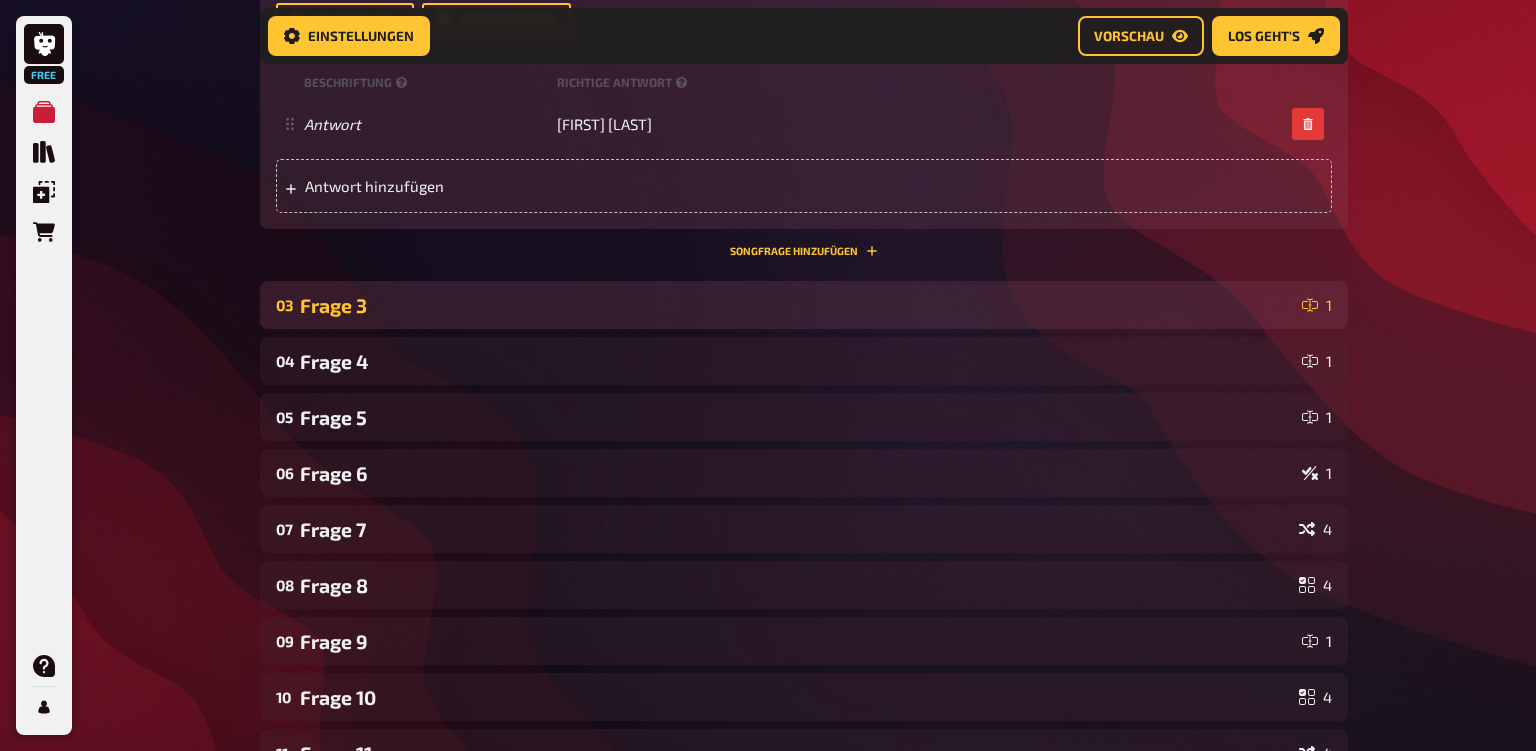 click on "Frage 3" at bounding box center (797, 305) 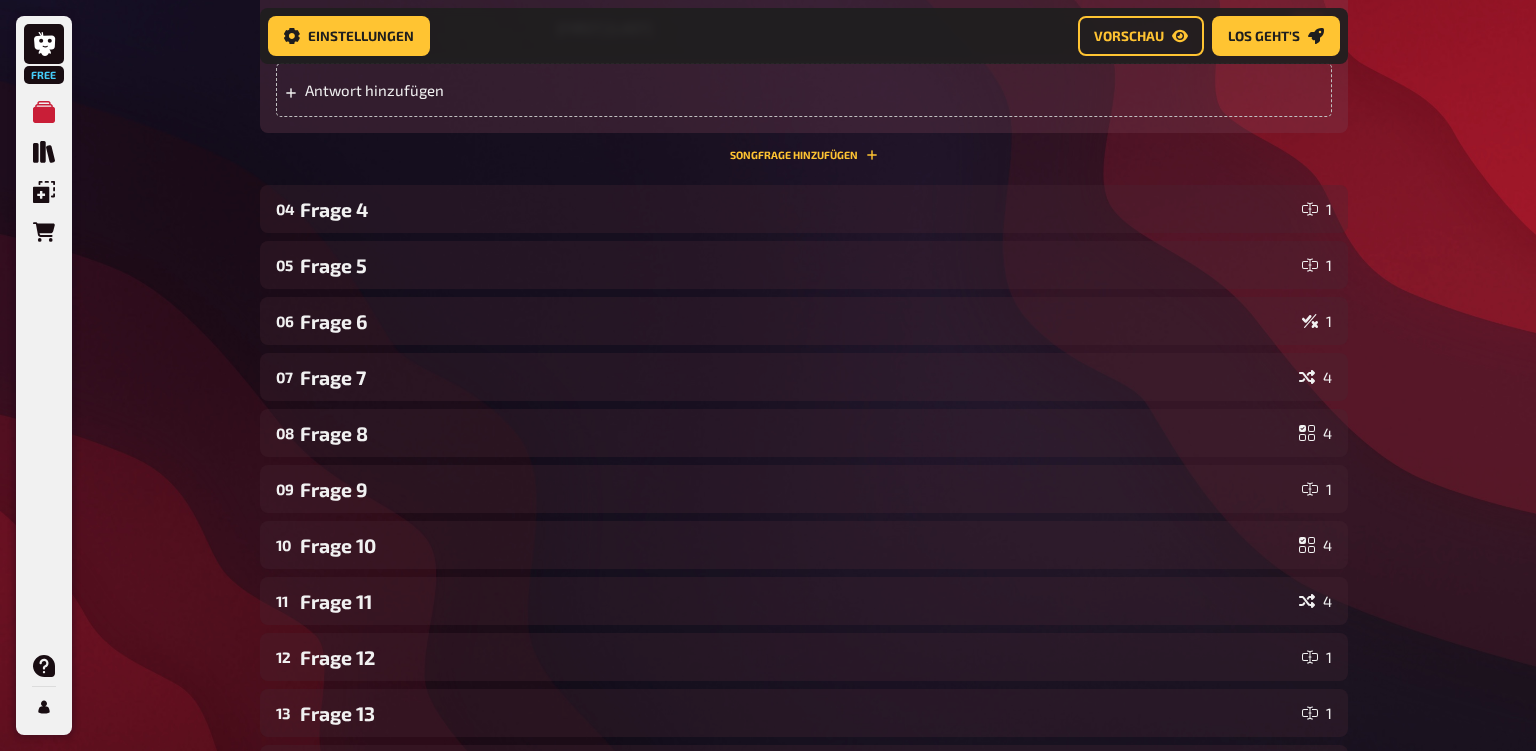 scroll, scrollTop: 1803, scrollLeft: 0, axis: vertical 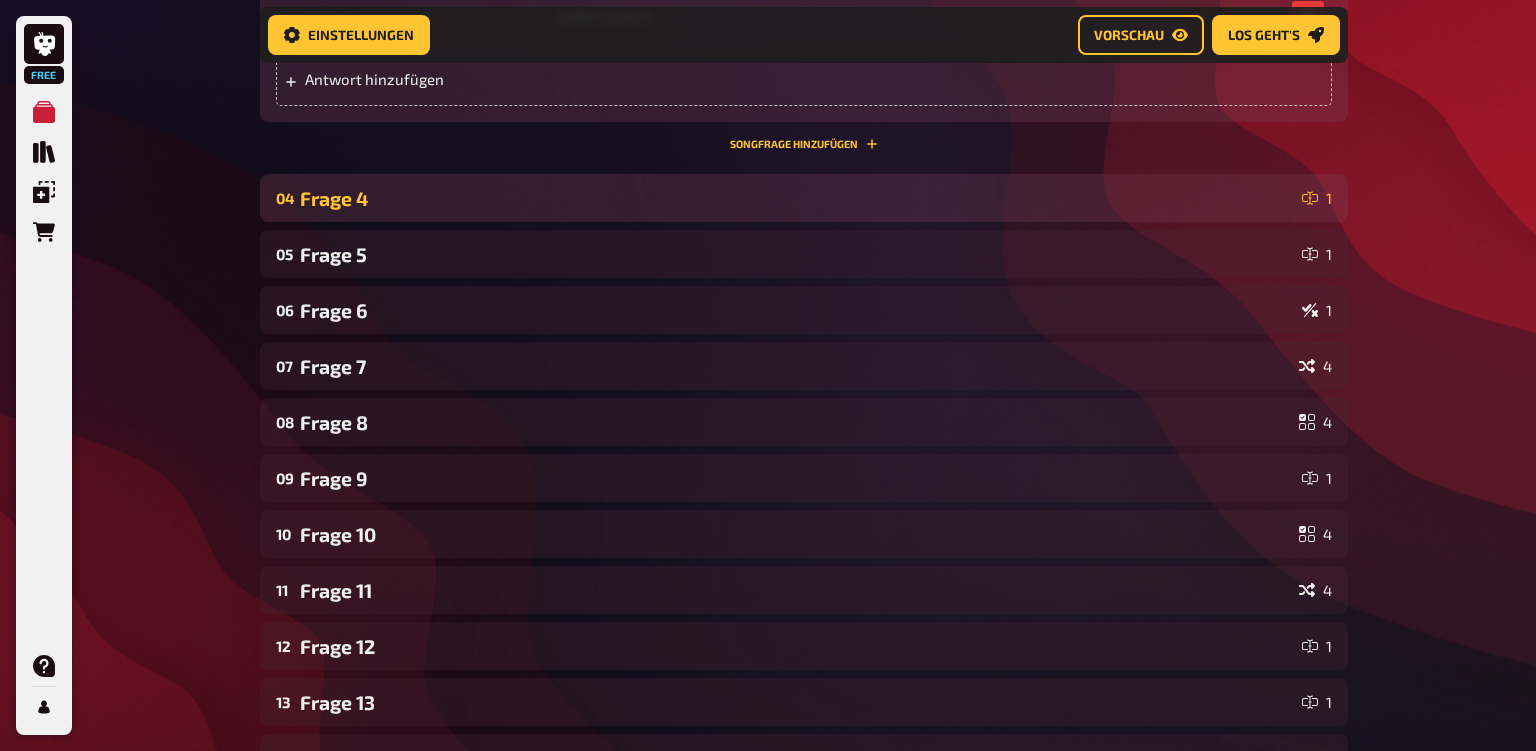 click on "[NUMBER] Frage 4 1" at bounding box center [804, 198] 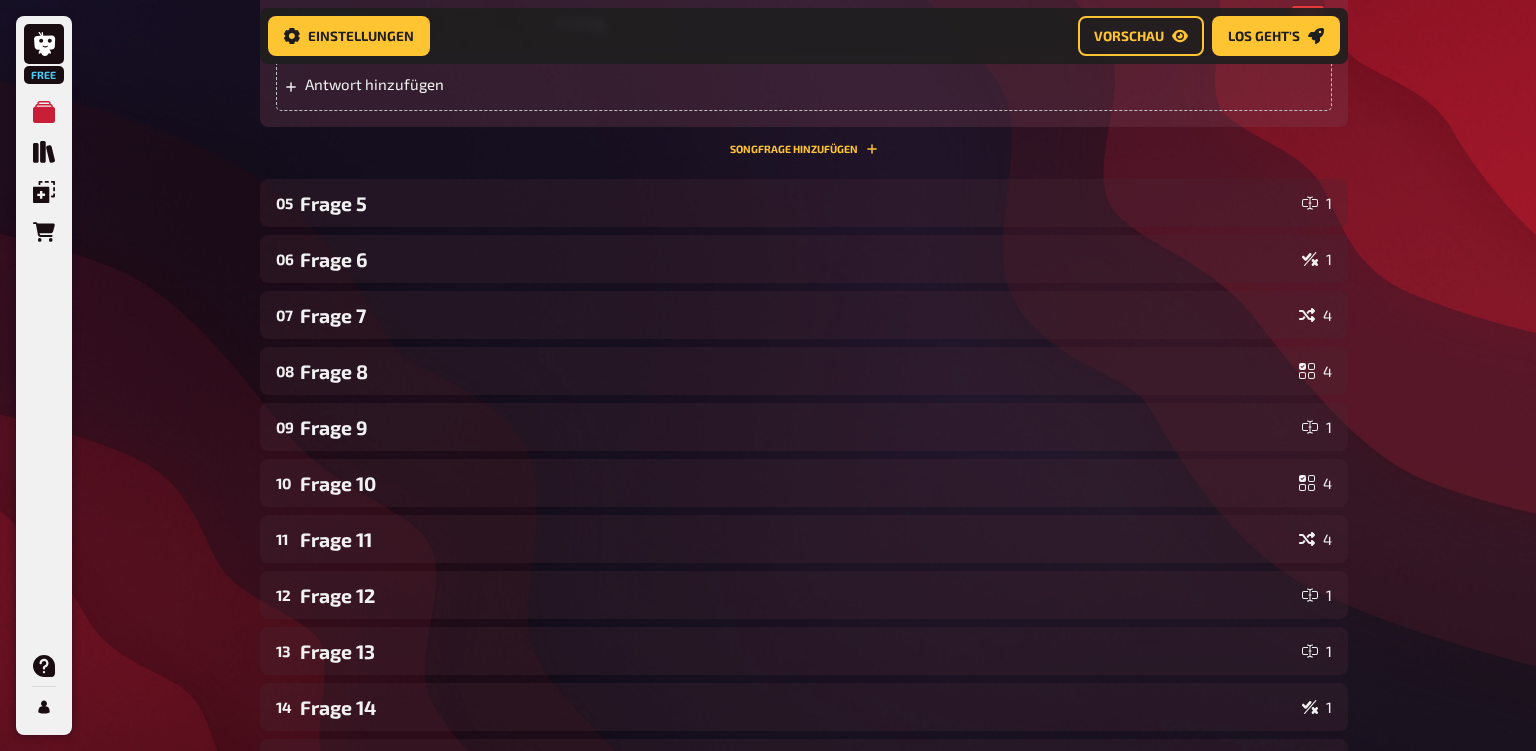 scroll, scrollTop: 2325, scrollLeft: 0, axis: vertical 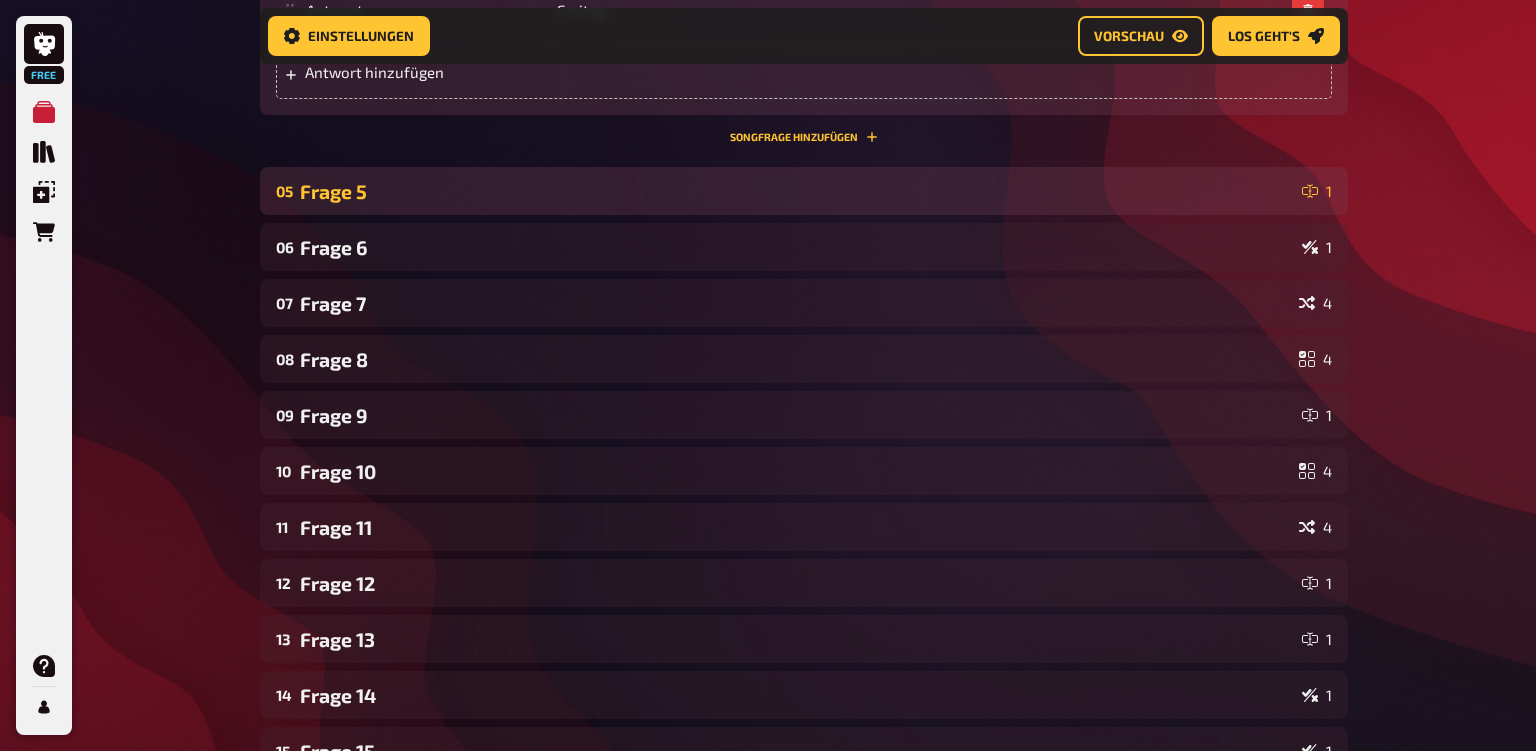 click on "Frage 5" at bounding box center (797, 191) 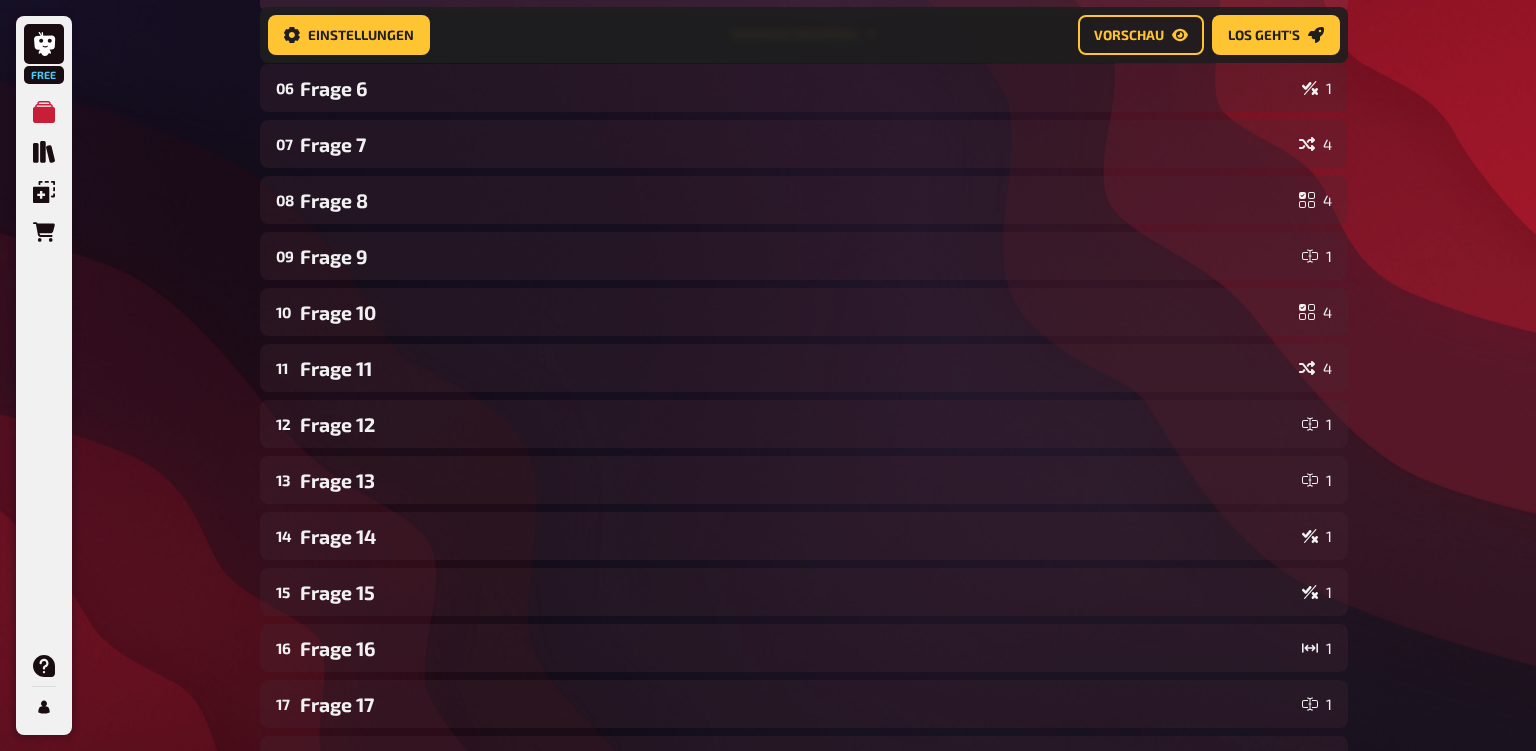 scroll, scrollTop: 2968, scrollLeft: 0, axis: vertical 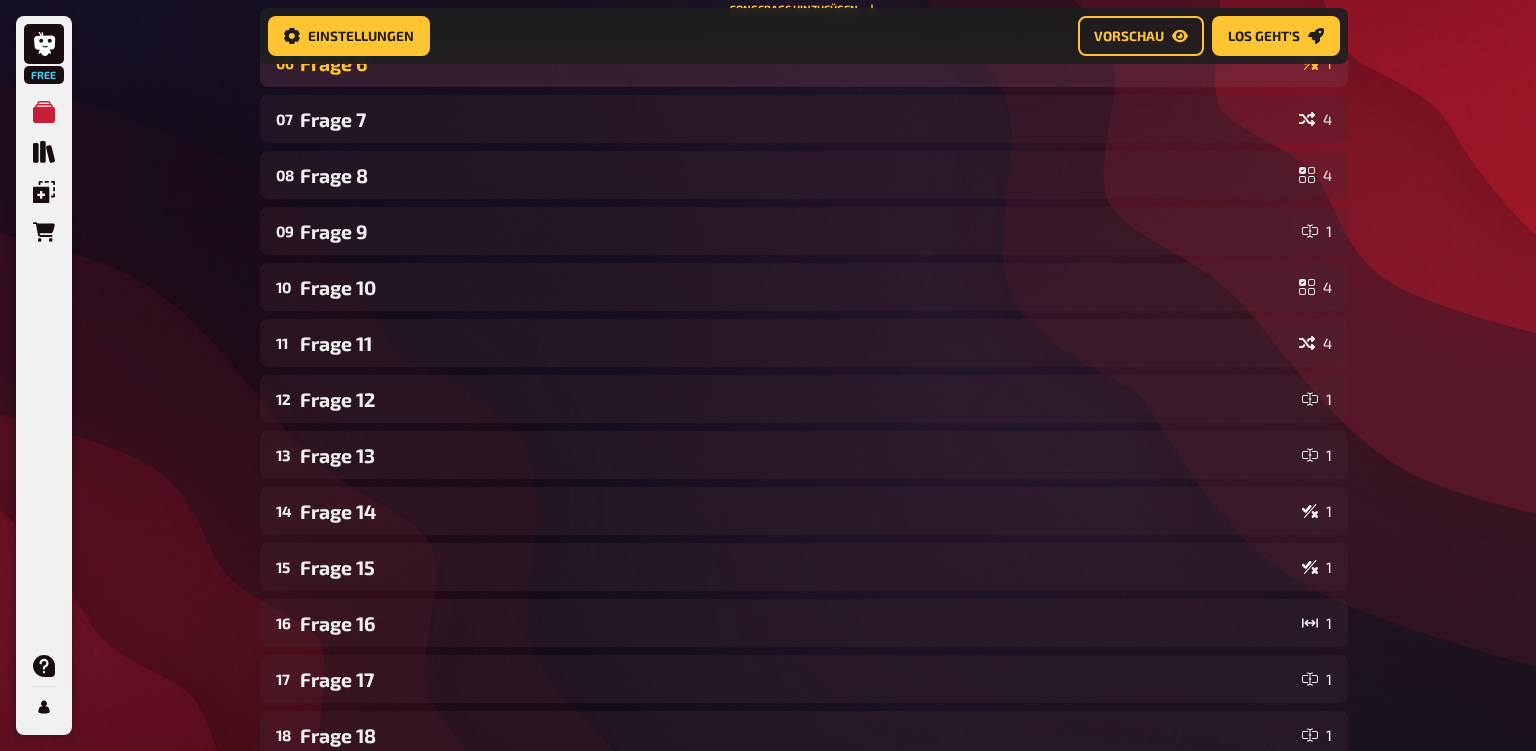 click on "Frage 6" at bounding box center (797, 63) 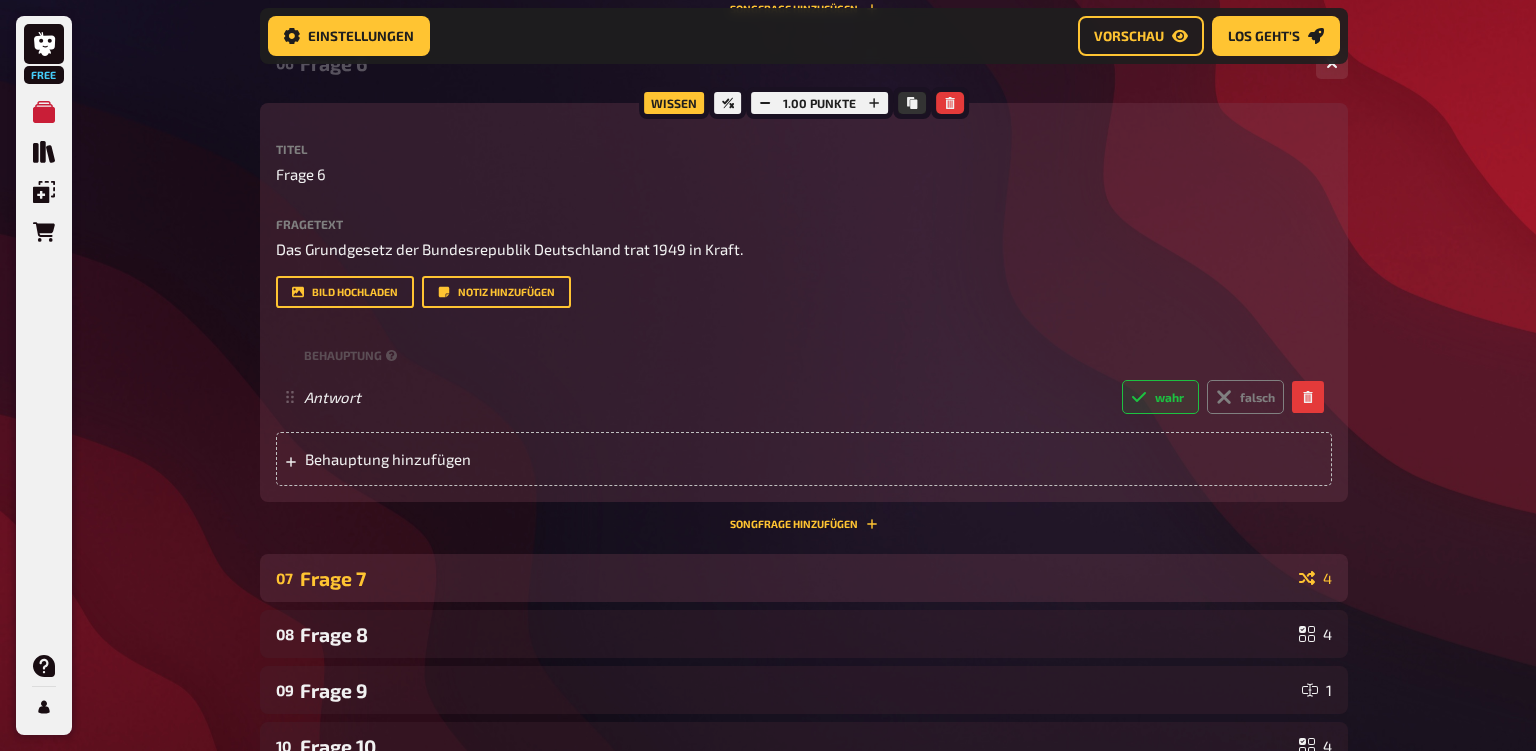 click on "Frage 7" at bounding box center [795, 578] 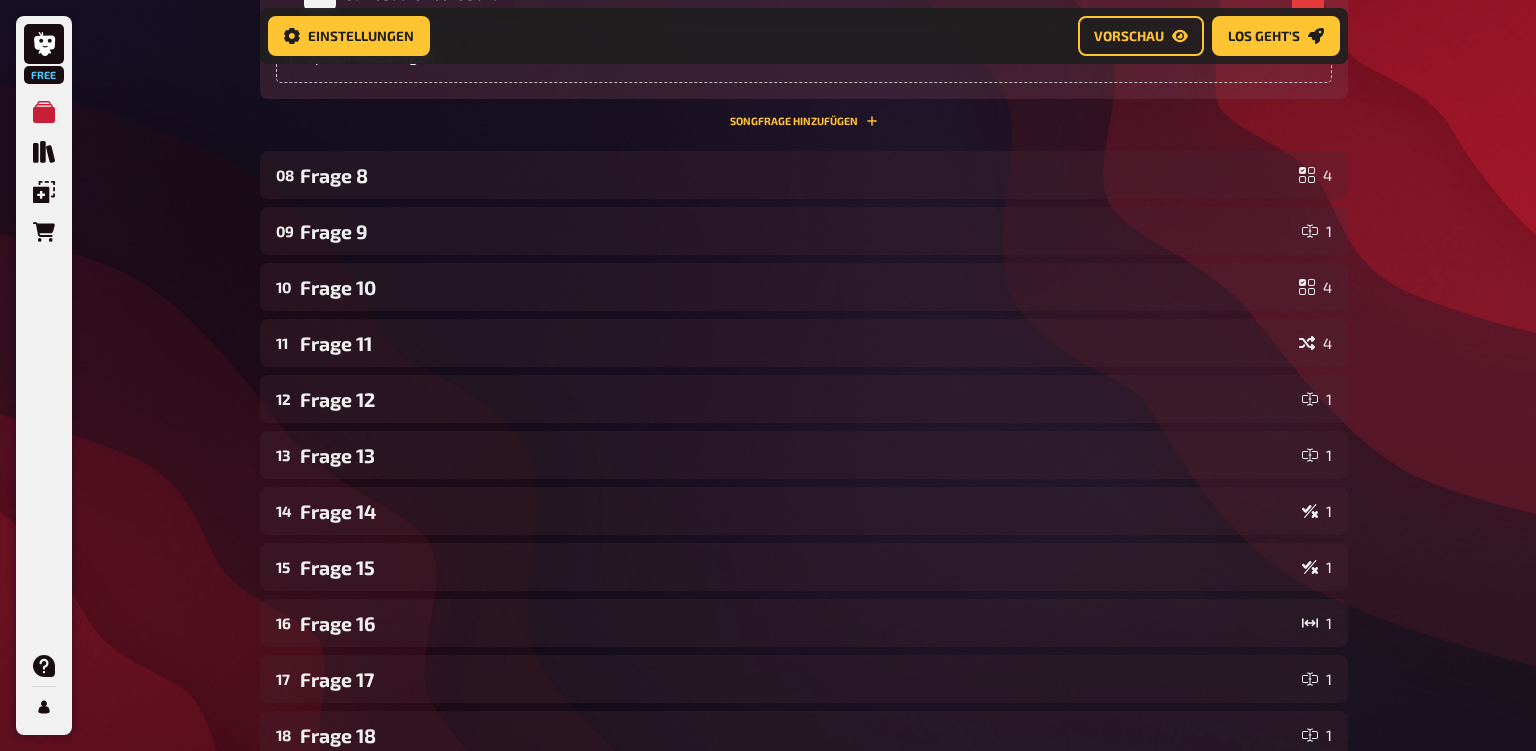scroll, scrollTop: 4086, scrollLeft: 0, axis: vertical 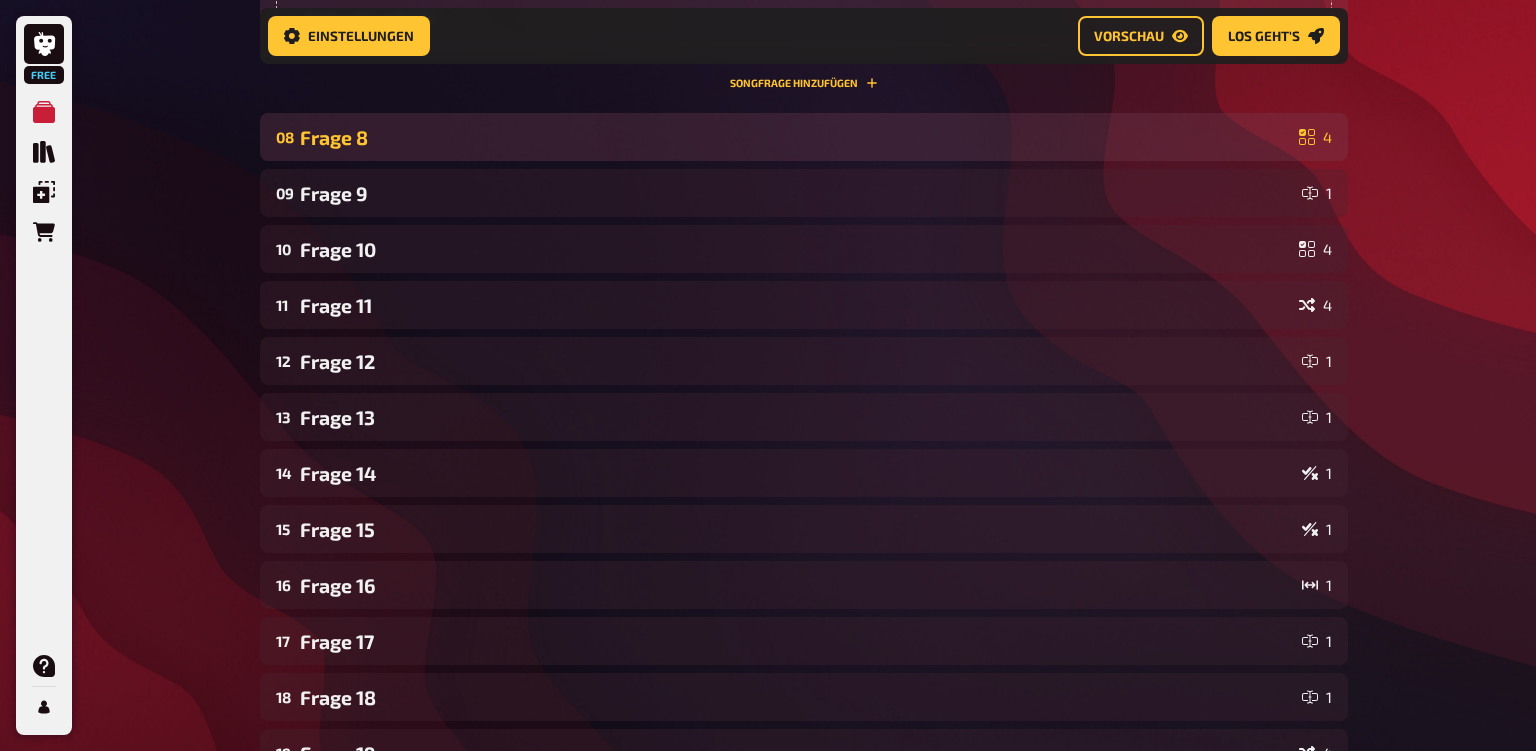 click on "Frage 8" at bounding box center [795, 137] 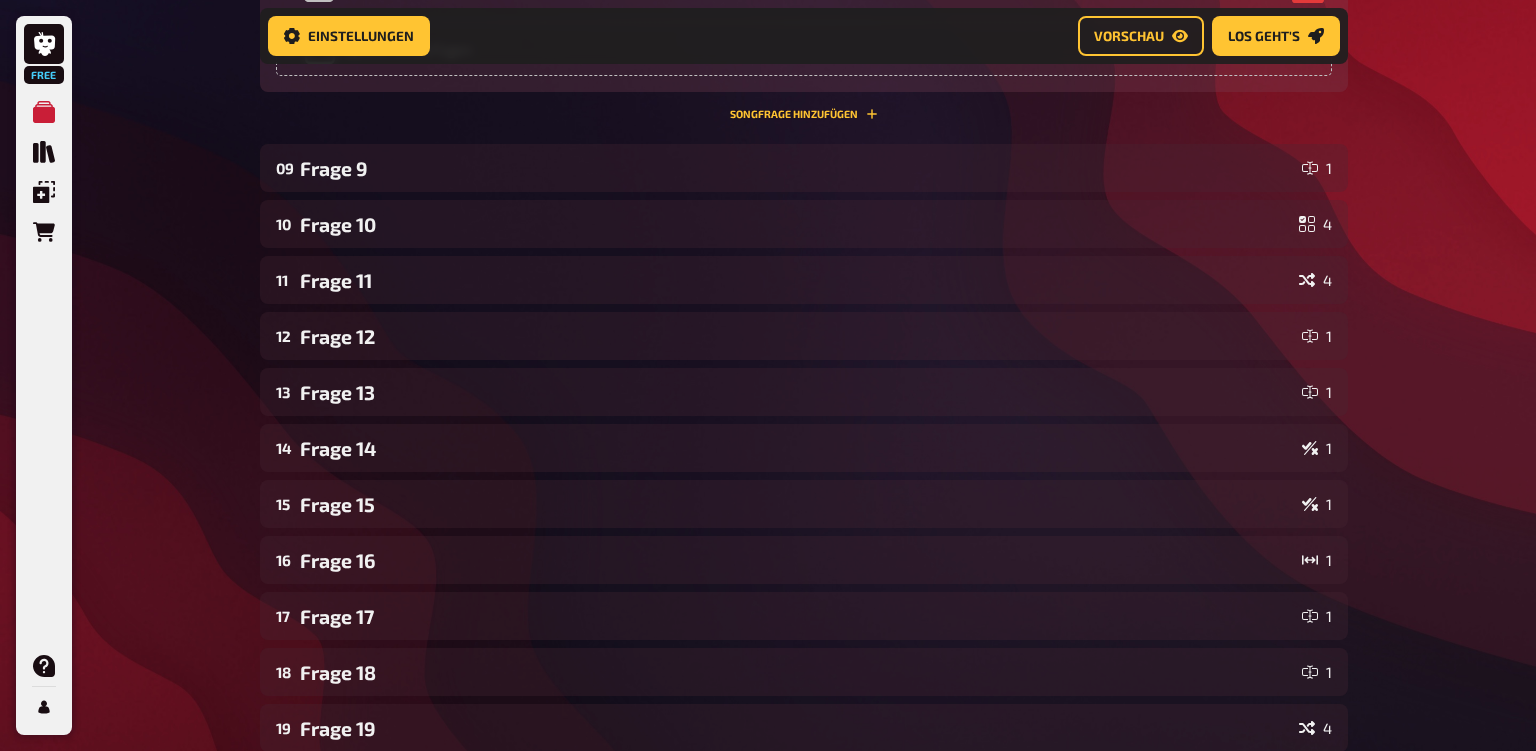 scroll, scrollTop: 4740, scrollLeft: 0, axis: vertical 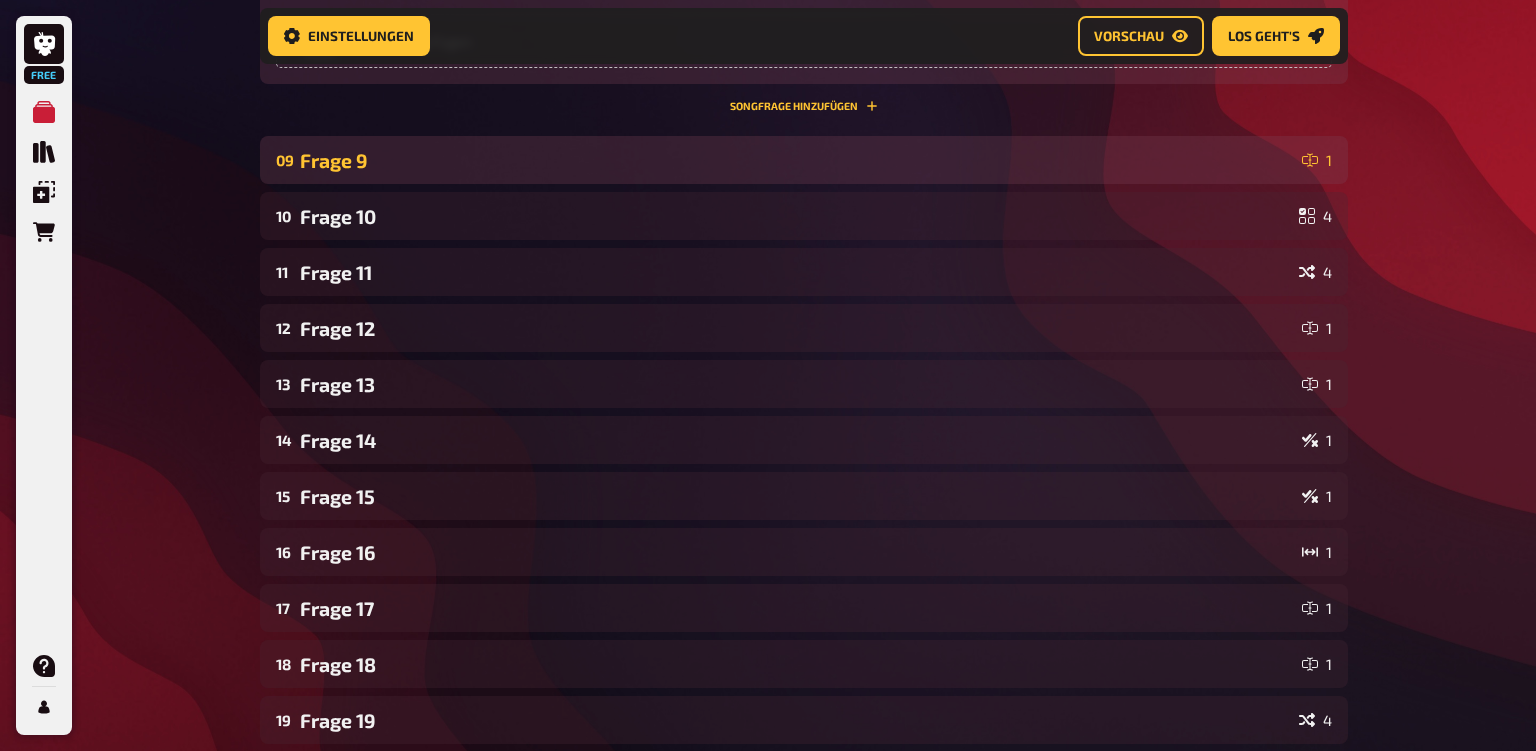 click on "[NUMBER] Frage [NUMBER] 1" at bounding box center [804, 160] 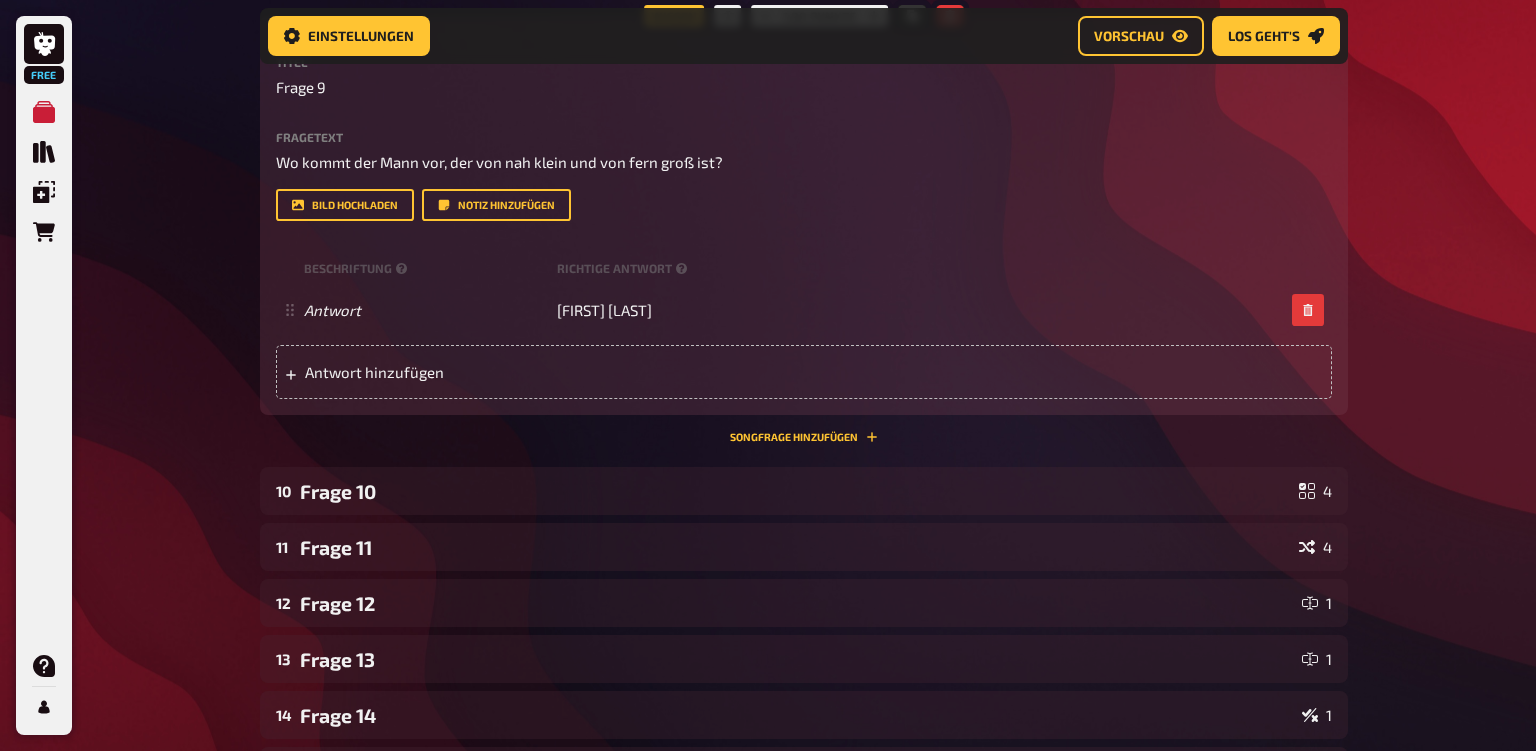 scroll, scrollTop: 4942, scrollLeft: 0, axis: vertical 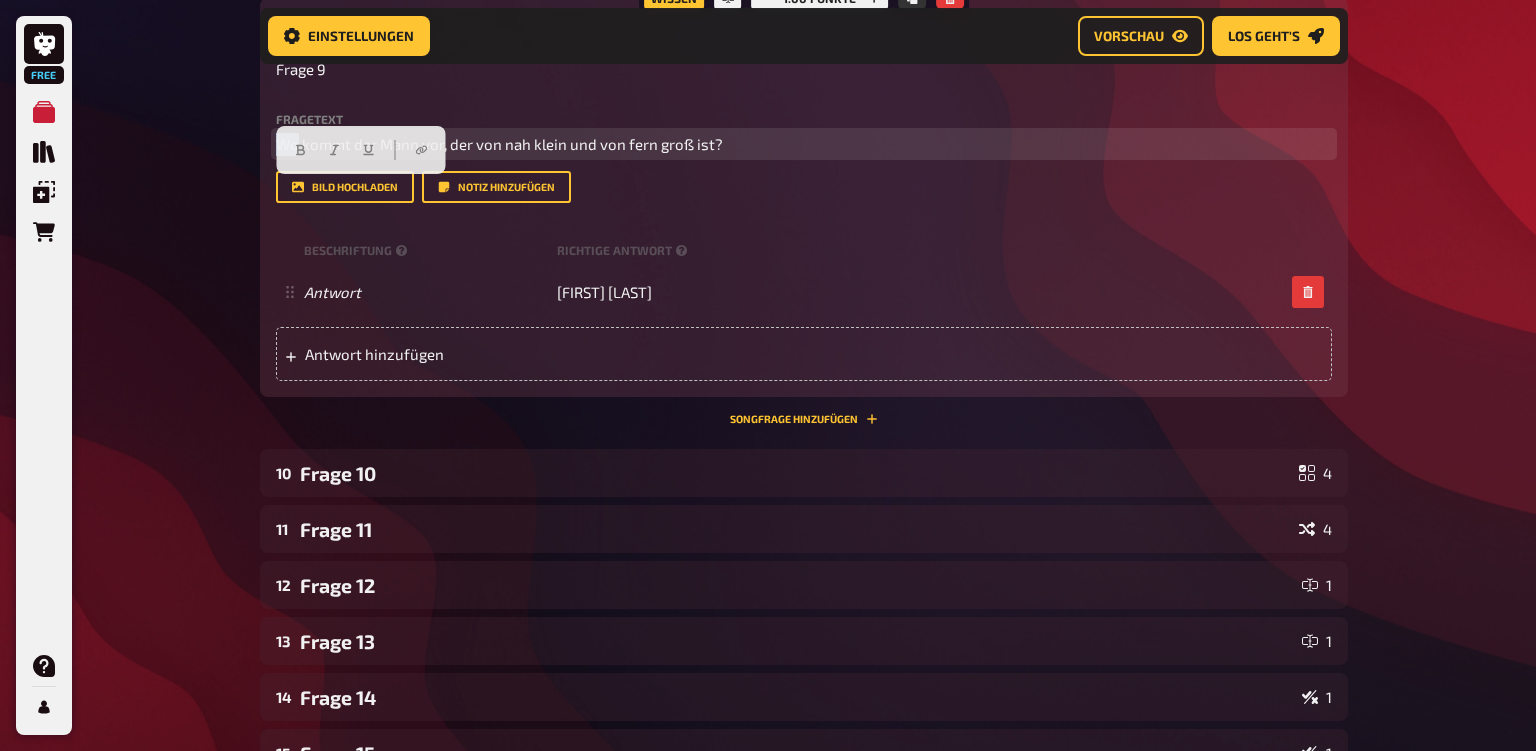 drag, startPoint x: 294, startPoint y: 184, endPoint x: 266, endPoint y: 184, distance: 28 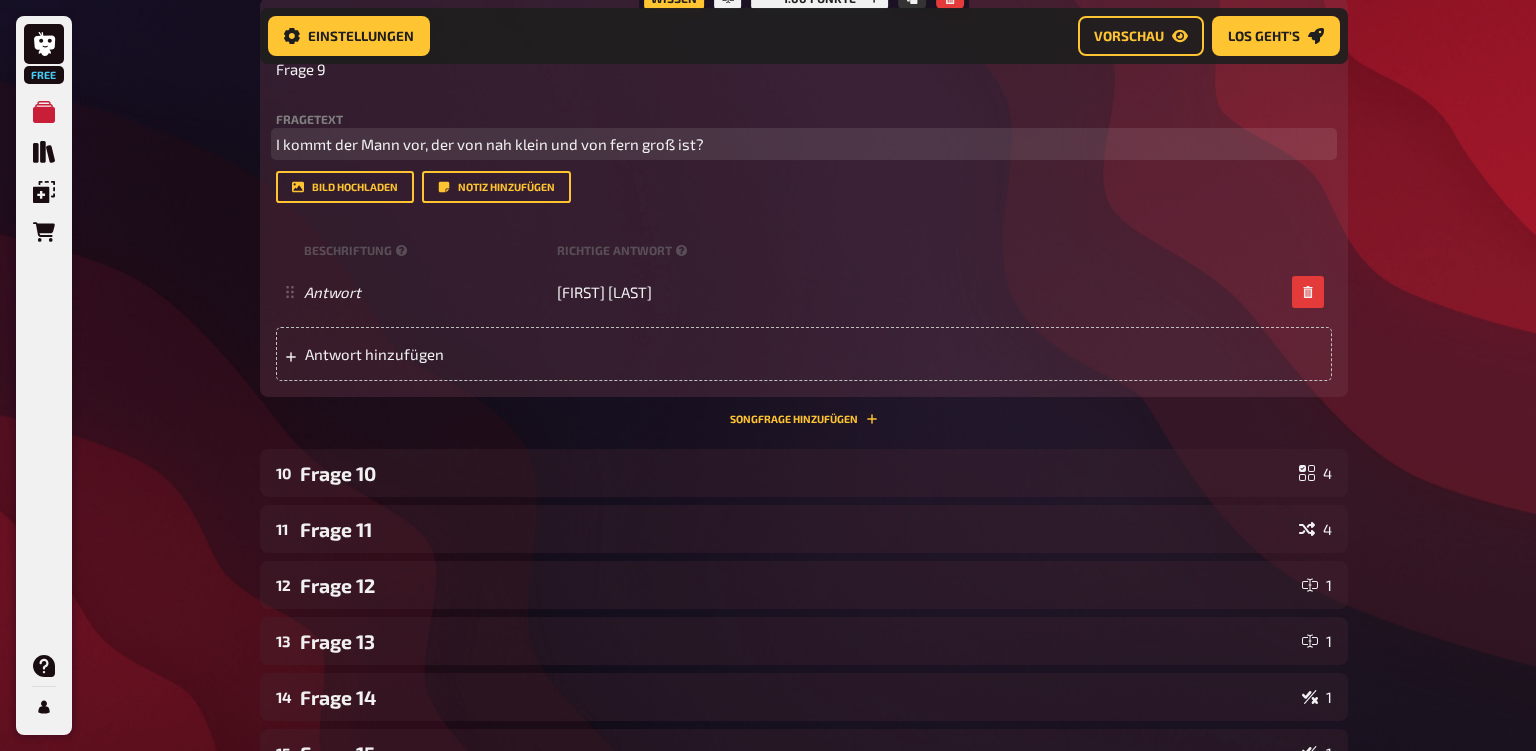 type 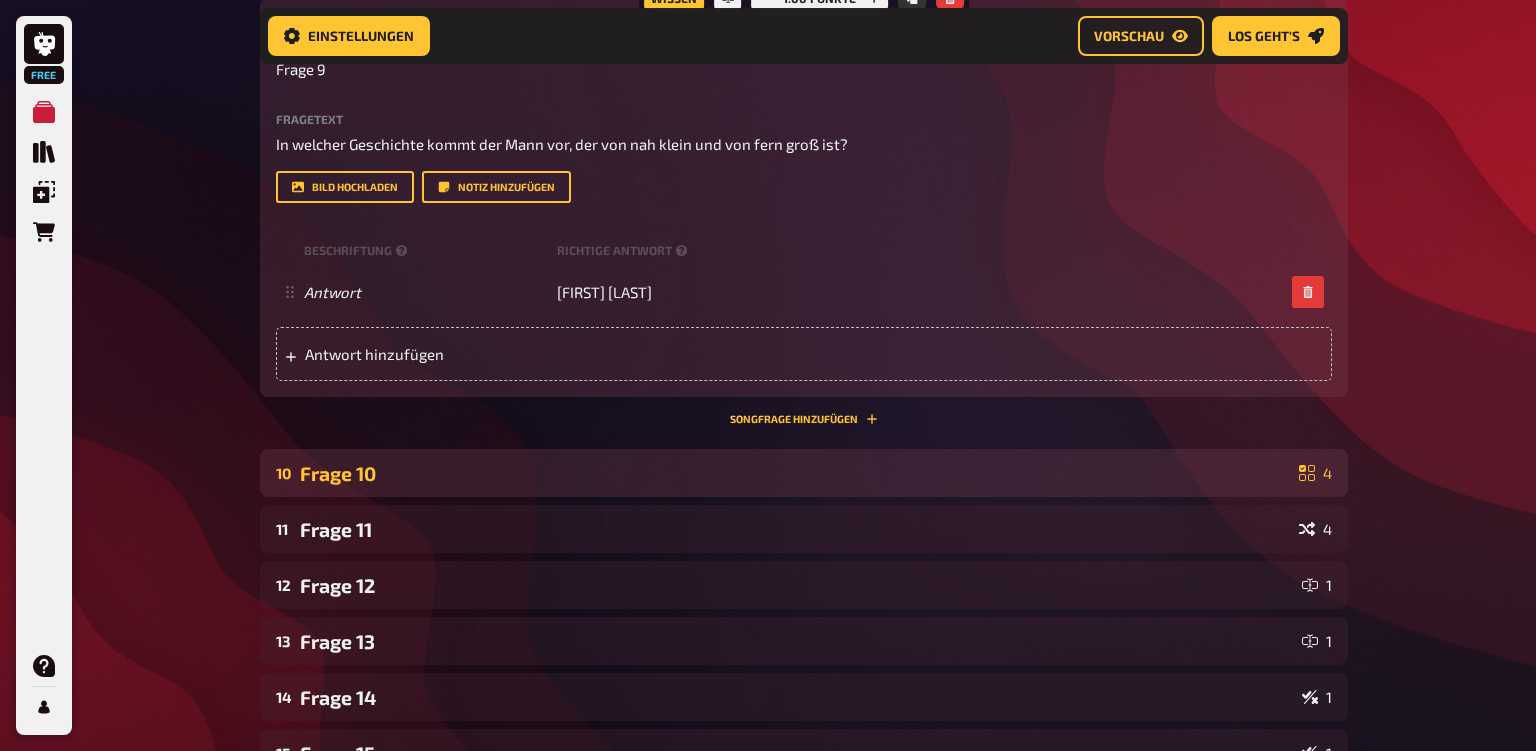 click on "Frage 10" at bounding box center [795, 473] 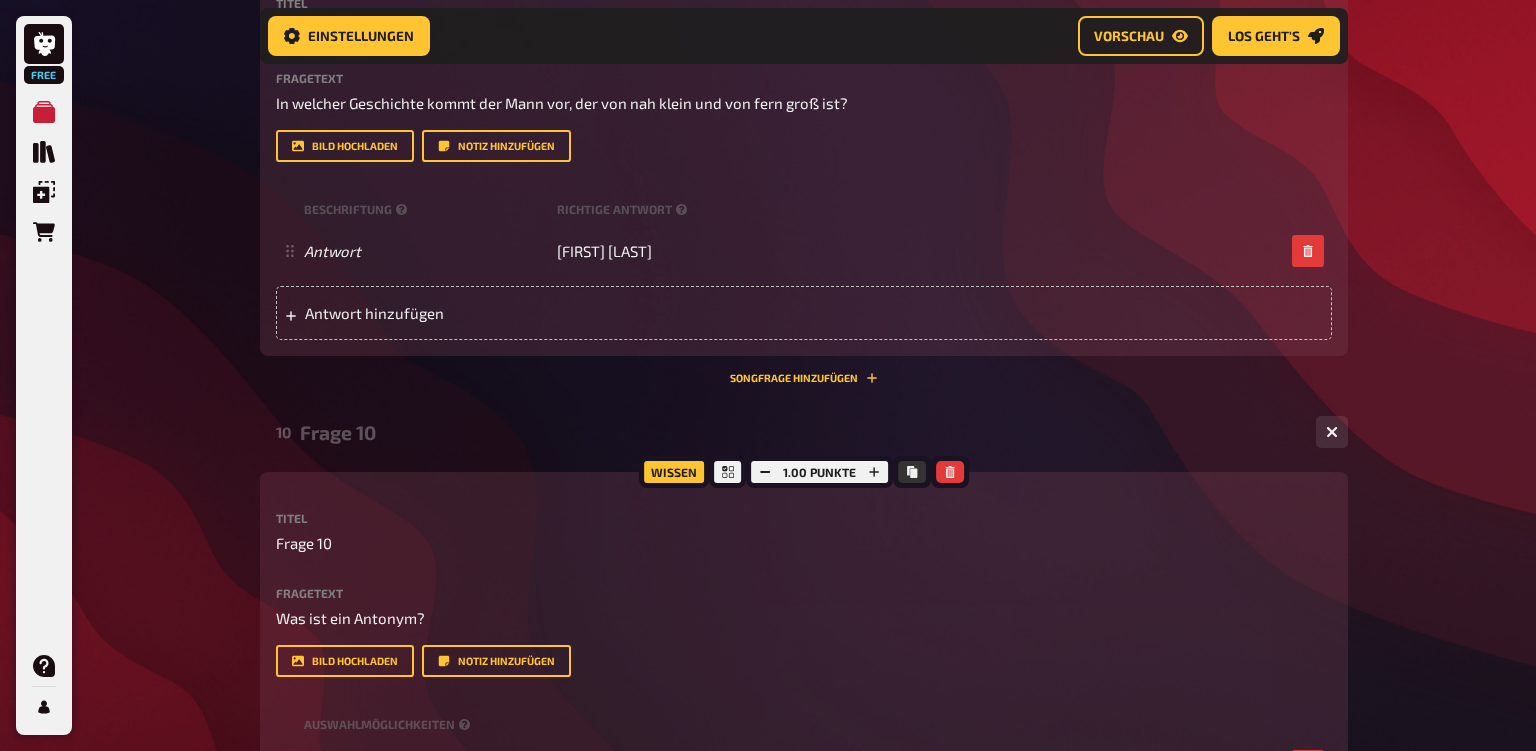 scroll, scrollTop: 5001, scrollLeft: 0, axis: vertical 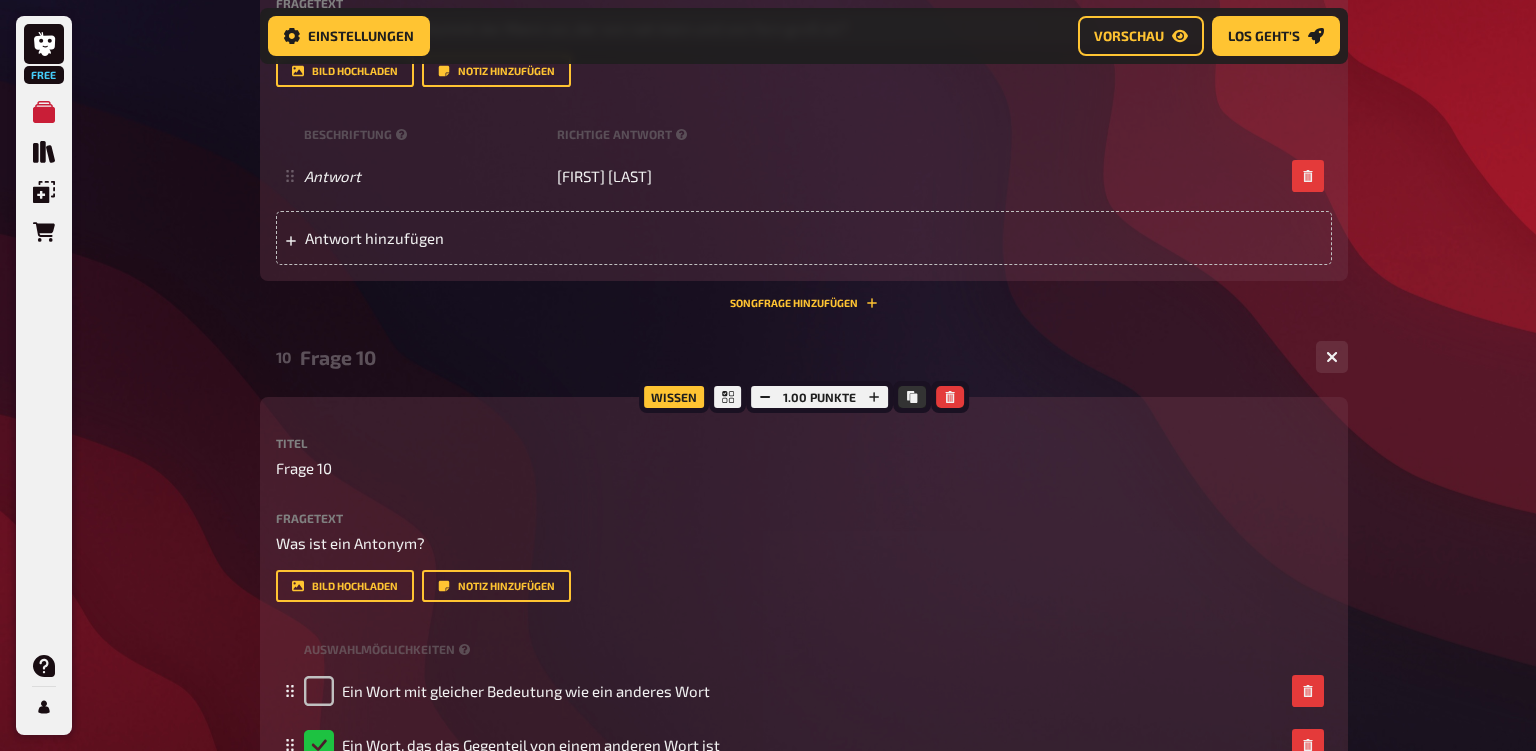 click on "In welcher Geschichte kommt der Mann vor, der von nah klein und von fern groß ist?" at bounding box center [562, 28] 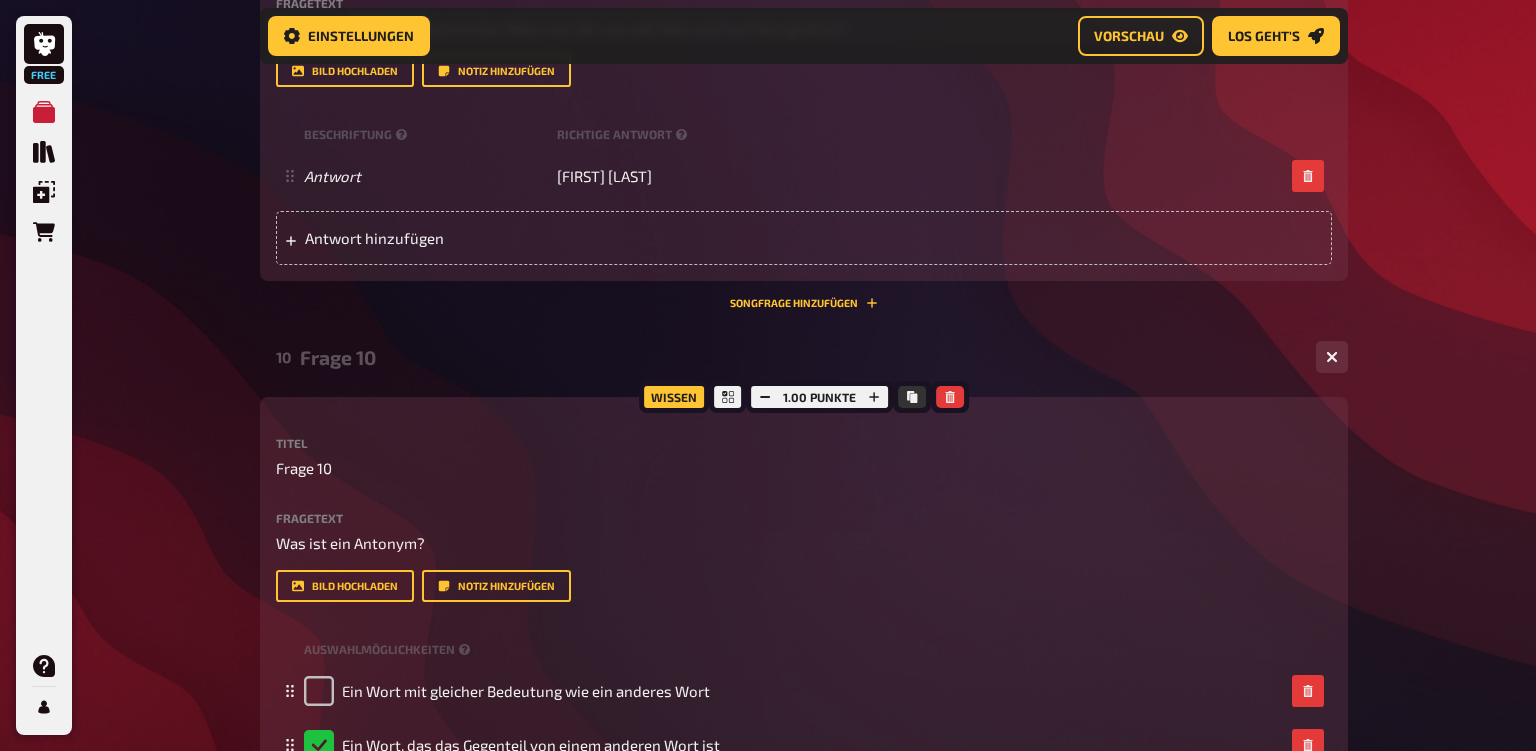 click on "In welcher Geschichte kommt der Mann vor, der von nah klein und von fern groß ist?" at bounding box center (562, 28) 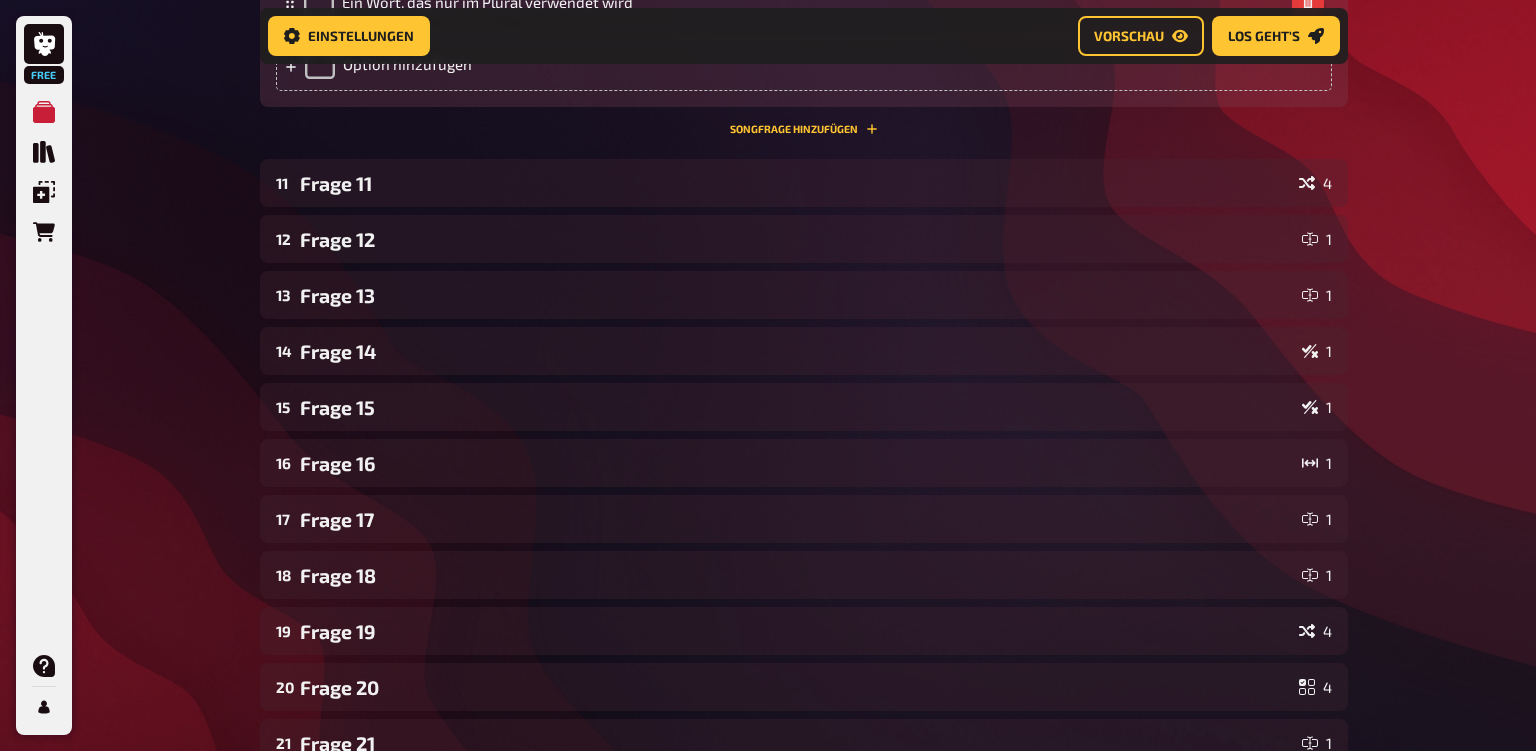 scroll, scrollTop: 5919, scrollLeft: 0, axis: vertical 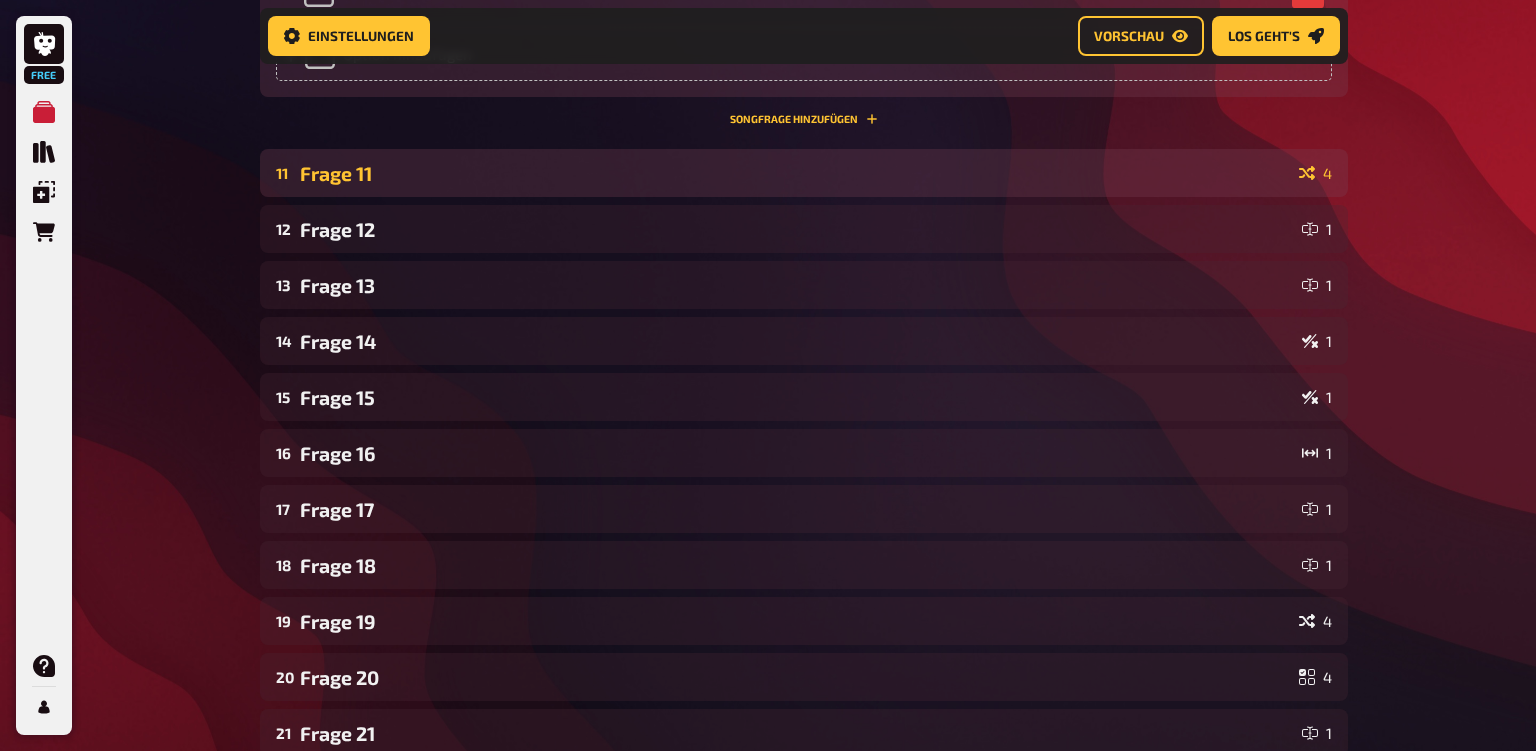 click on "[NUMBER] Frage [NUMBER] 4" at bounding box center (804, 173) 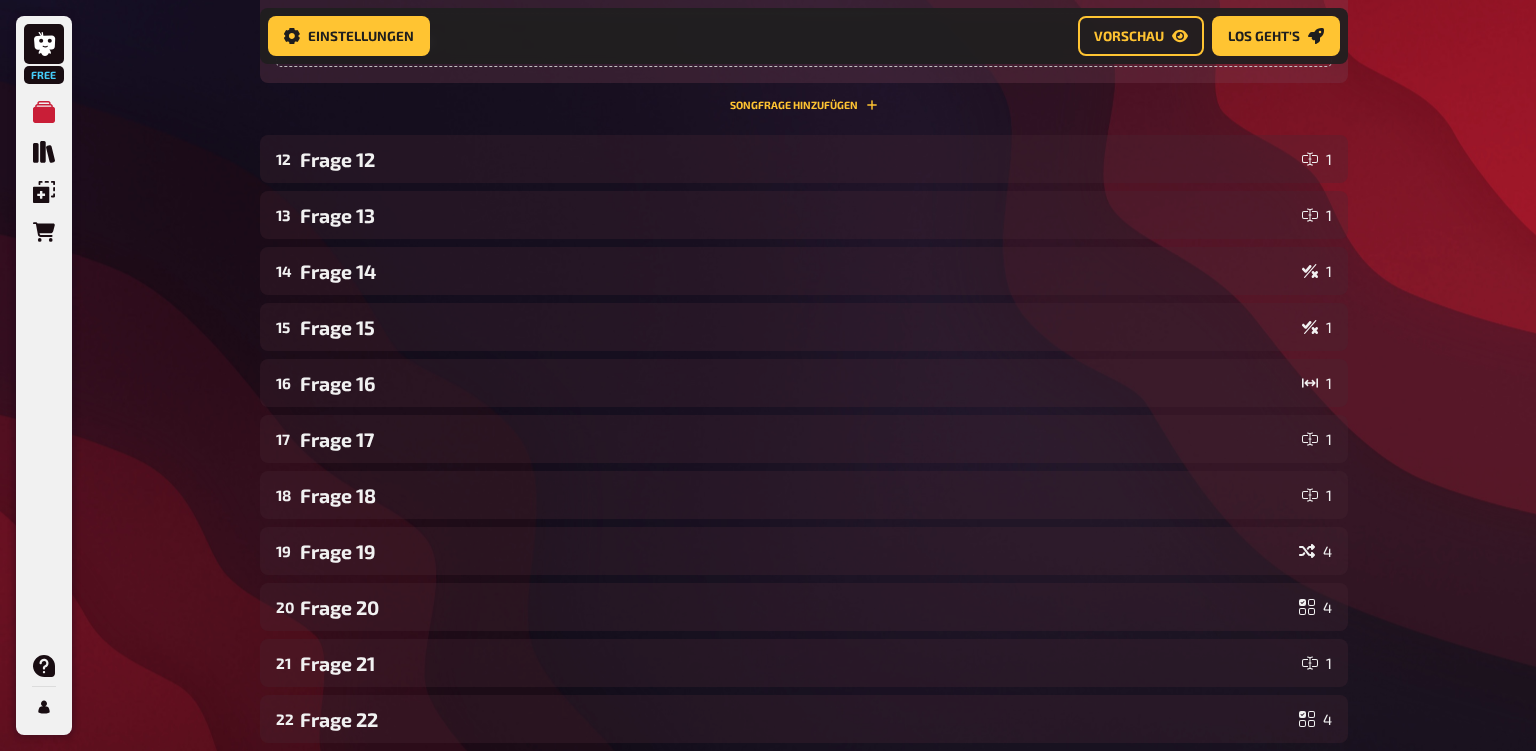 scroll, scrollTop: 6620, scrollLeft: 0, axis: vertical 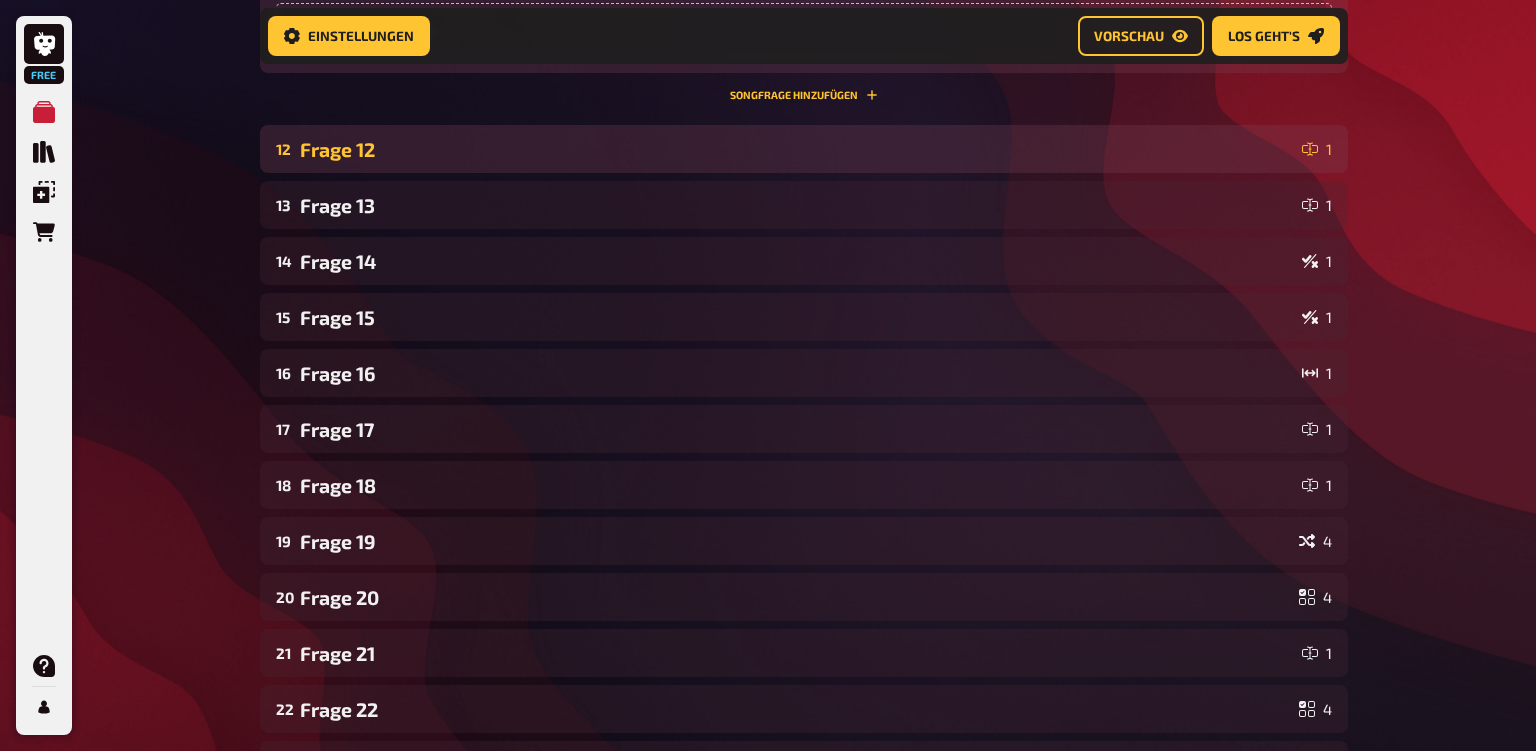 click on "Frage 12" at bounding box center (797, 149) 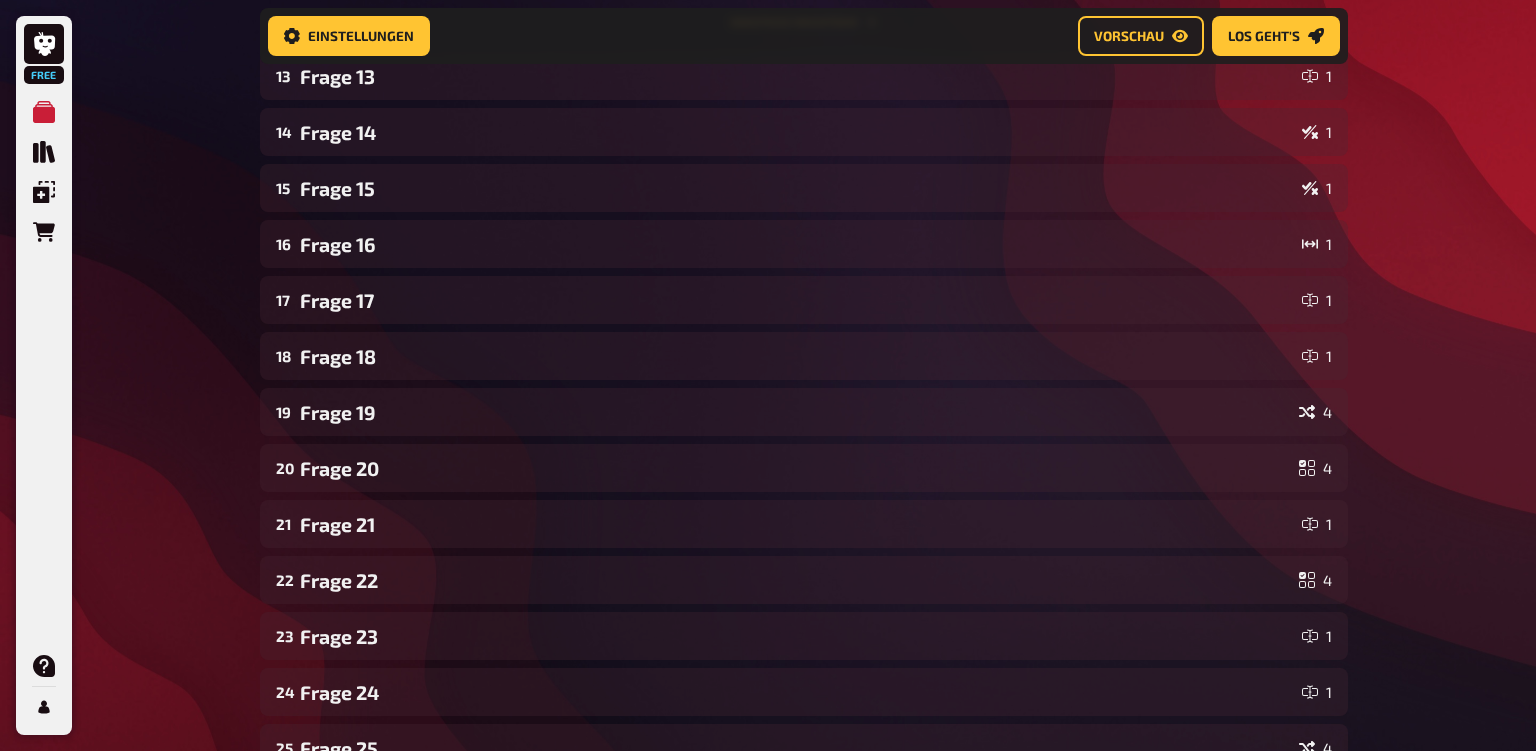 scroll, scrollTop: 7218, scrollLeft: 0, axis: vertical 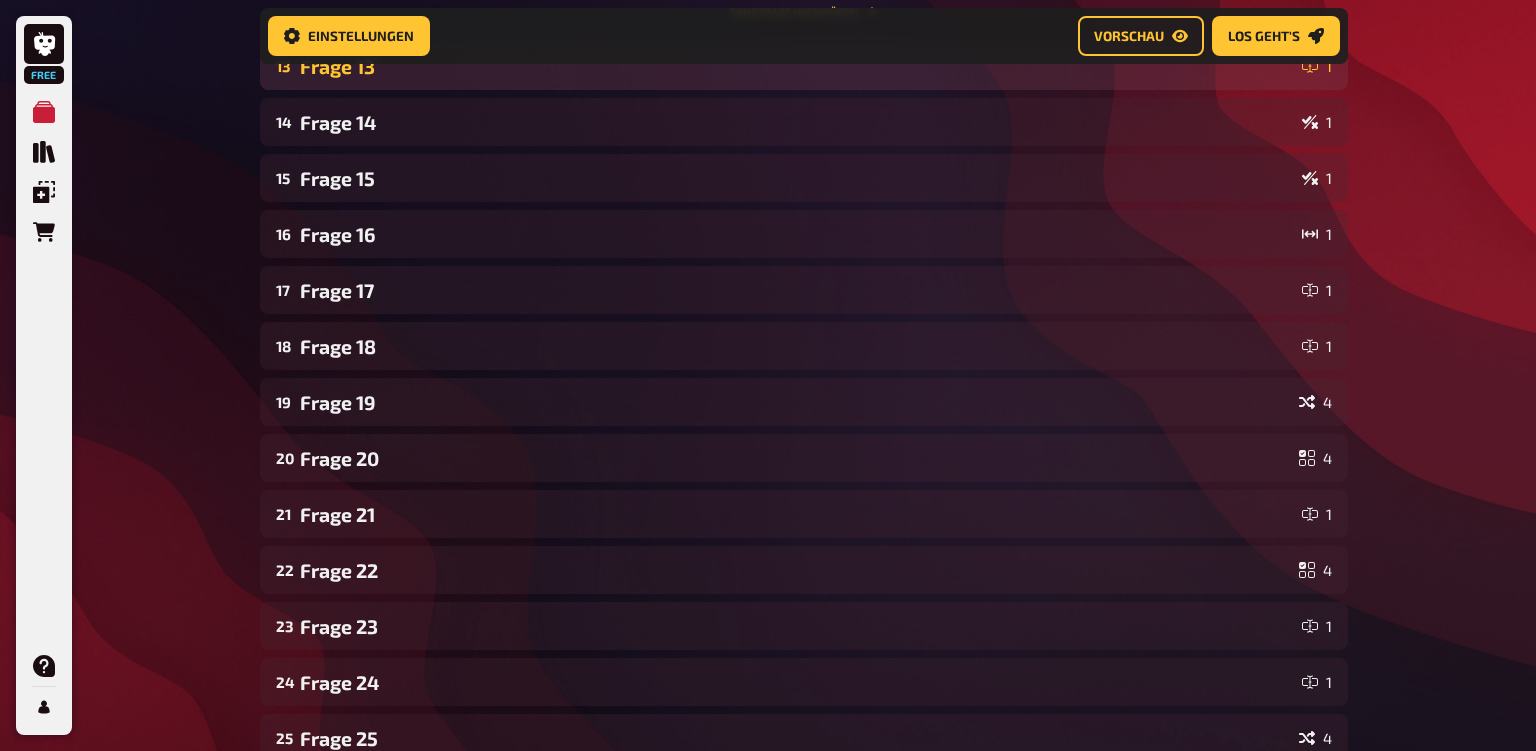 click on "Frage 13" at bounding box center [797, 66] 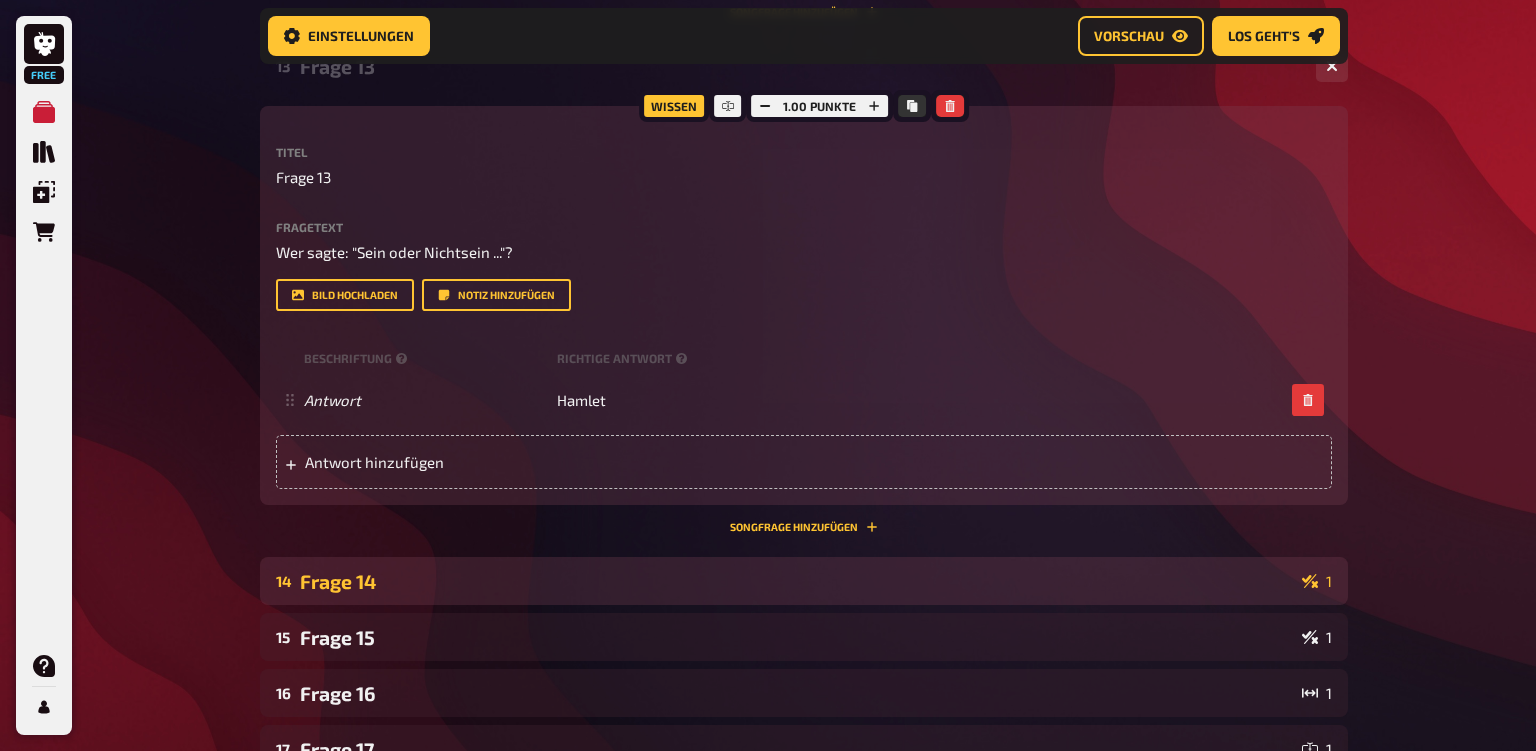 click on "[NUMBER] Frage [NUMBER] 1" at bounding box center (804, 581) 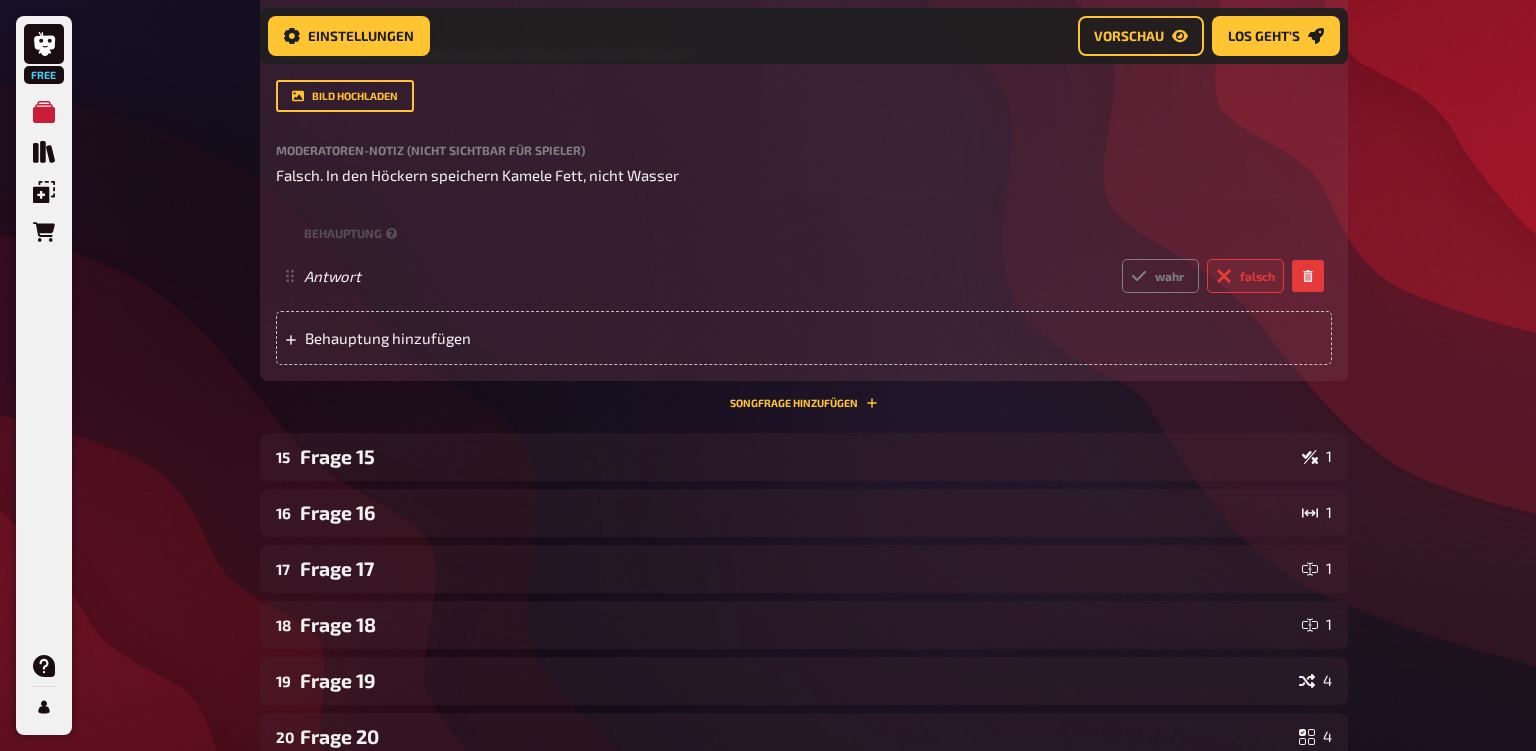 scroll, scrollTop: 7944, scrollLeft: 0, axis: vertical 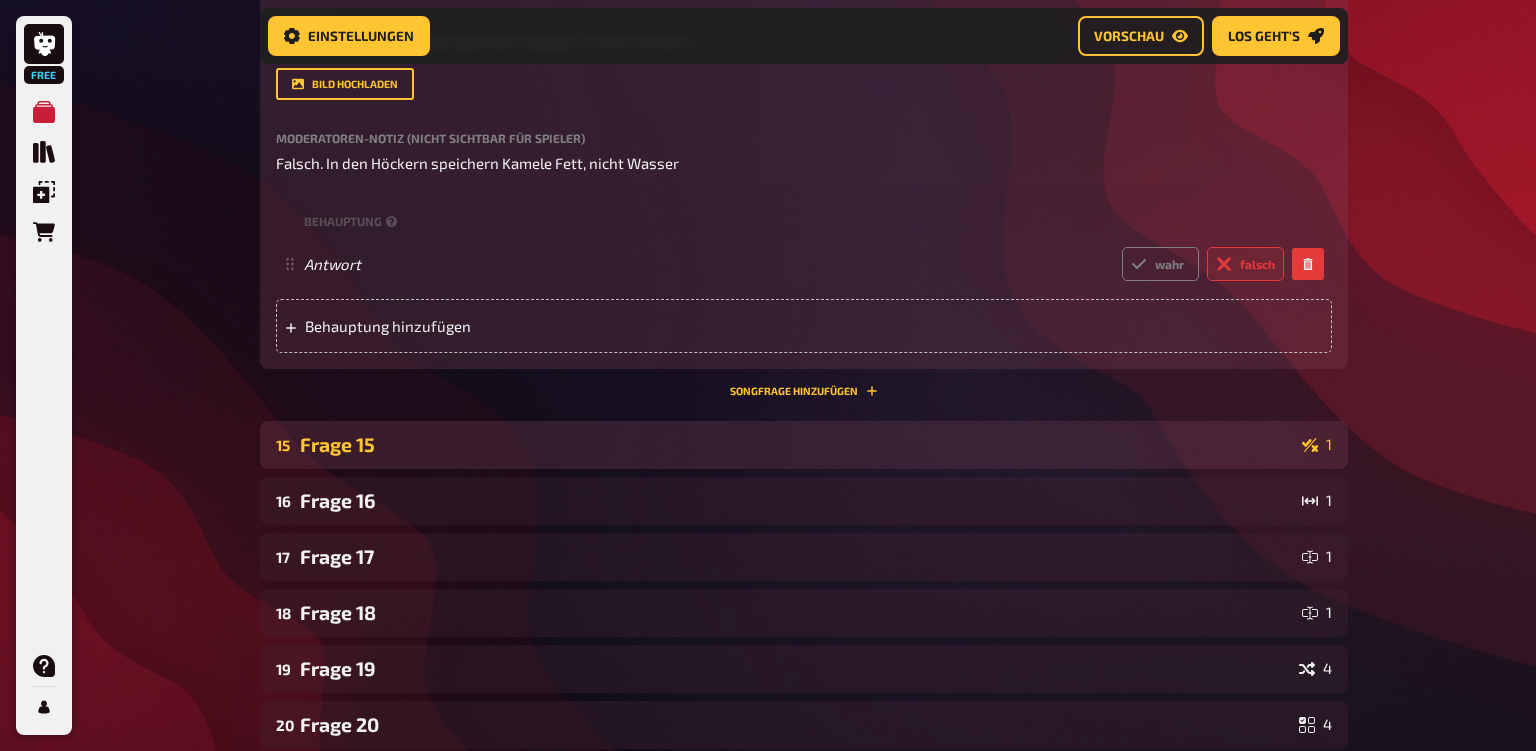 click on "Frage 15" at bounding box center (797, 444) 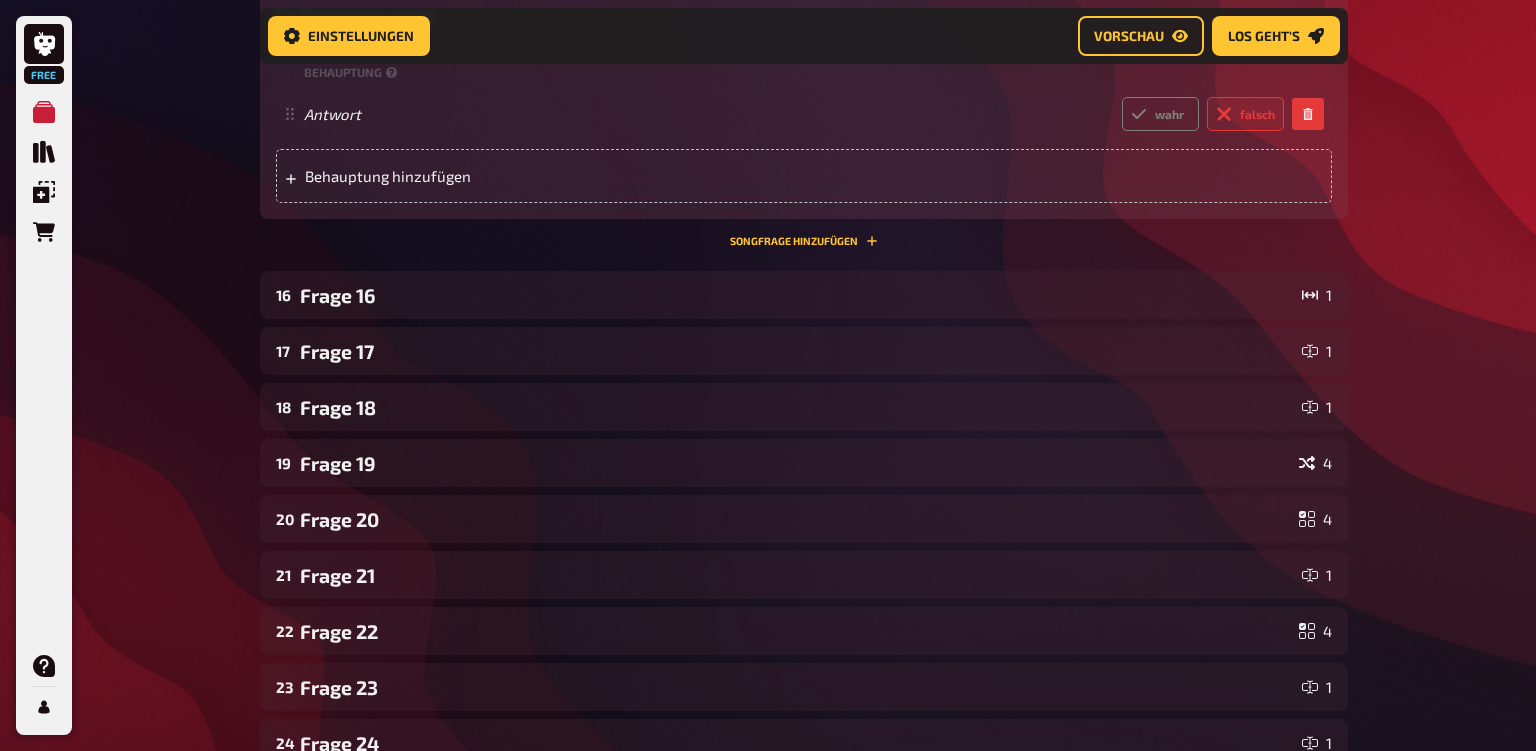 scroll, scrollTop: 8707, scrollLeft: 0, axis: vertical 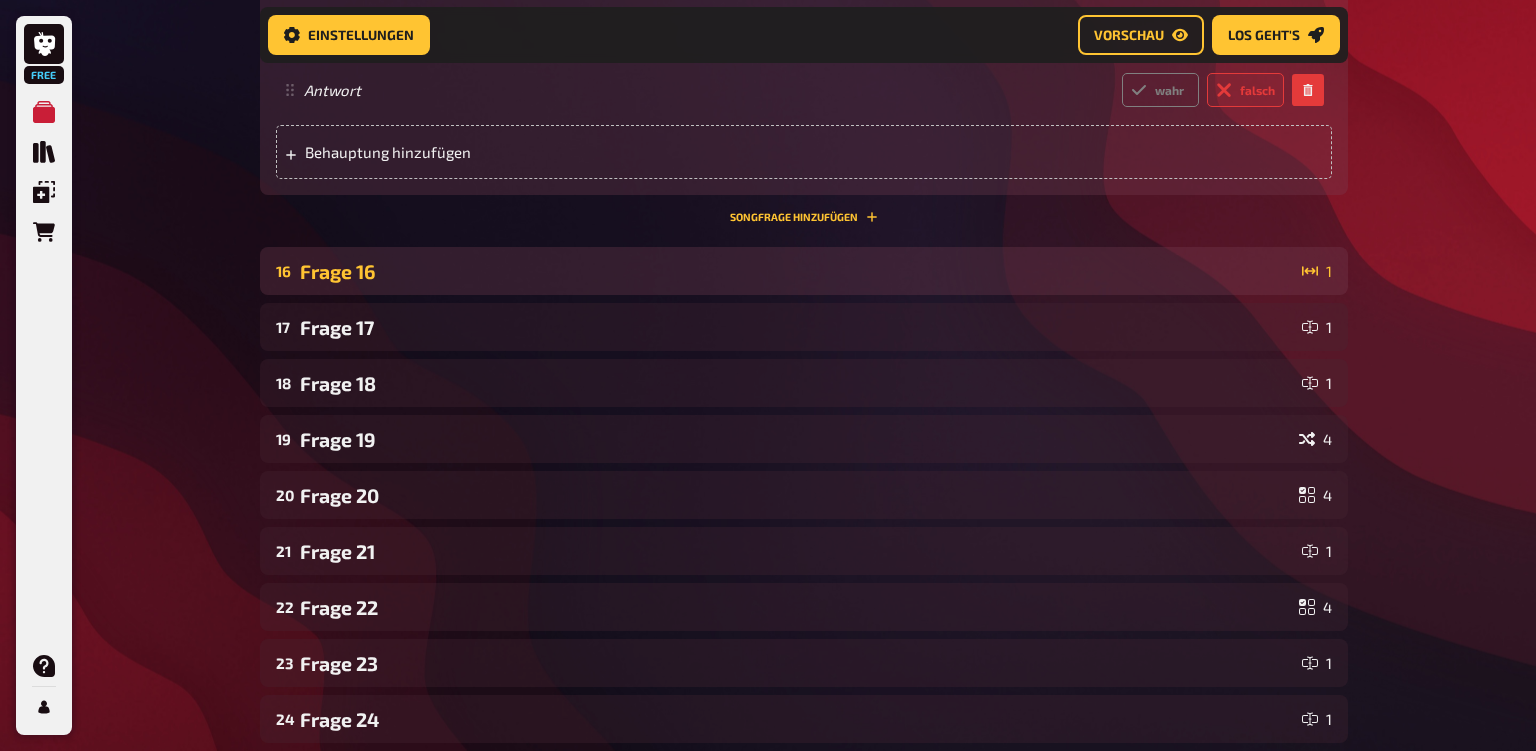 click on "Frage 16" at bounding box center [797, 271] 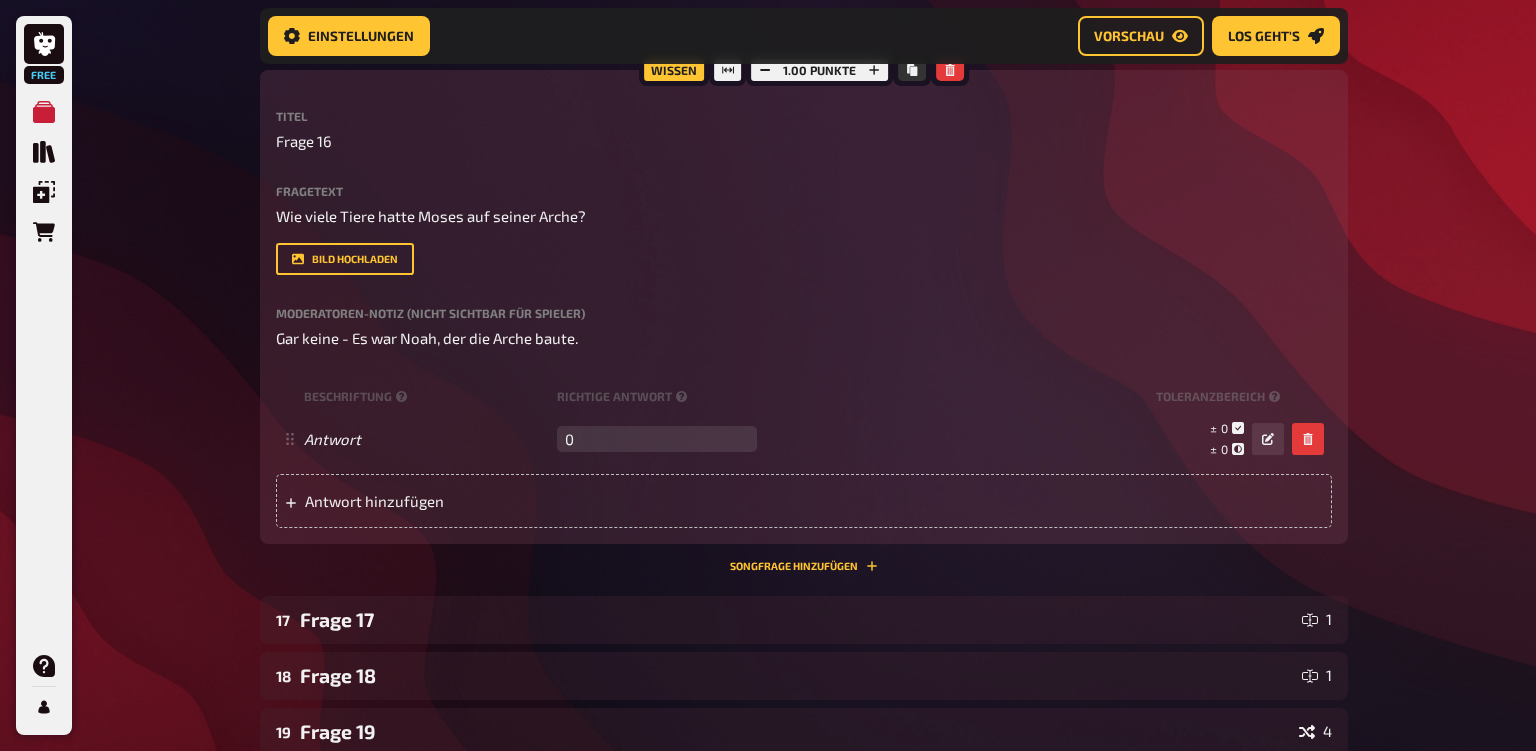 scroll, scrollTop: 9039, scrollLeft: 0, axis: vertical 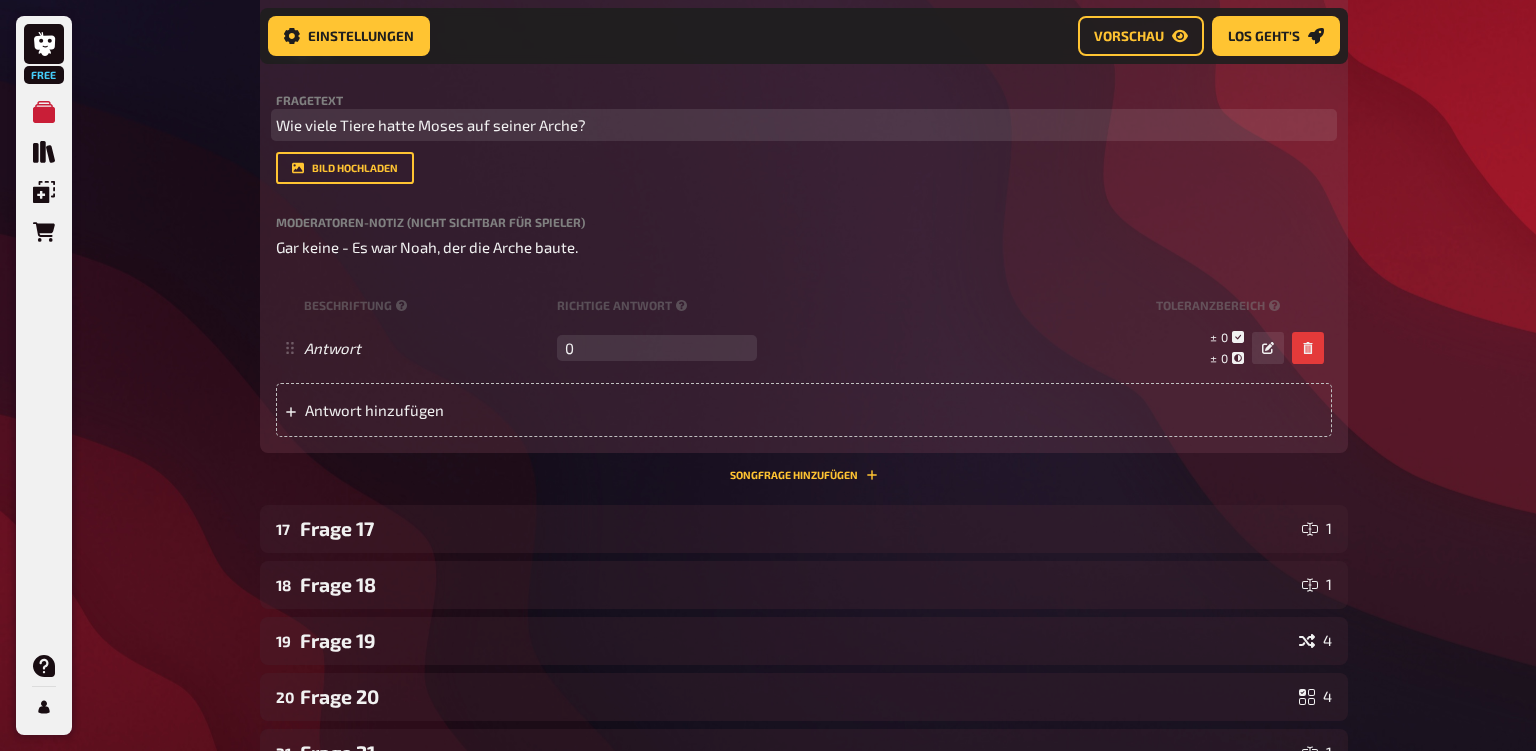 click on "Wie viele Tiere hatte Moses auf seiner Arche?" at bounding box center [431, 125] 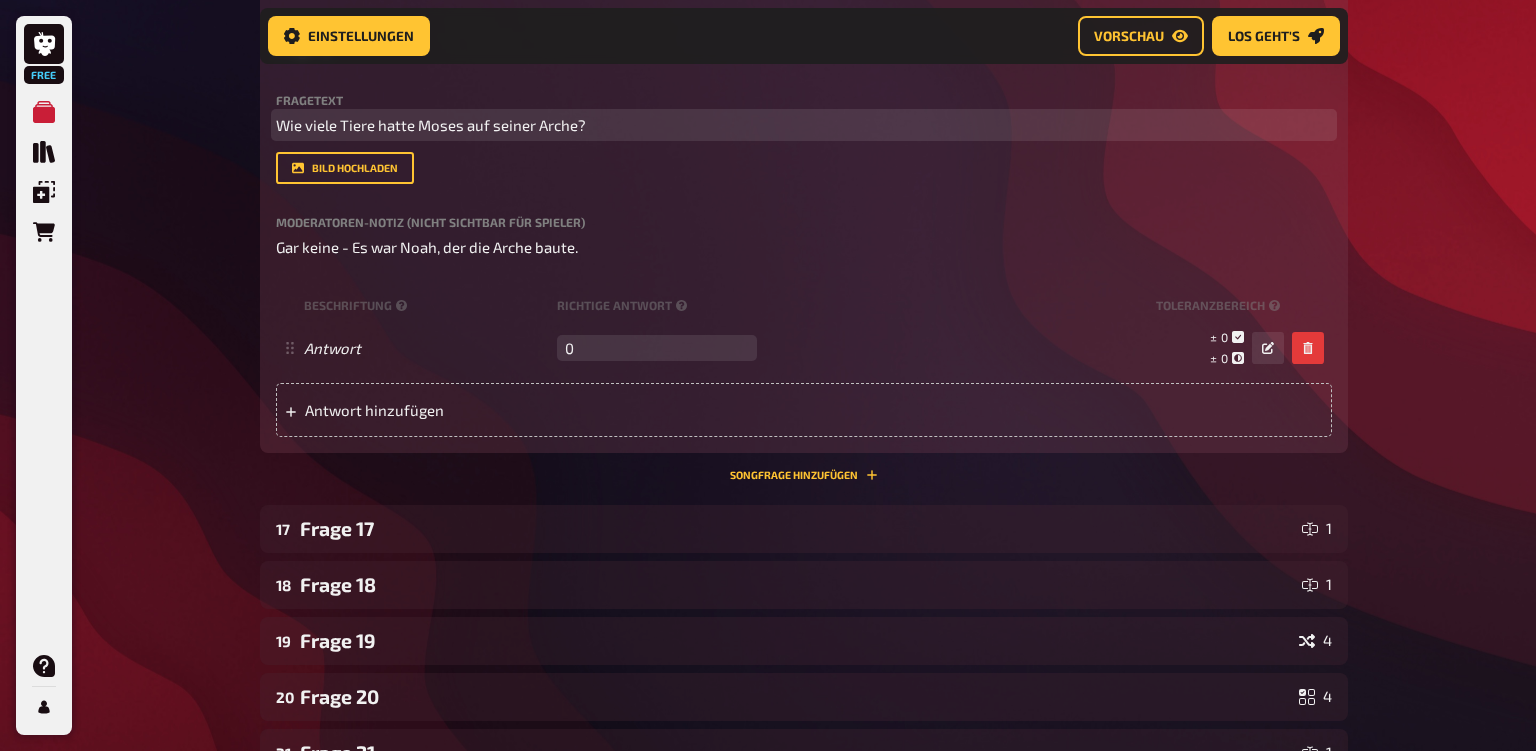 type 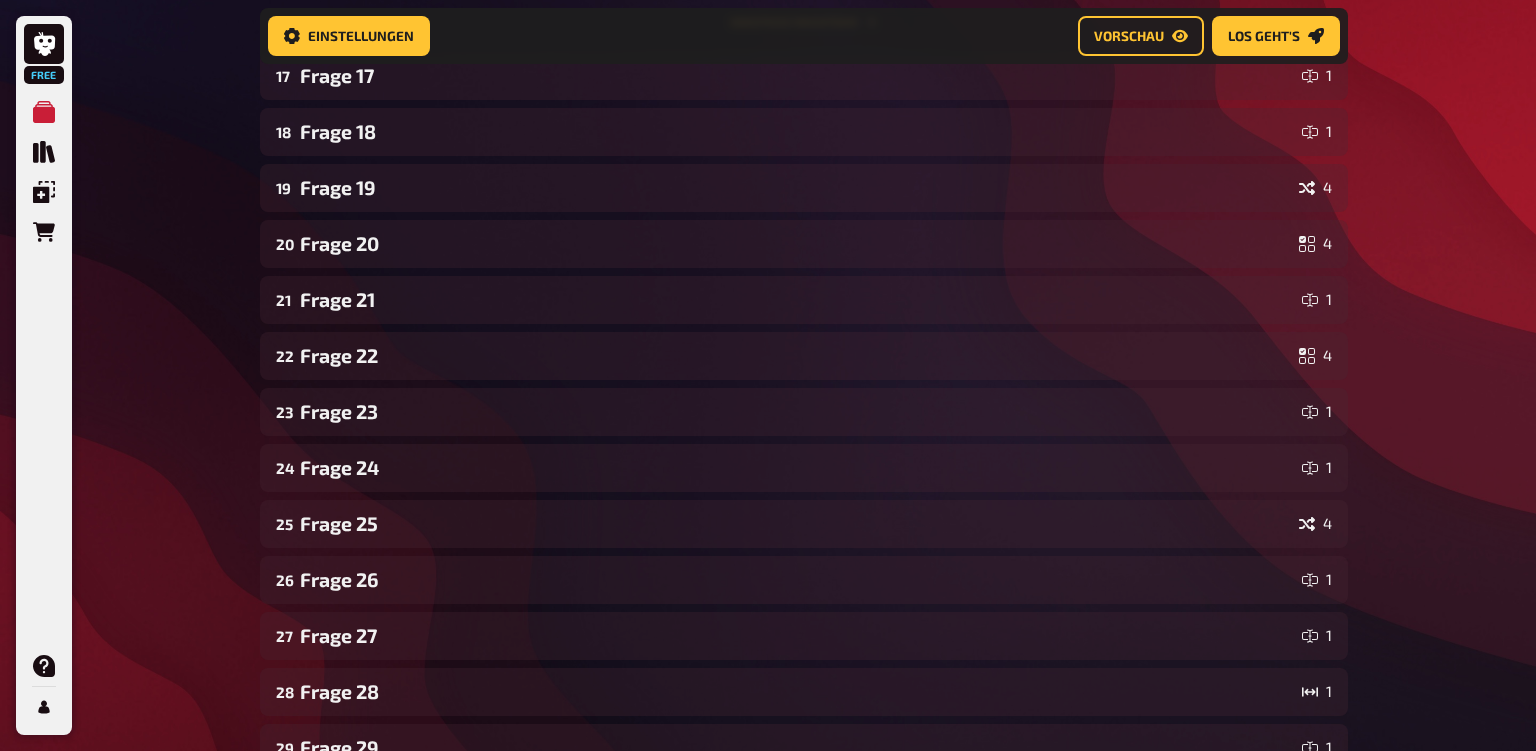 scroll, scrollTop: 9504, scrollLeft: 0, axis: vertical 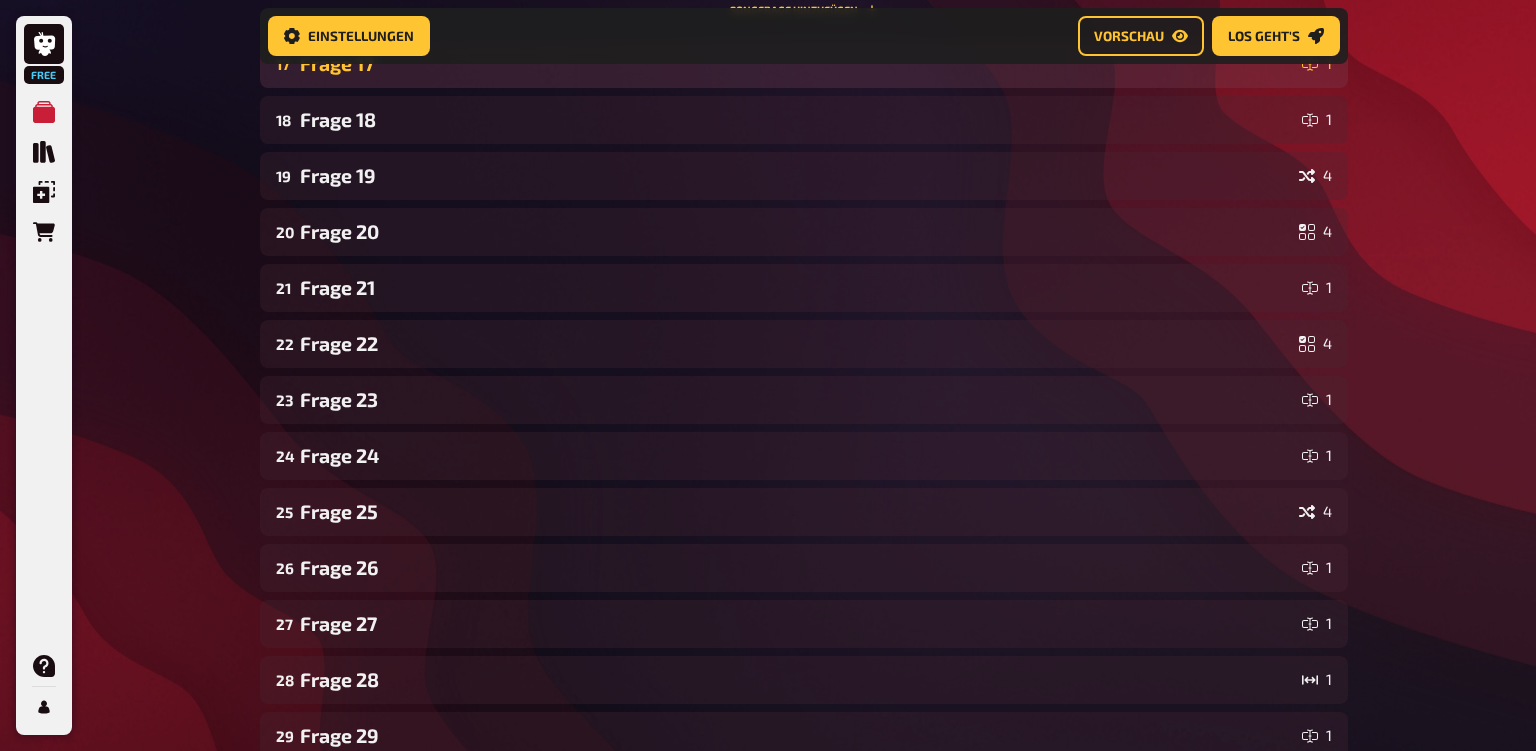 click on "Frage 17" at bounding box center [797, 63] 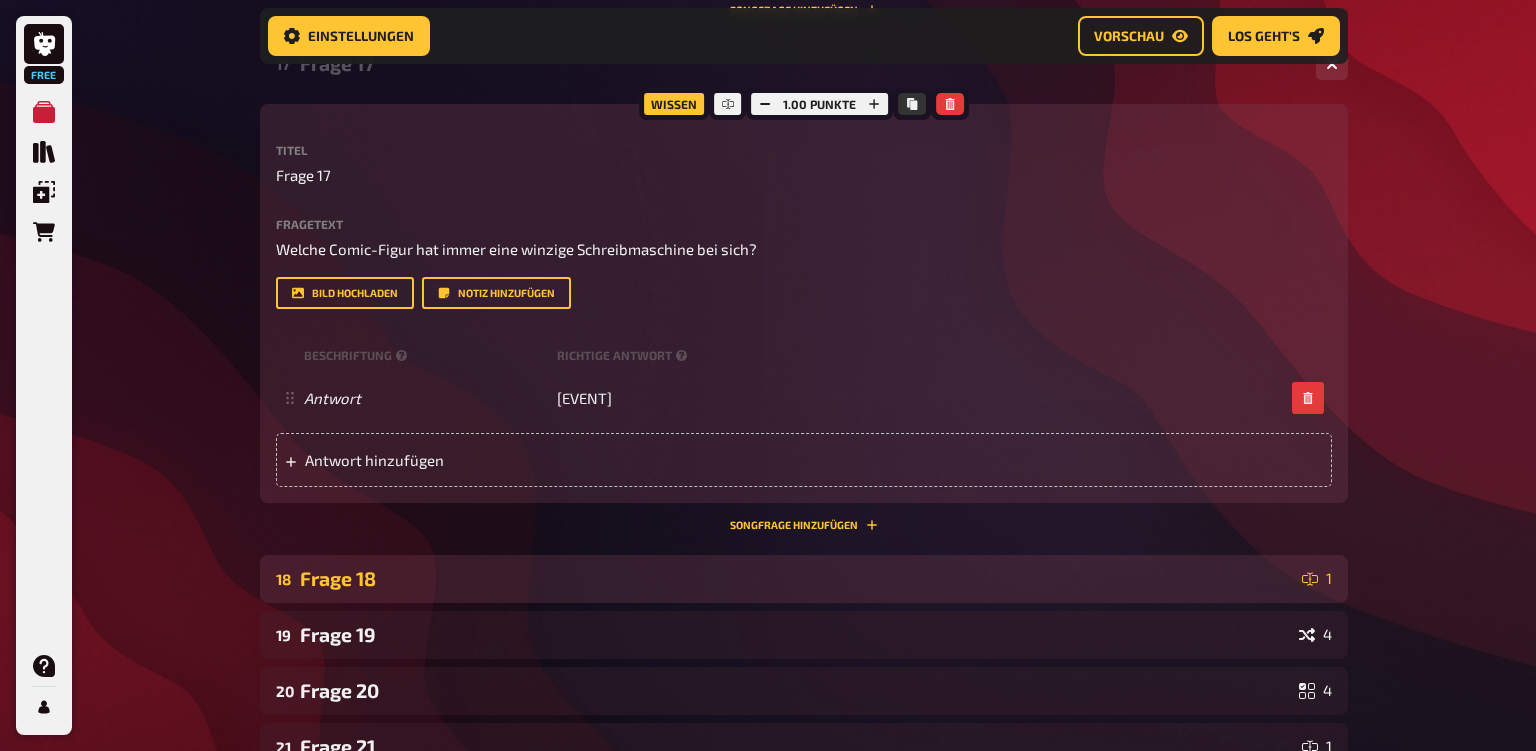 click on "Frage 18" at bounding box center [797, 578] 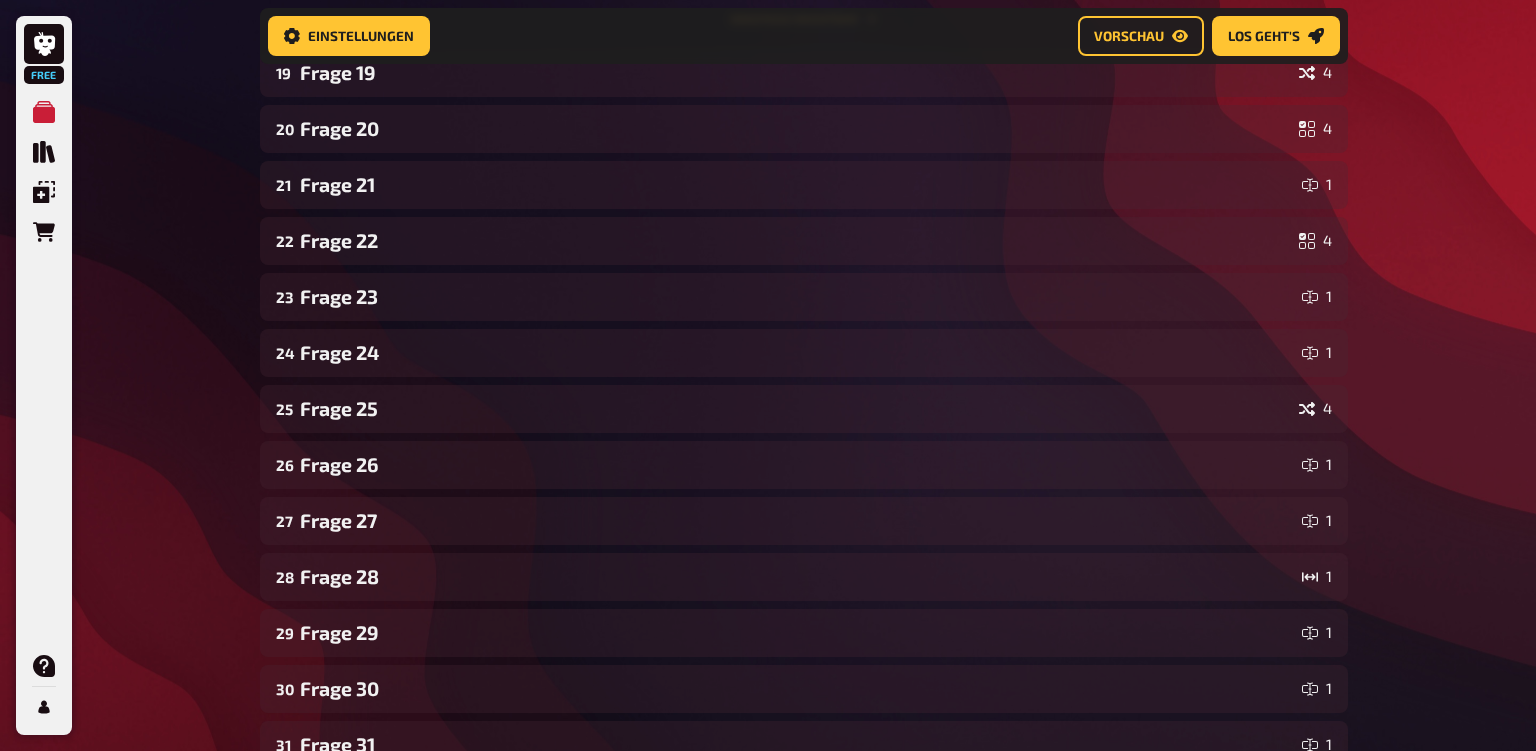 scroll, scrollTop: 10539, scrollLeft: 0, axis: vertical 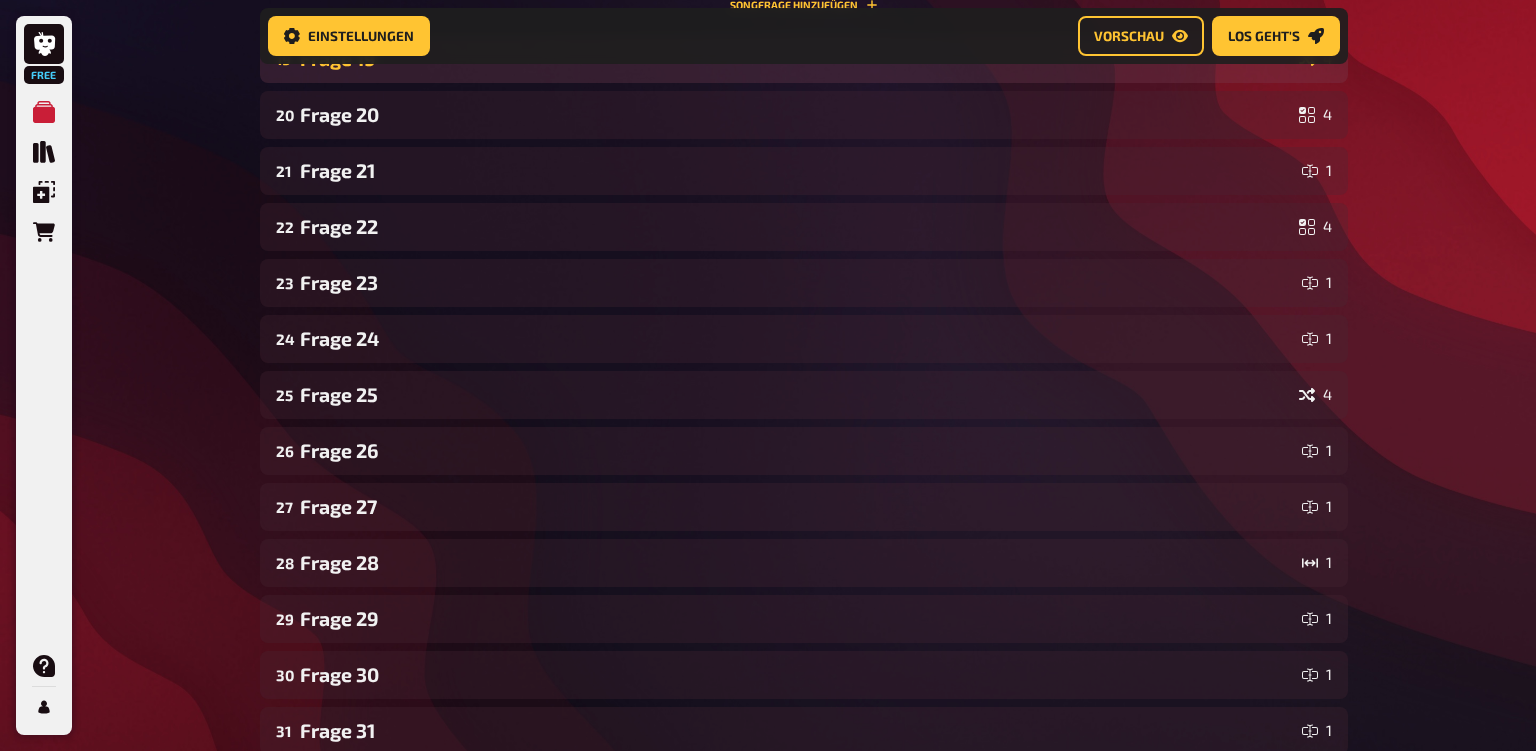 click on "Frage 19" at bounding box center (795, 58) 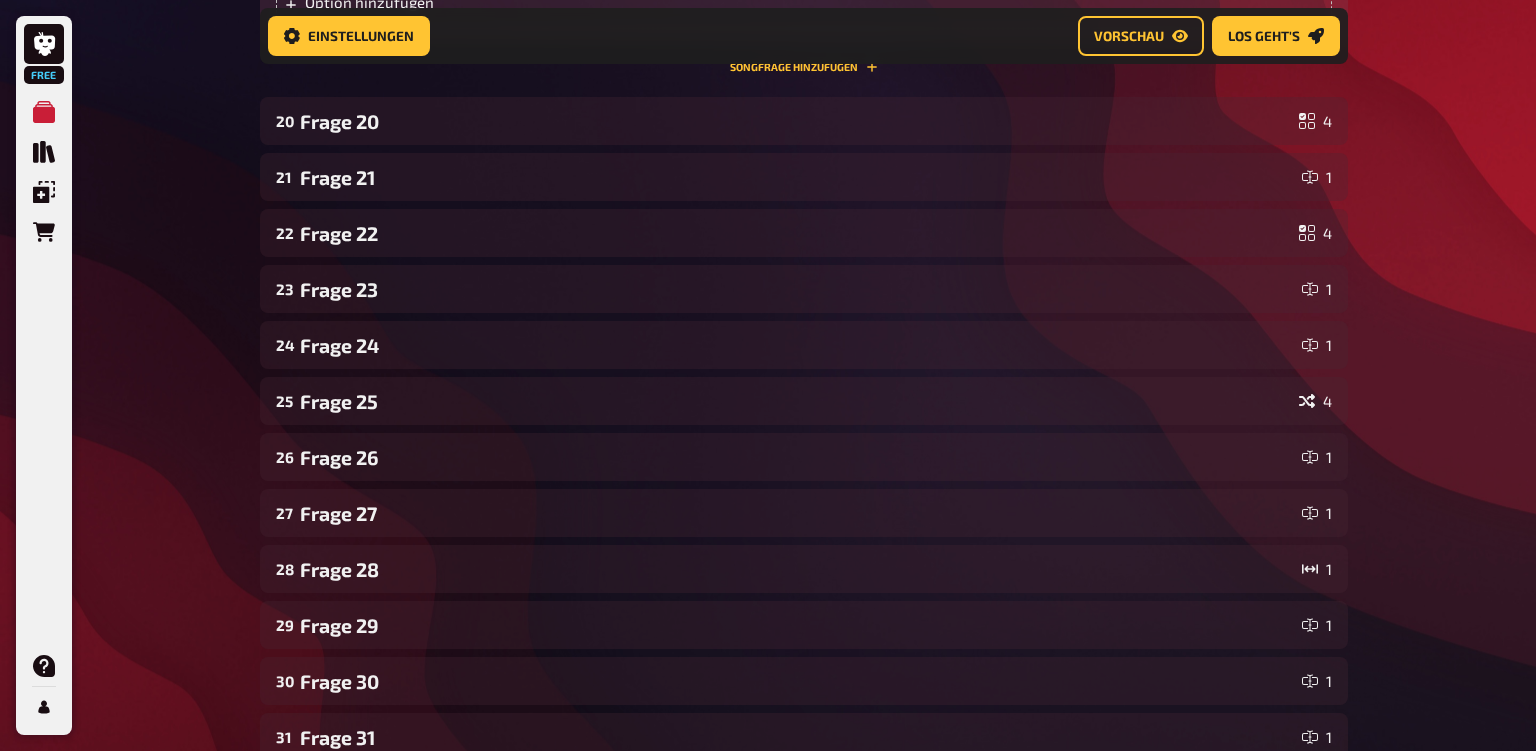 scroll, scrollTop: 11392, scrollLeft: 0, axis: vertical 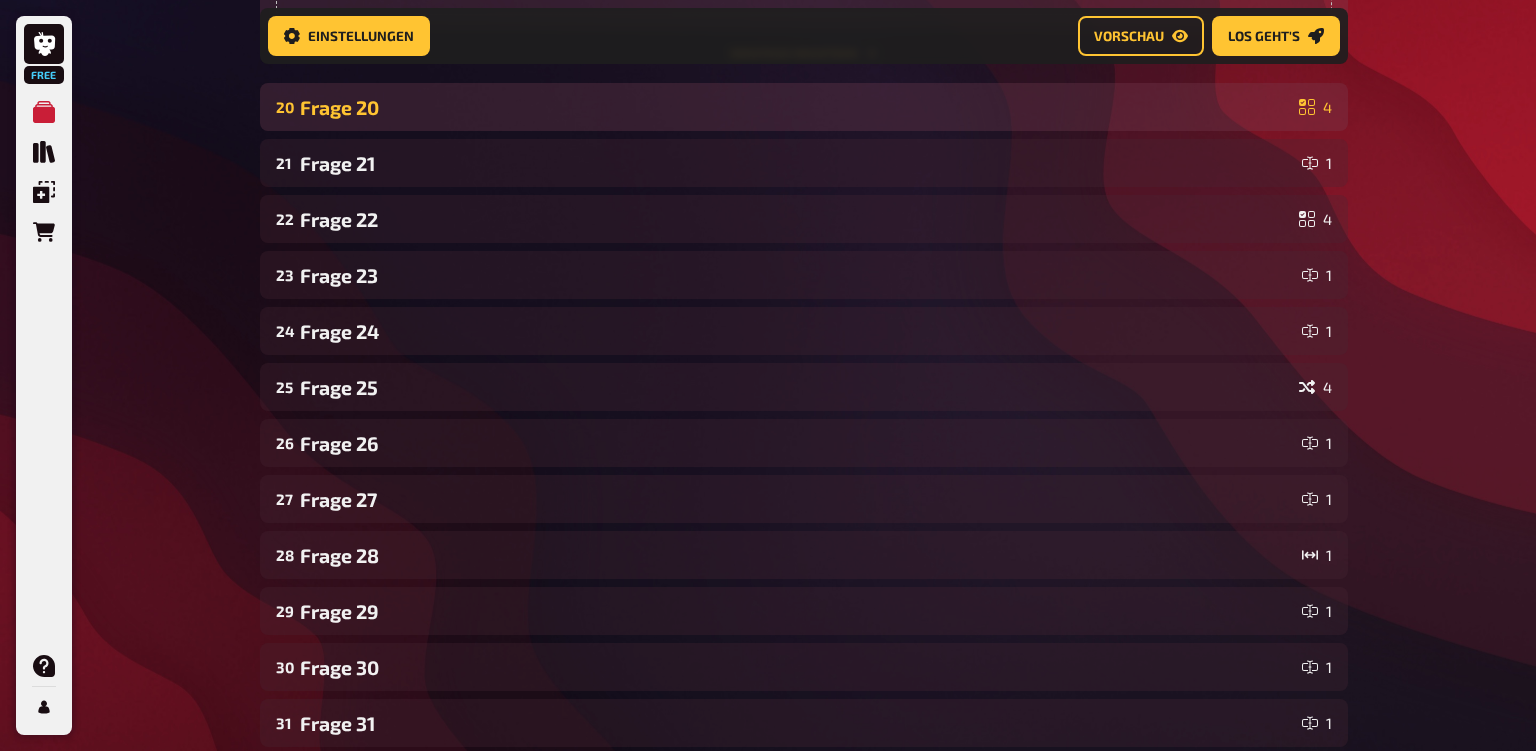 click on "20" at bounding box center [284, 107] 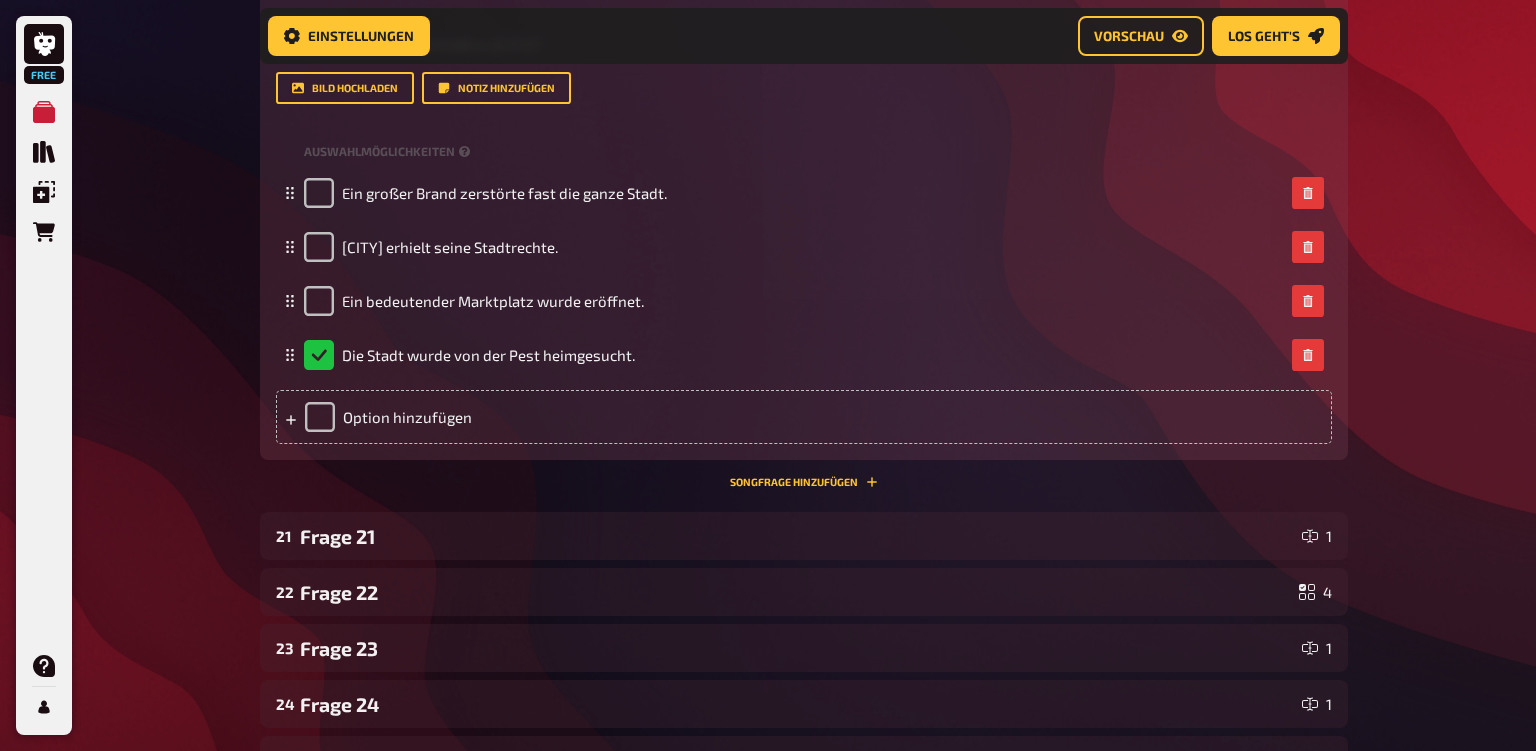 scroll, scrollTop: 11656, scrollLeft: 0, axis: vertical 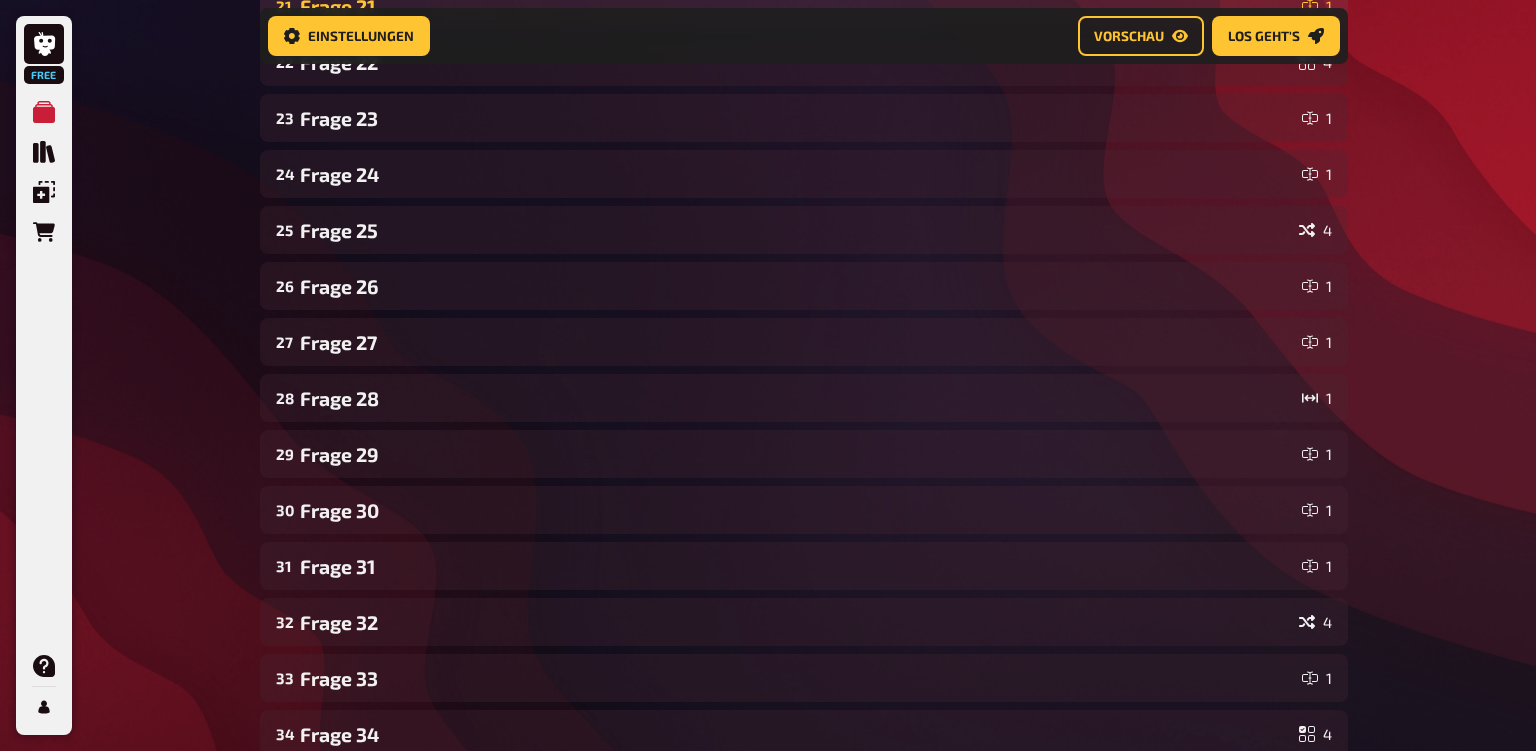 click on "Frage 21" at bounding box center (797, 6) 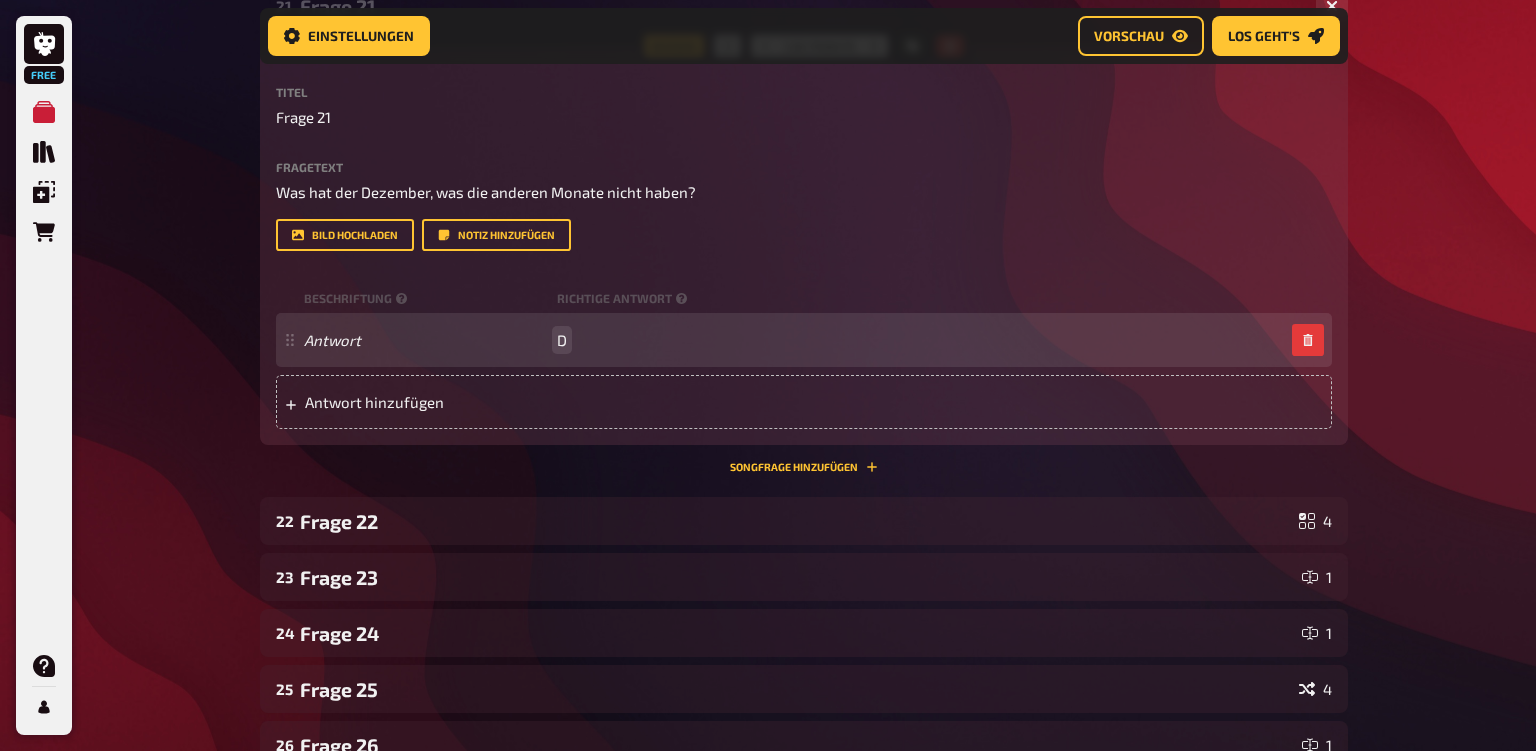 click on "D" at bounding box center (562, 340) 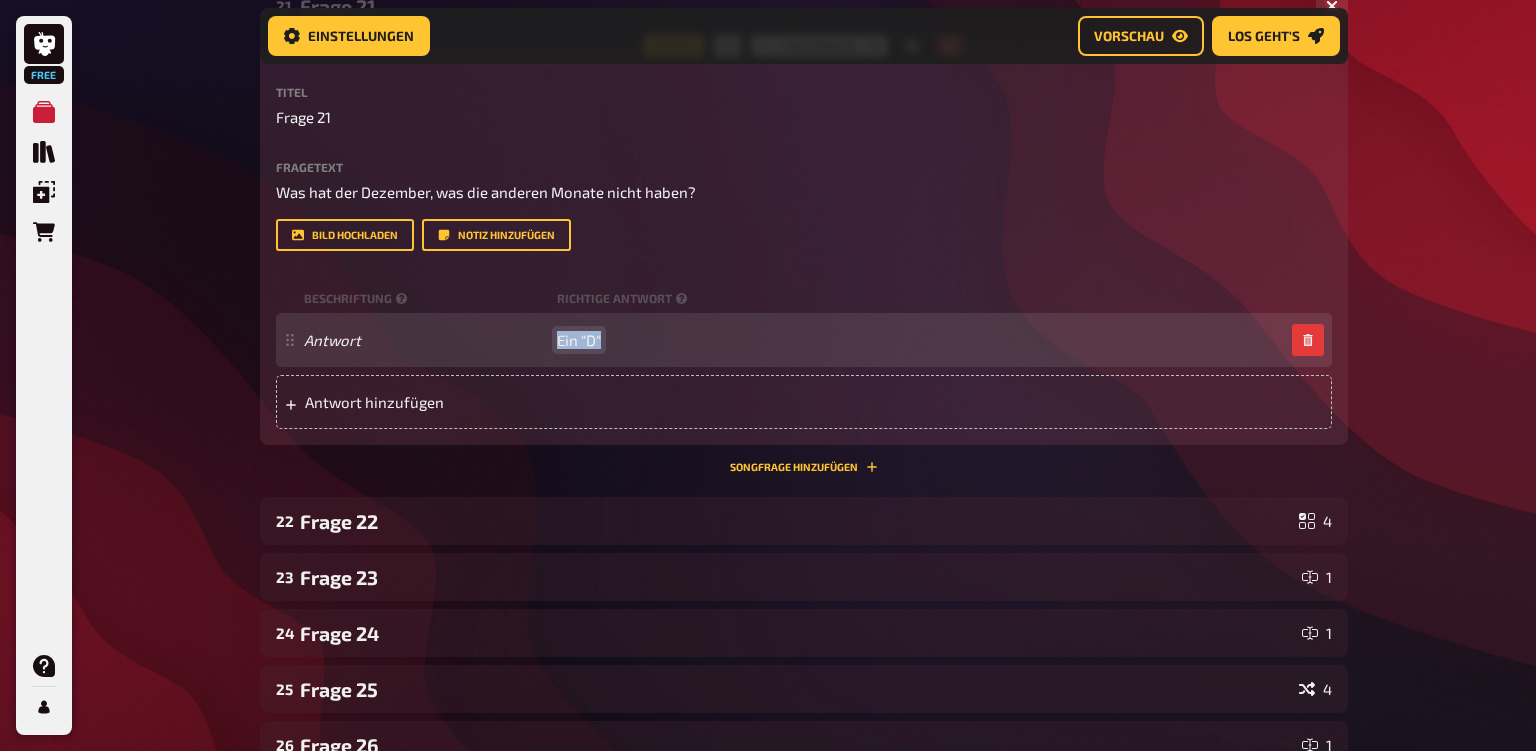 drag, startPoint x: 558, startPoint y: 470, endPoint x: 644, endPoint y: 467, distance: 86.05231 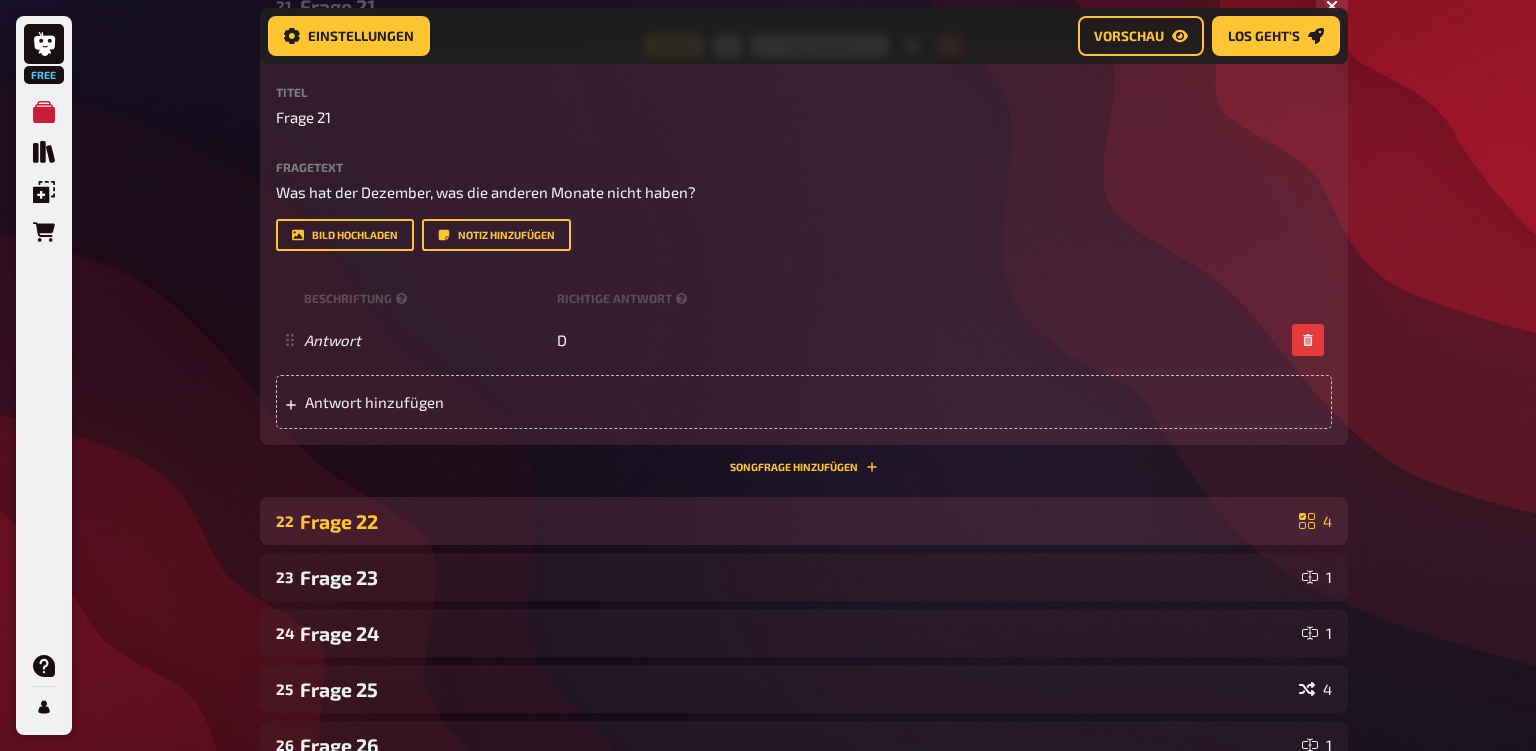 click on "Frage 22" at bounding box center [795, 521] 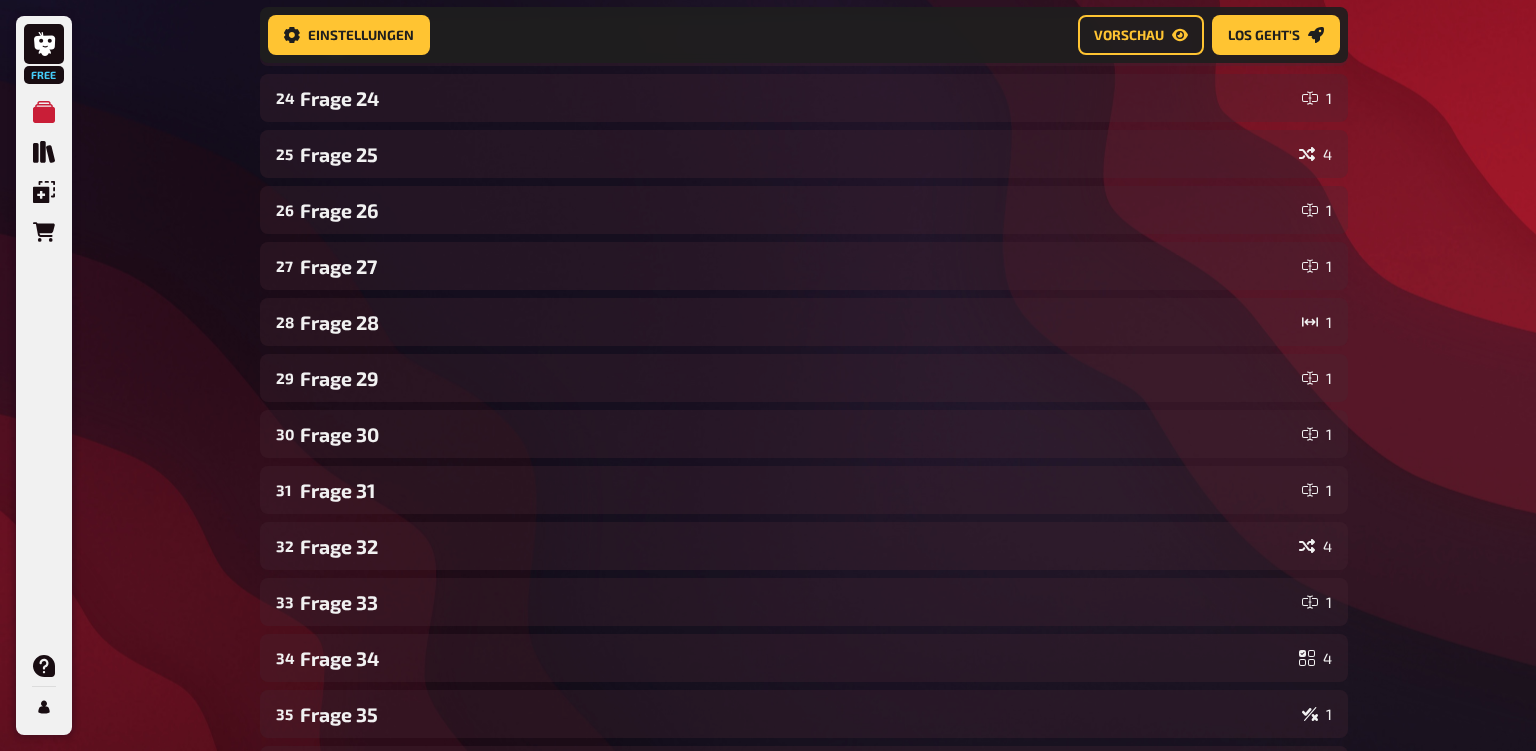 scroll, scrollTop: 13344, scrollLeft: 0, axis: vertical 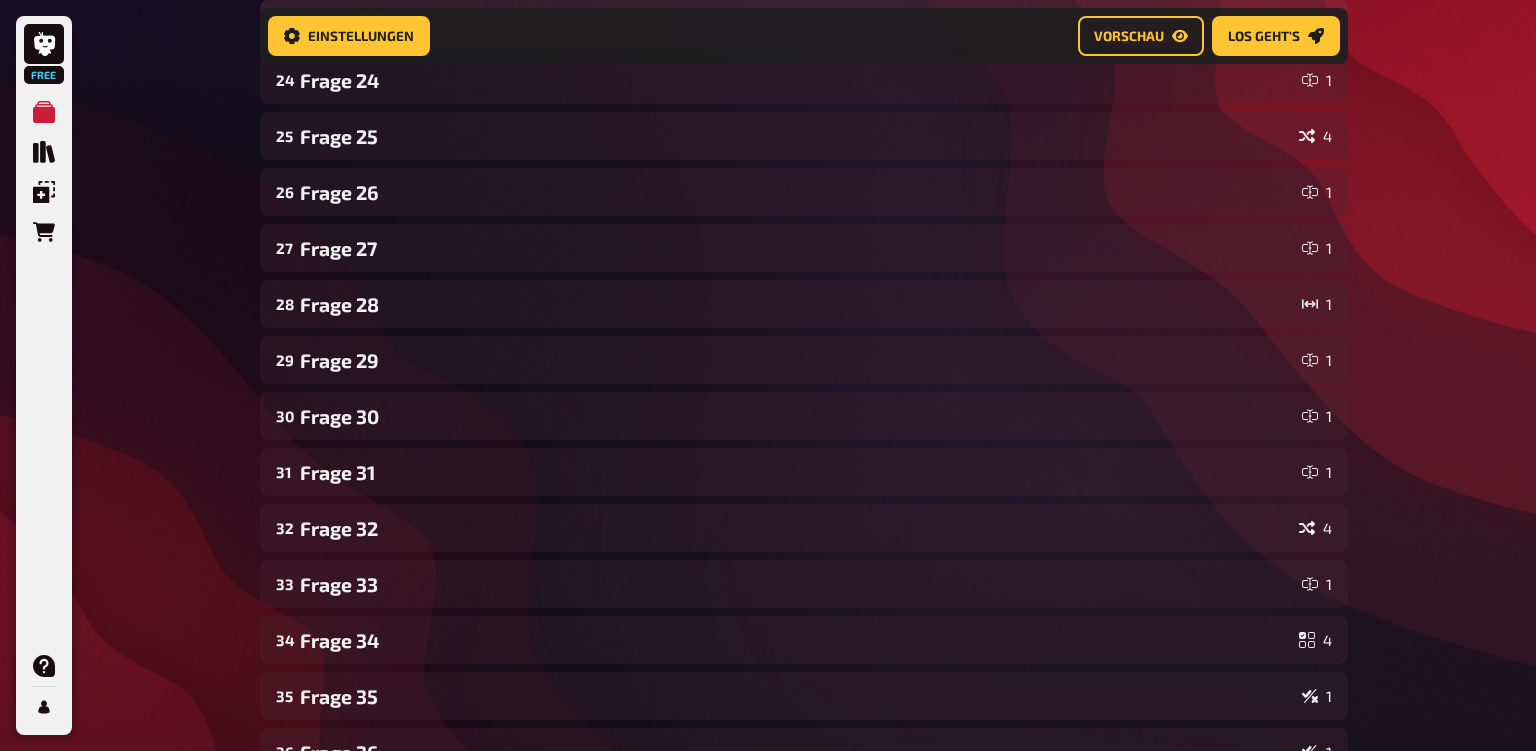 click on "[NUMBER] Frage [NUMBER] 1" at bounding box center [804, 24] 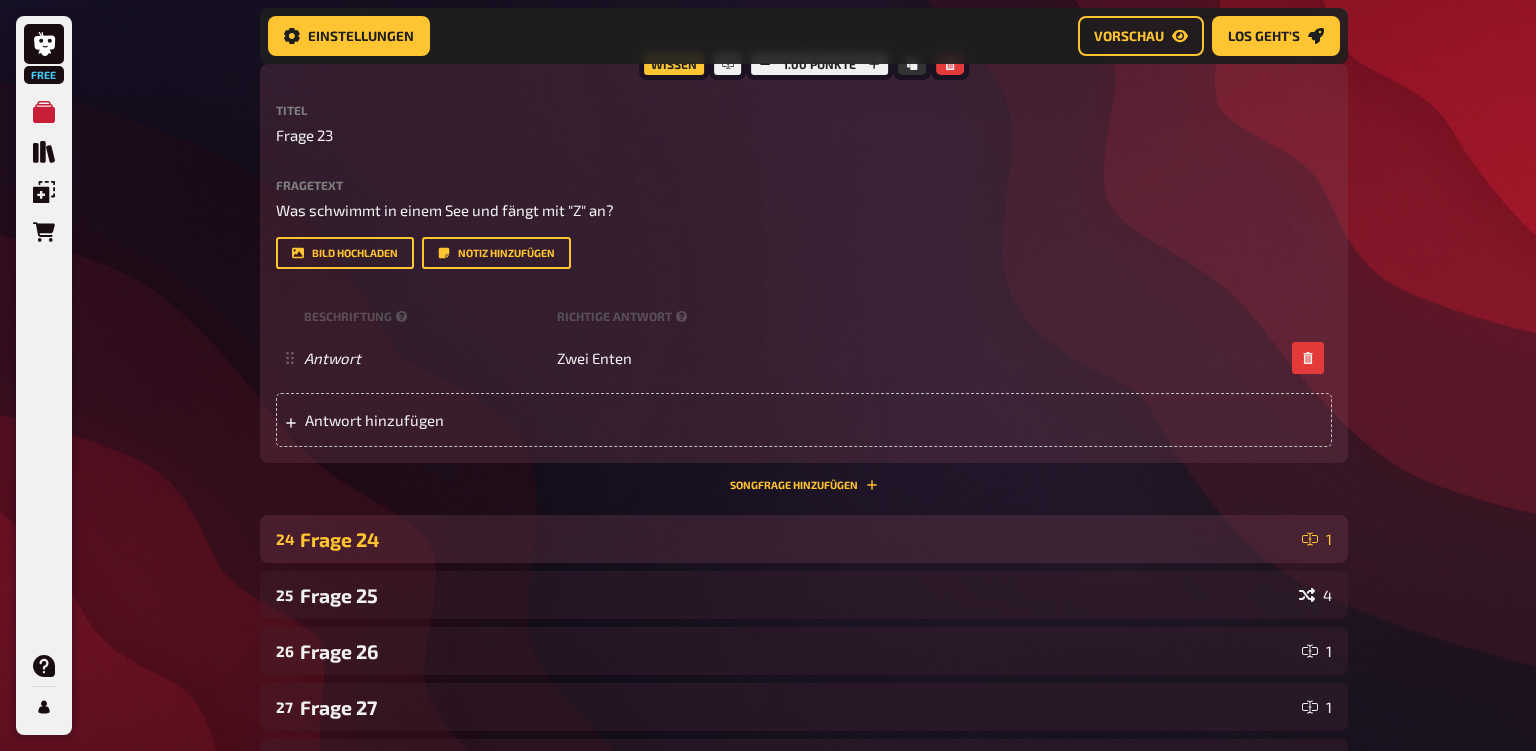 click on "Frage 24" at bounding box center (797, 539) 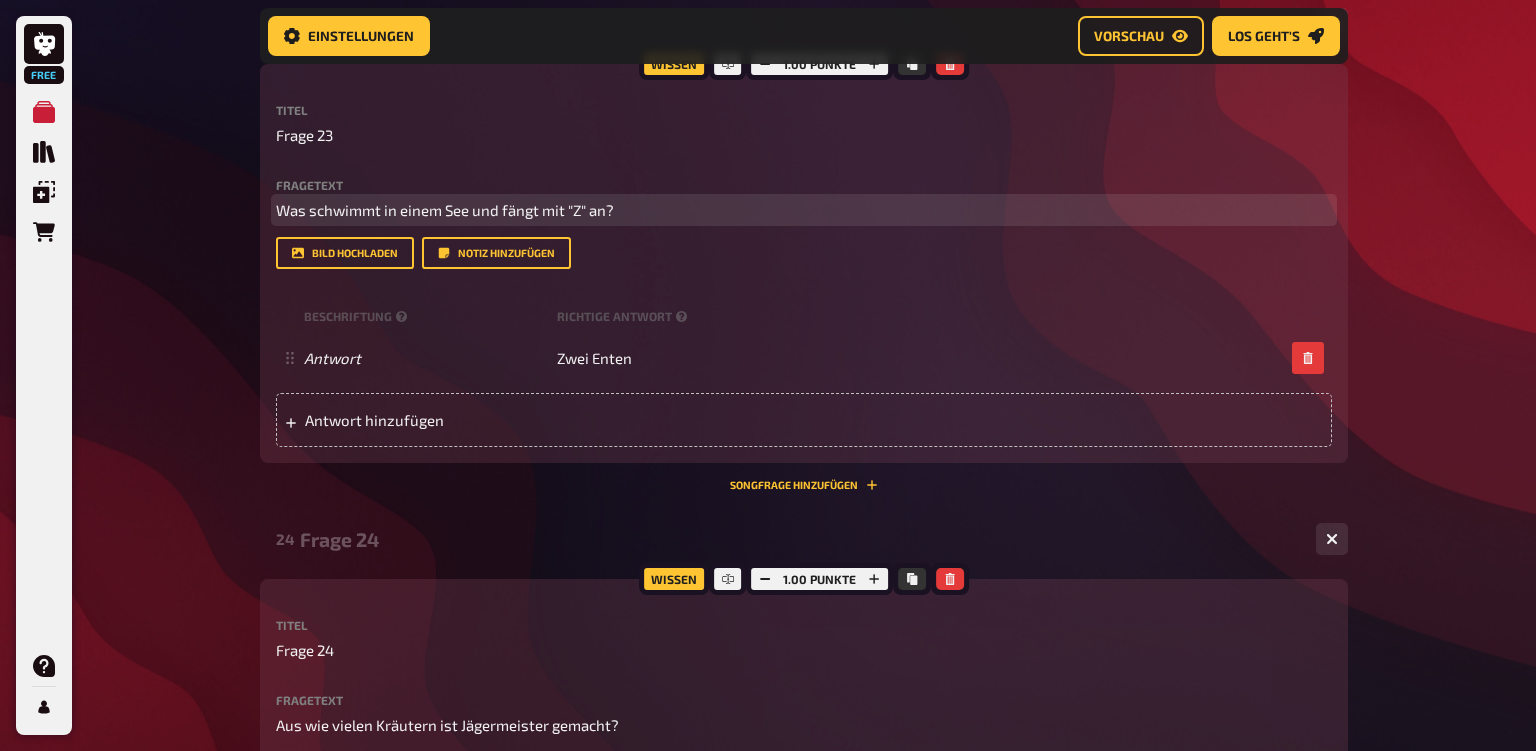 click on "Was schwimmt in einem See und fängt mit "Z" an?" at bounding box center (445, 210) 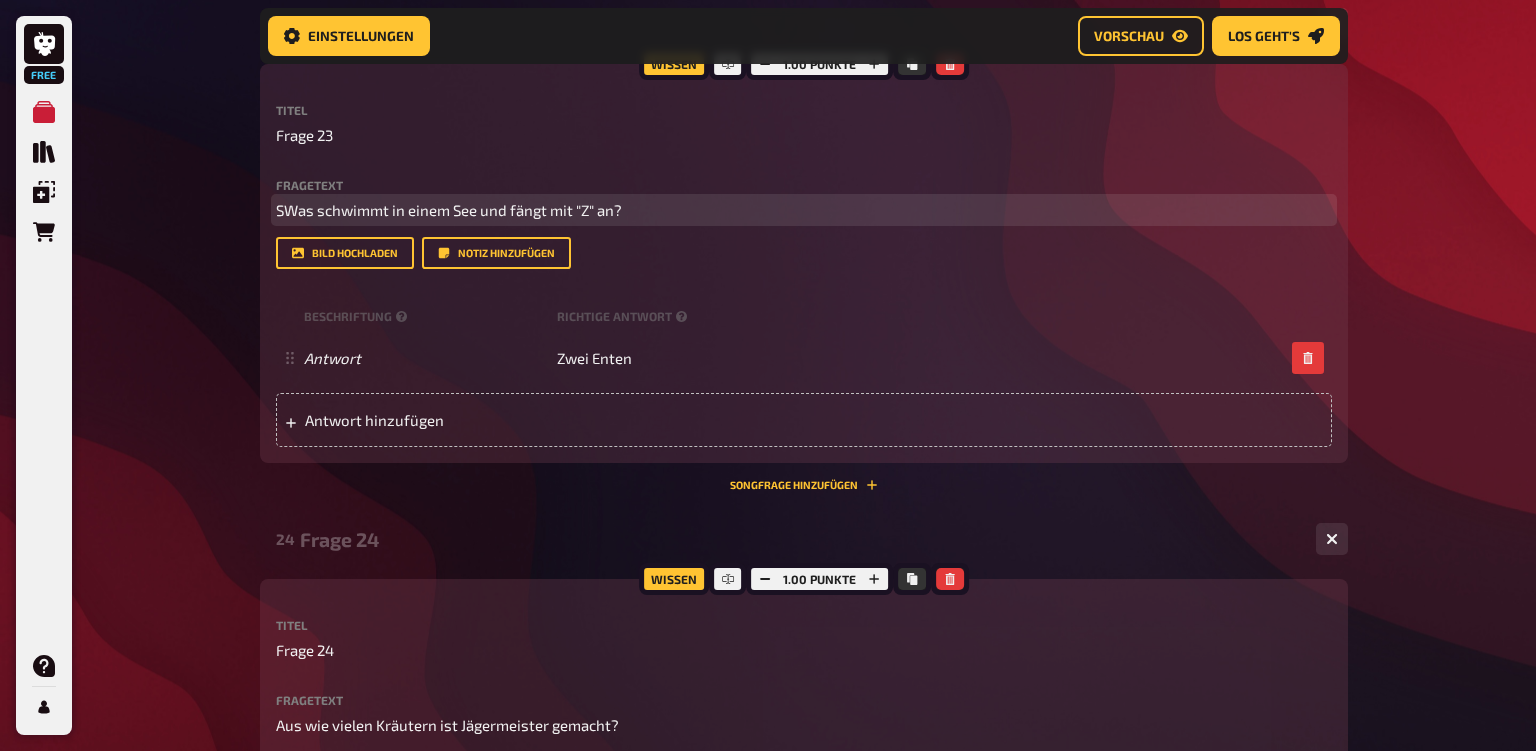 type 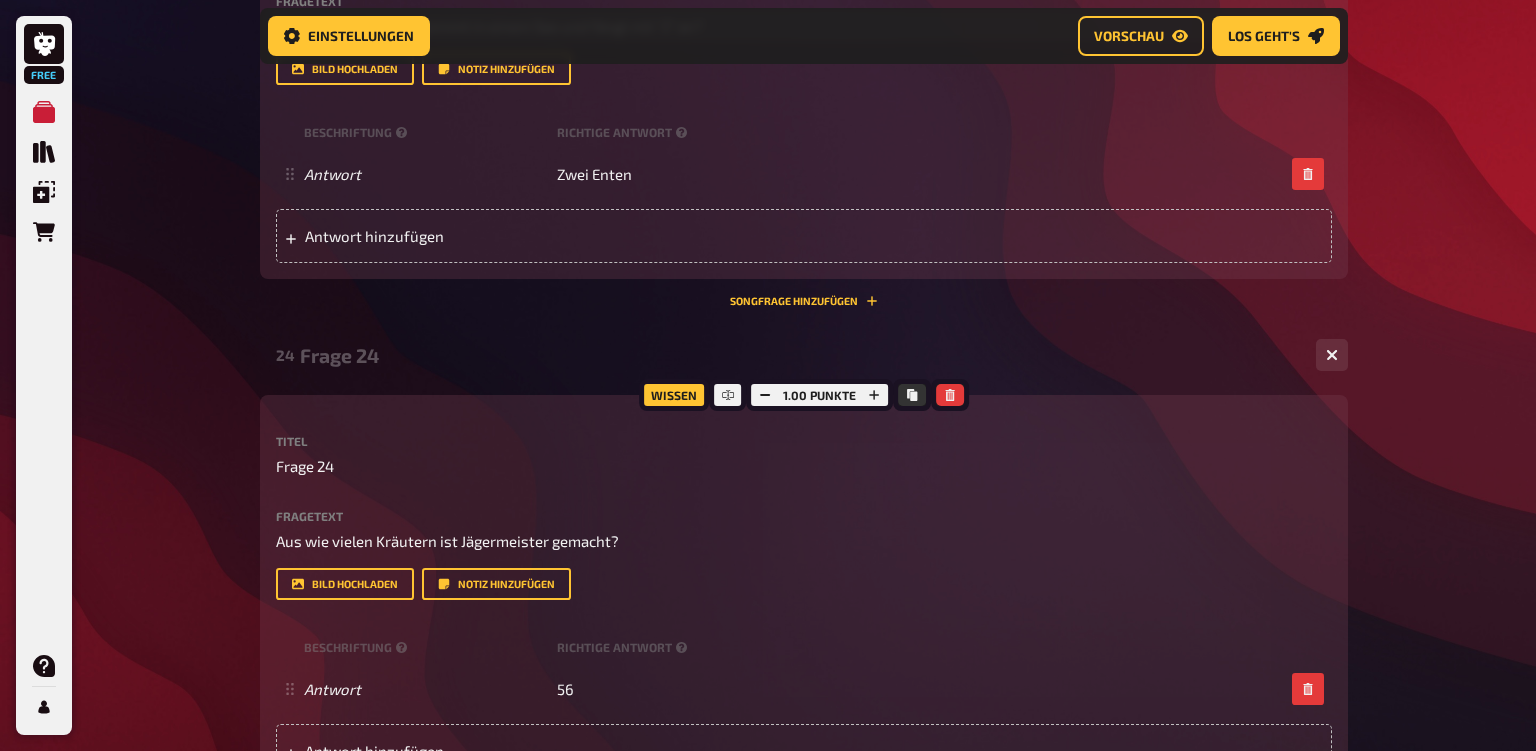 scroll, scrollTop: 13546, scrollLeft: 0, axis: vertical 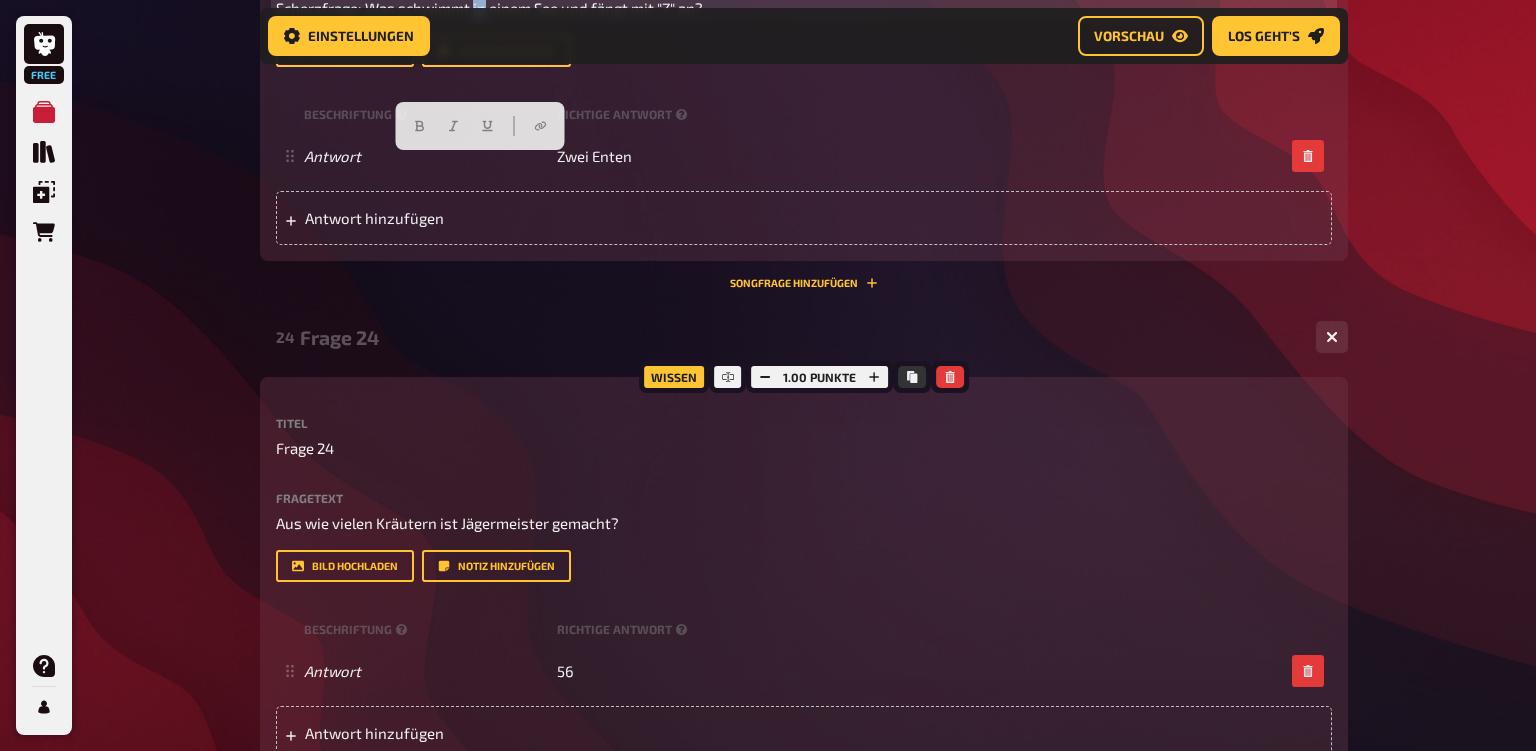 drag, startPoint x: 473, startPoint y: 163, endPoint x: 487, endPoint y: 167, distance: 14.56022 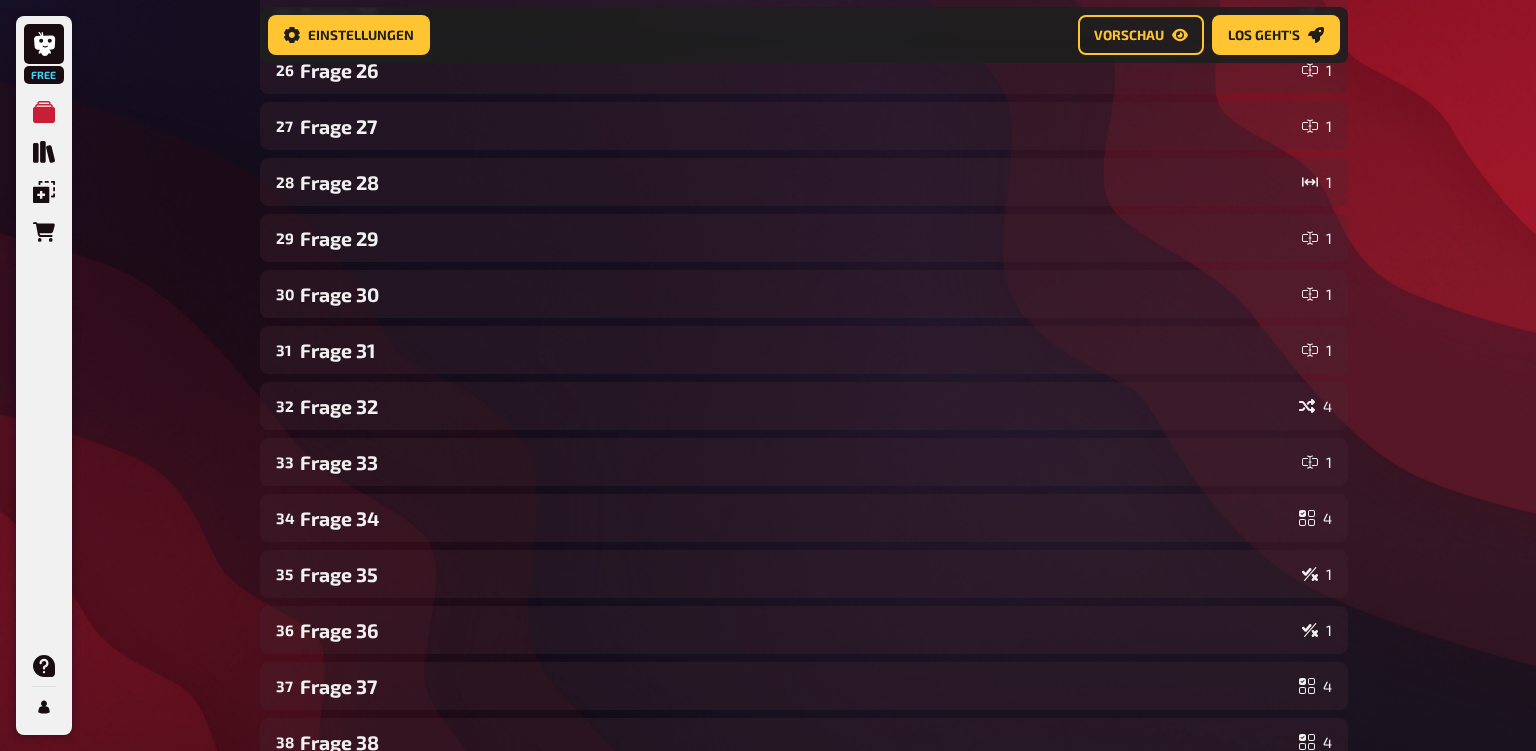 scroll, scrollTop: 14420, scrollLeft: 0, axis: vertical 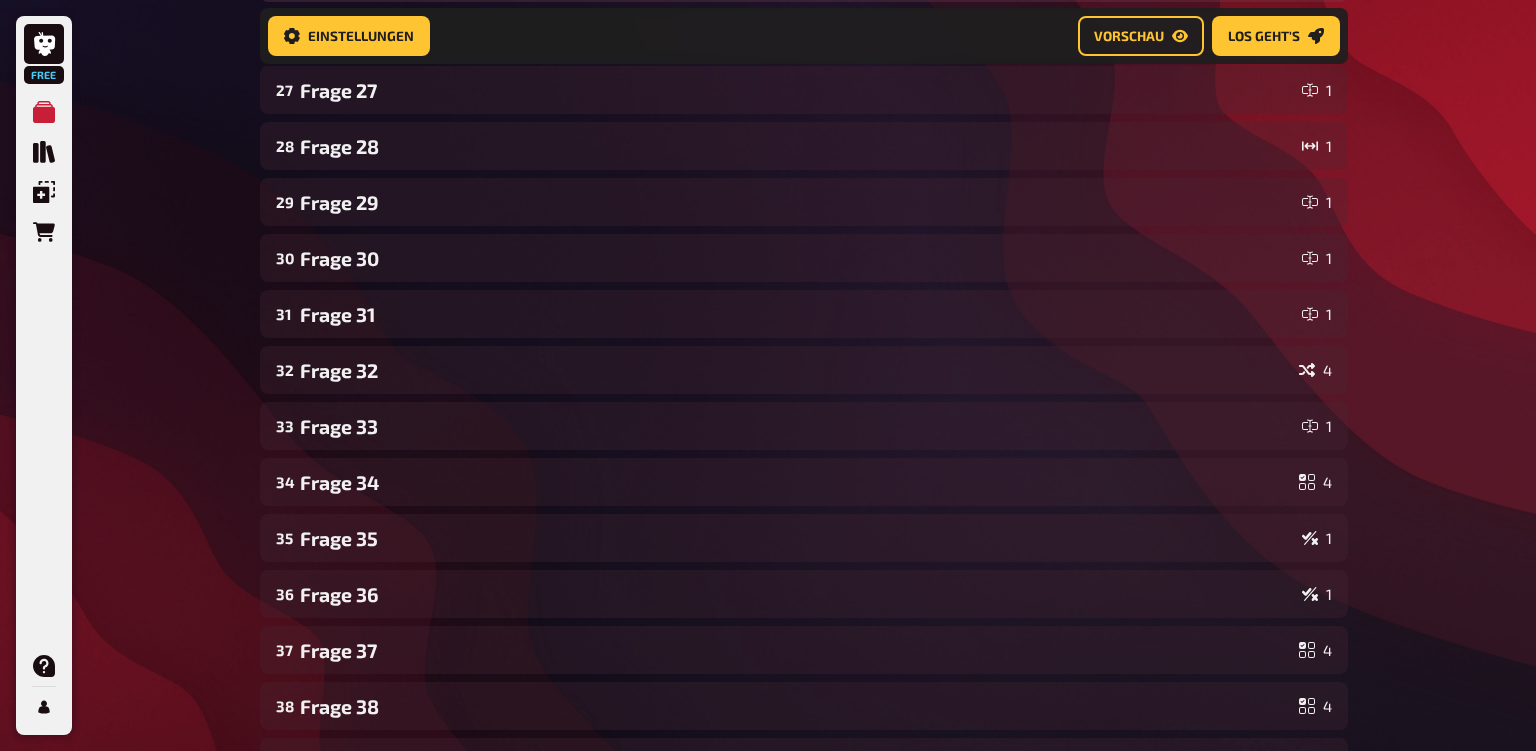 click on "[NUMBER] Frage [NUMBER] 4" at bounding box center [804, -22] 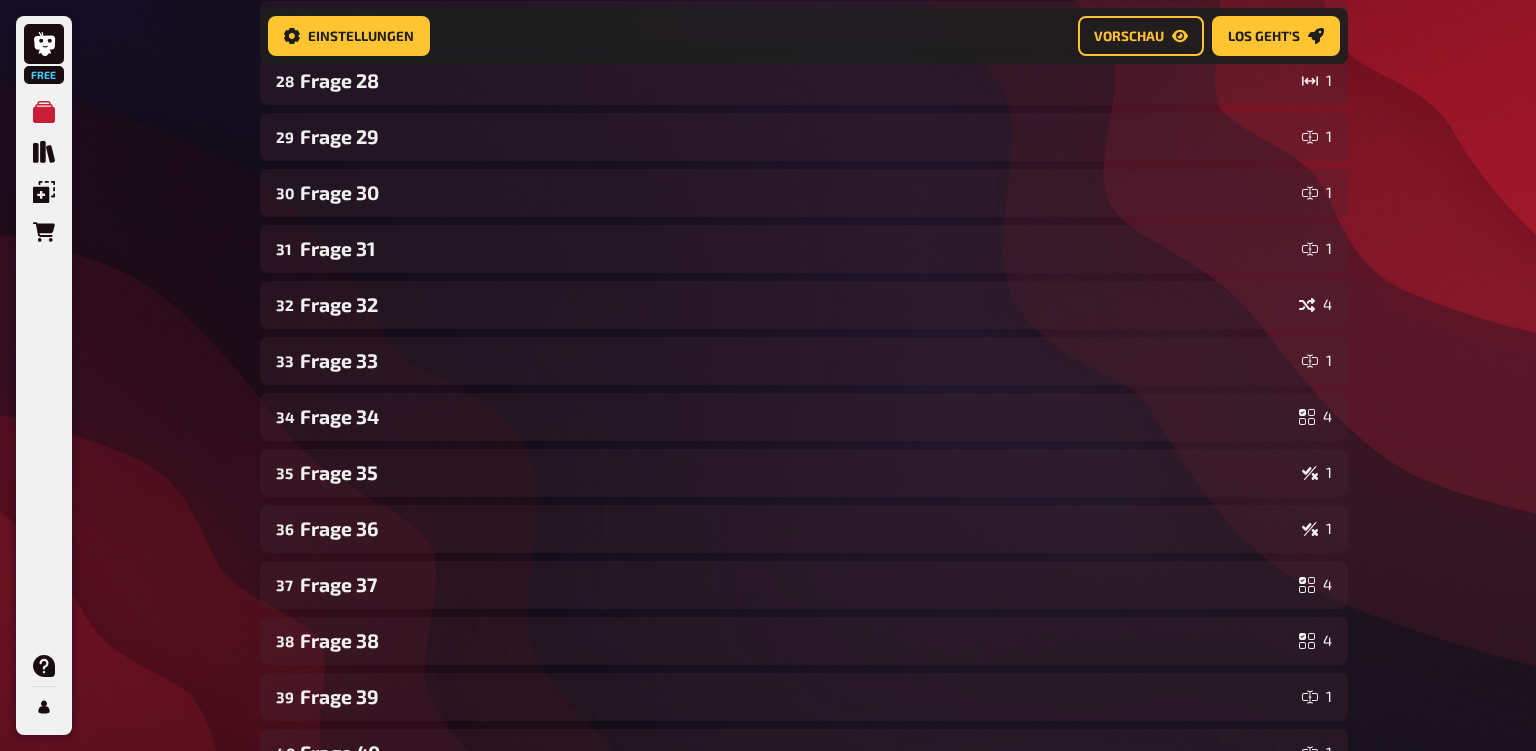scroll, scrollTop: 15200, scrollLeft: 0, axis: vertical 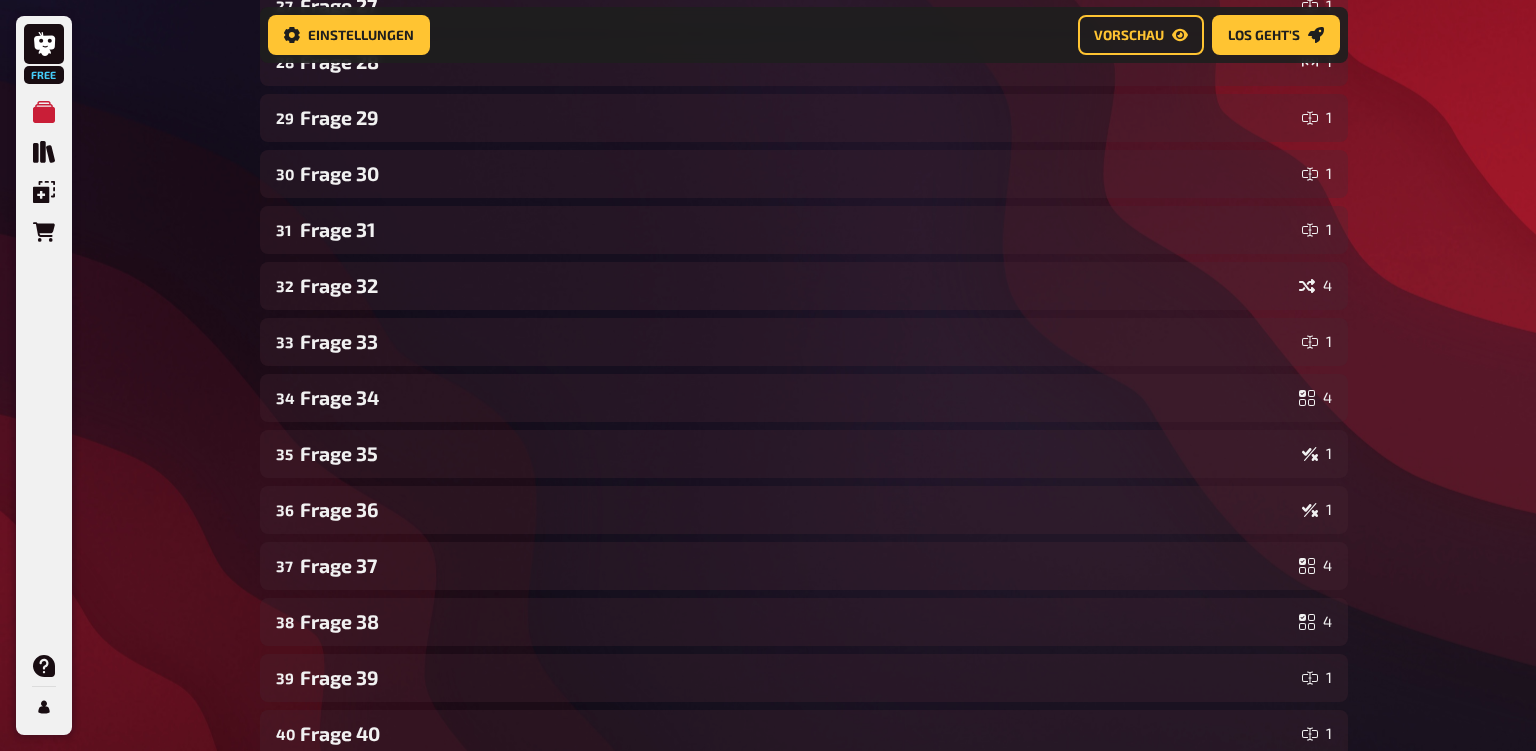 click on "Frage 26" at bounding box center [797, -51] 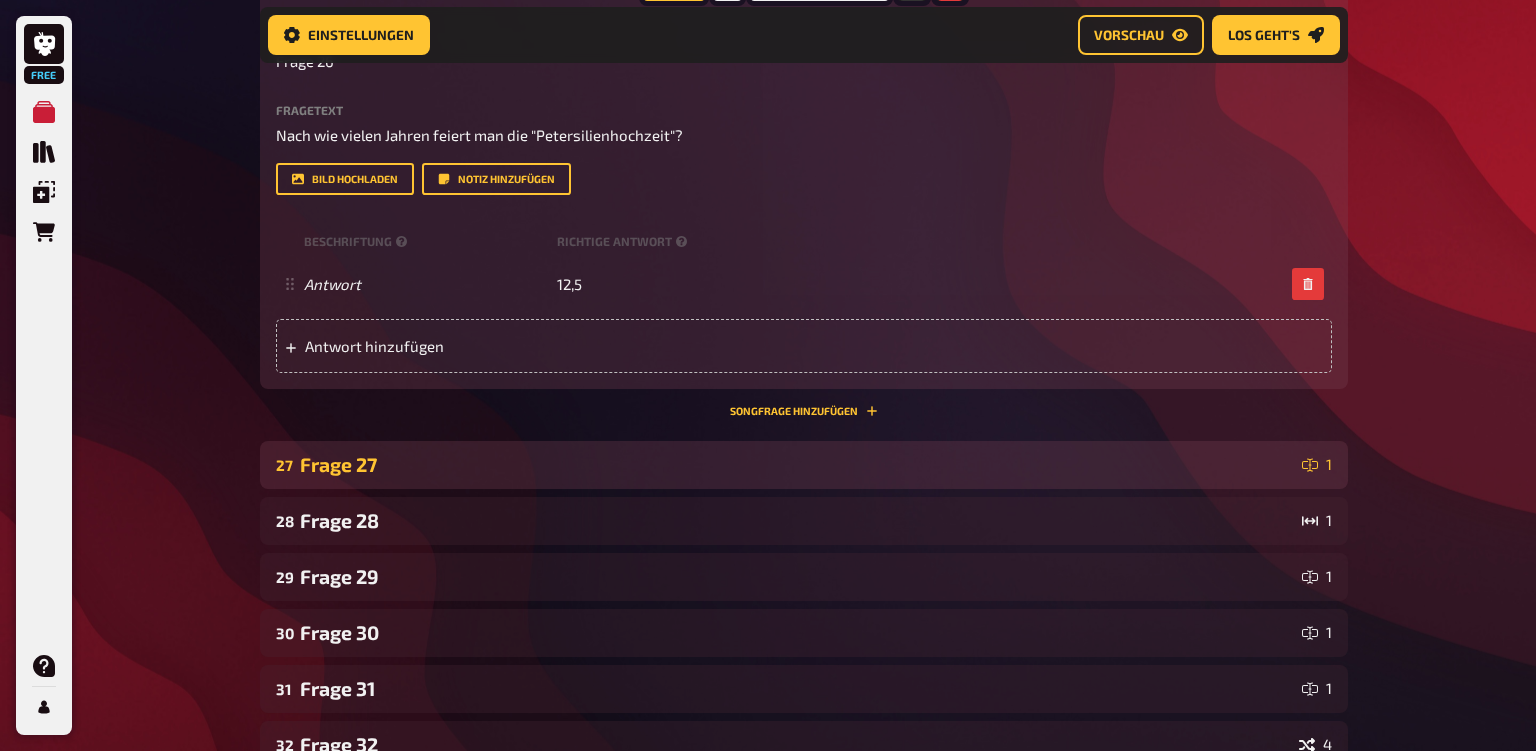 click on "Frage 27" at bounding box center (797, 464) 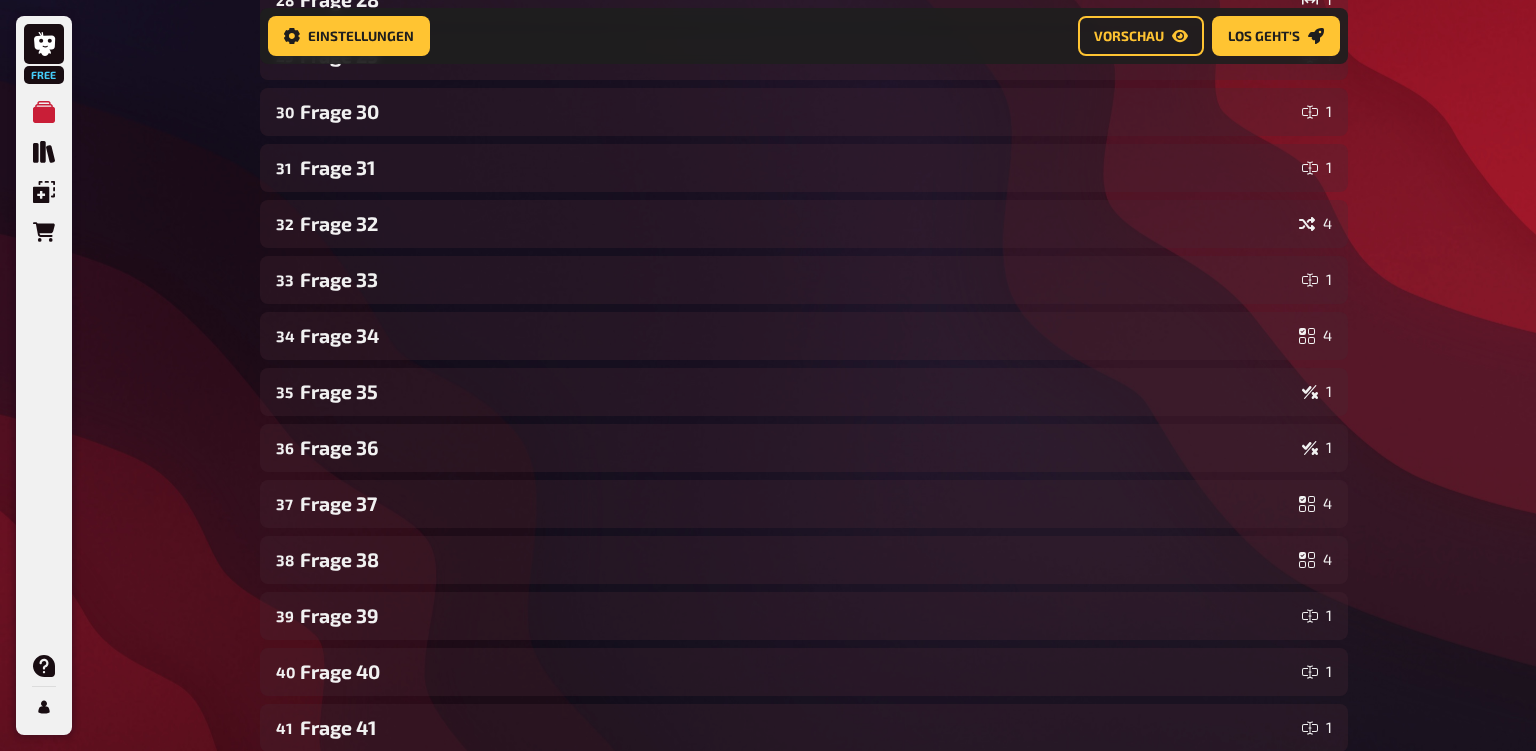 scroll, scrollTop: 16200, scrollLeft: 0, axis: vertical 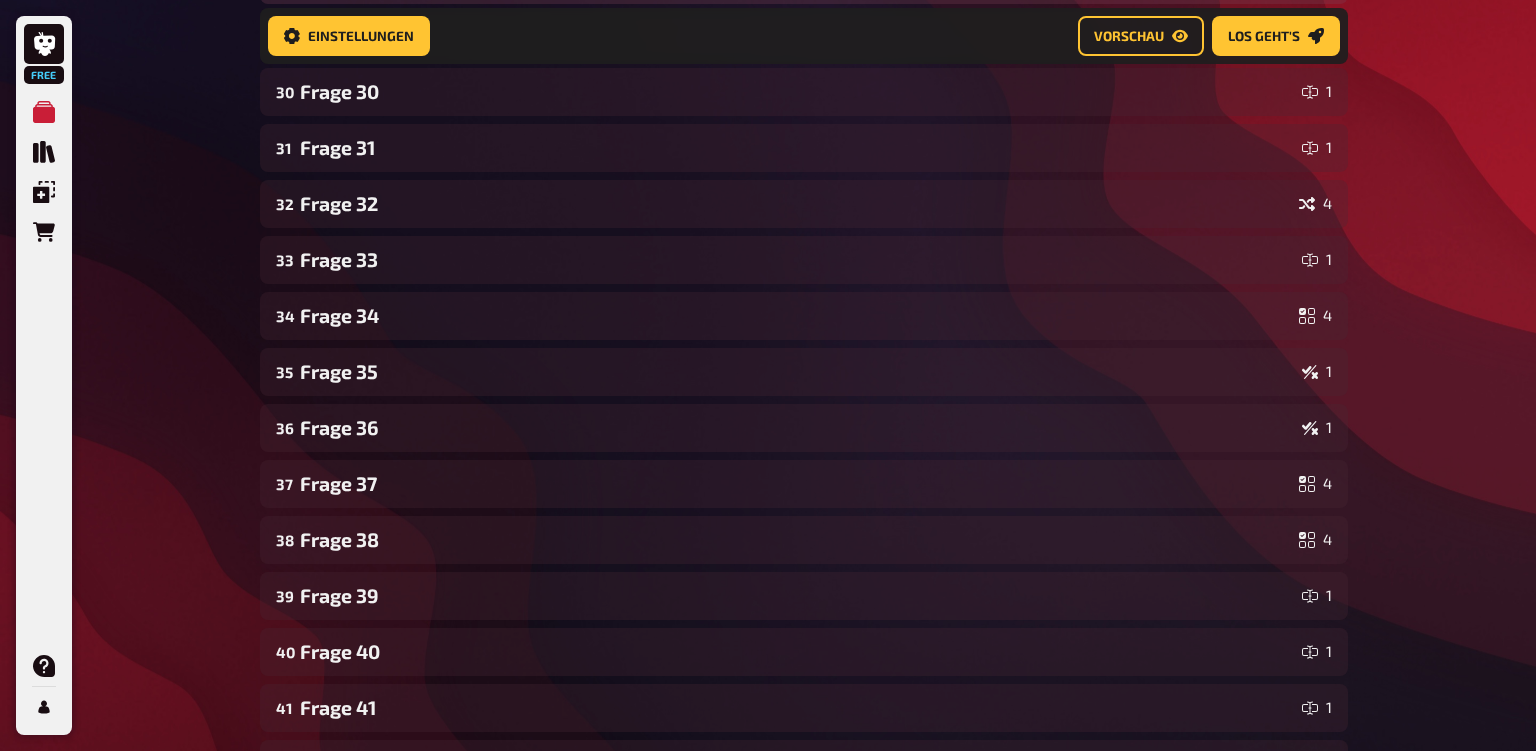 click on "Frage 28" at bounding box center (797, -21) 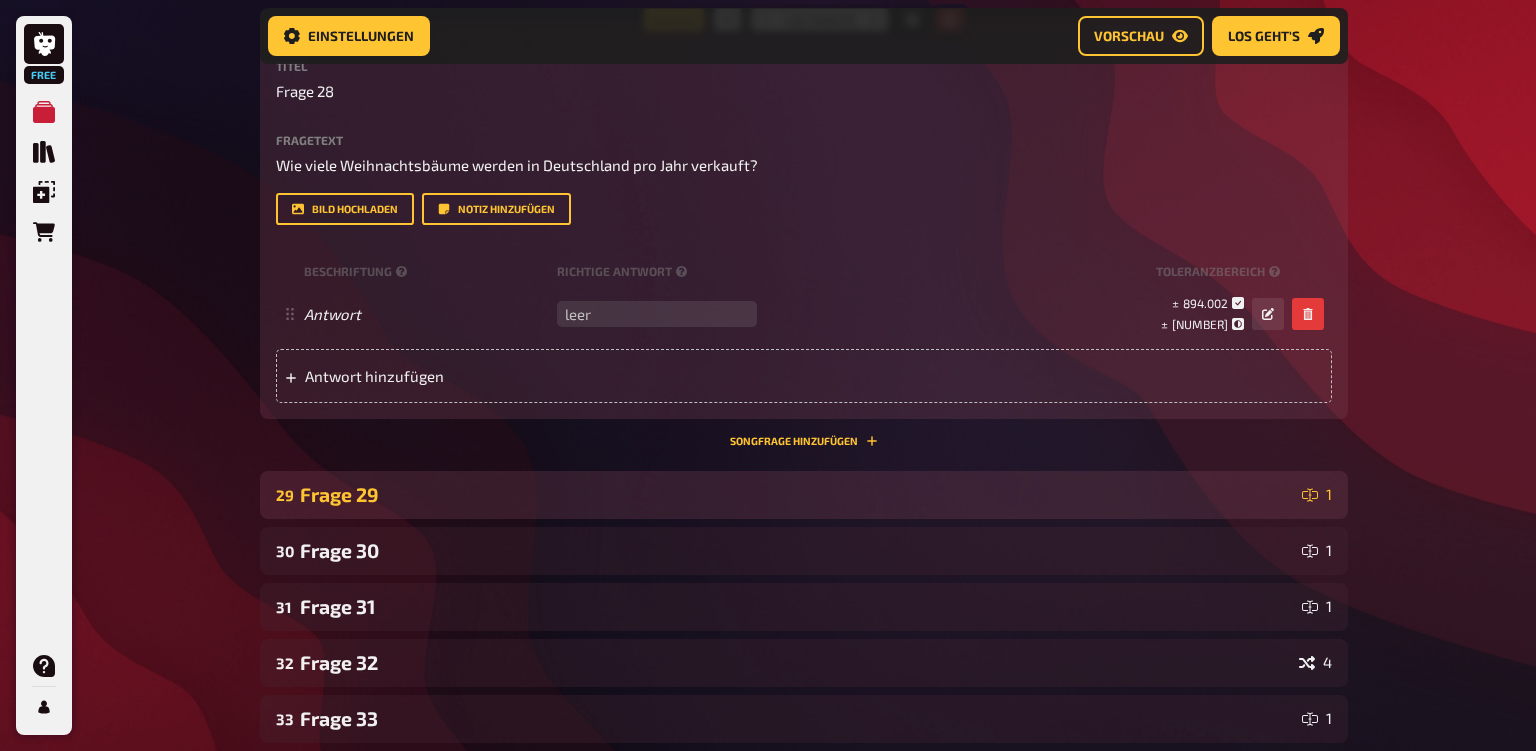 click on "Frage 29" at bounding box center (797, 494) 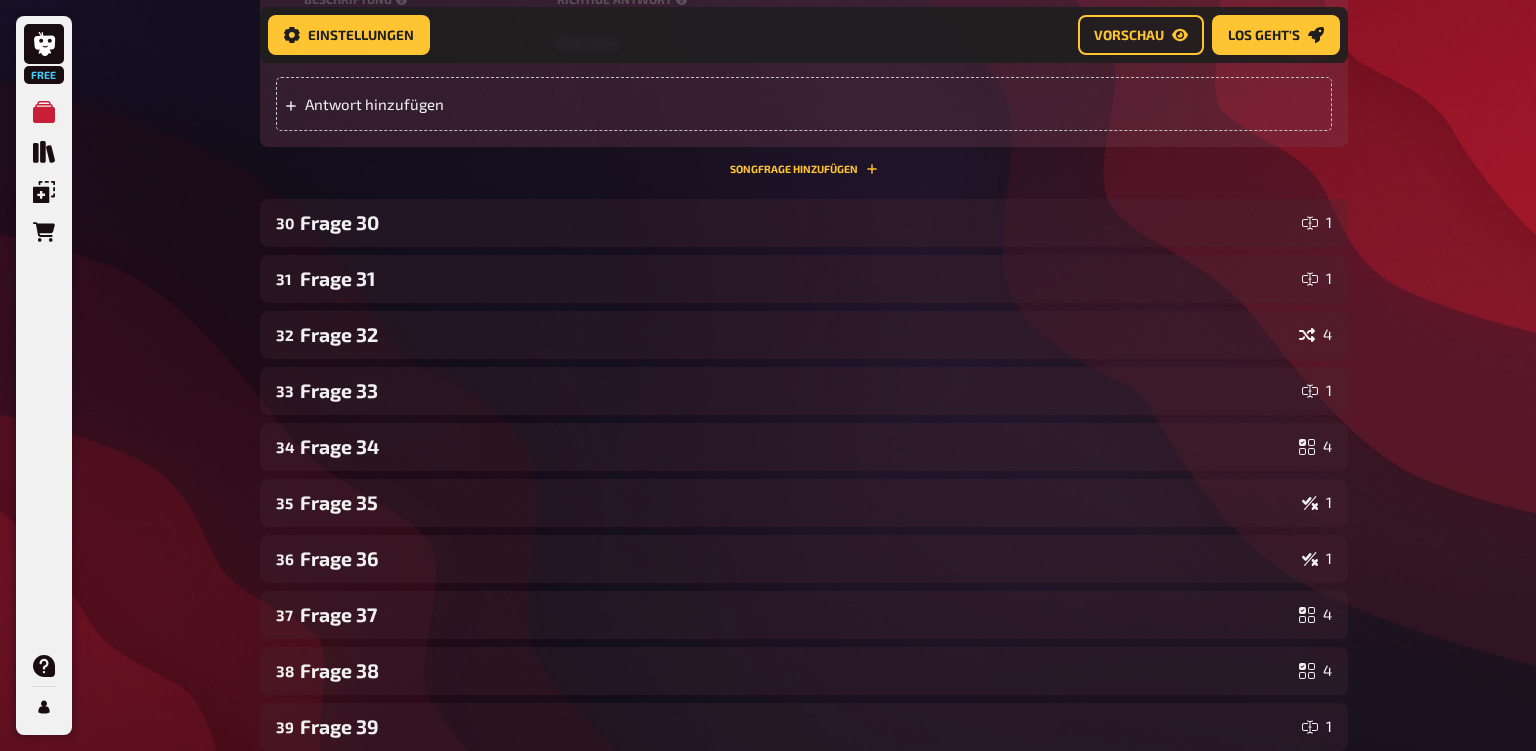scroll, scrollTop: 17008, scrollLeft: 0, axis: vertical 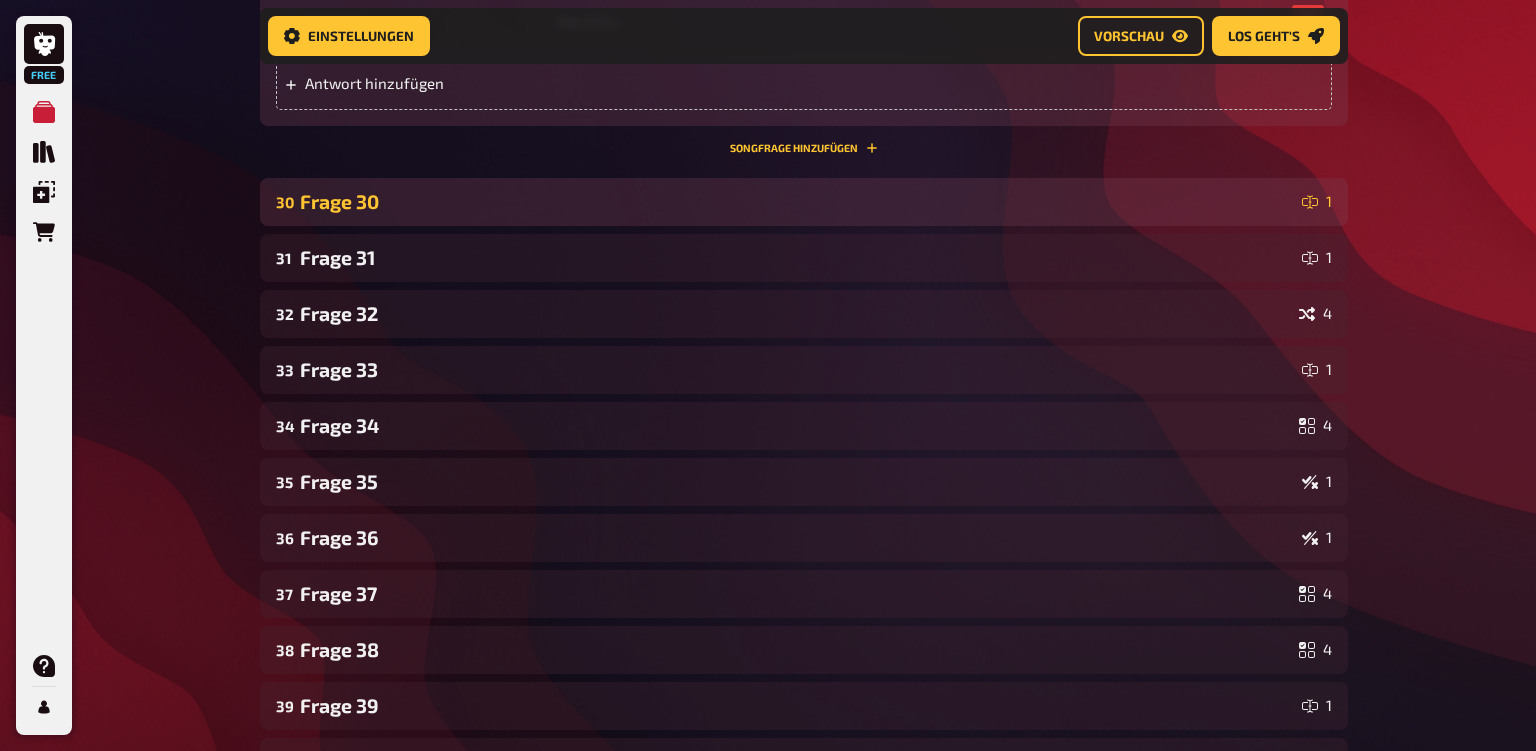 click on "Frage 30" at bounding box center [797, 201] 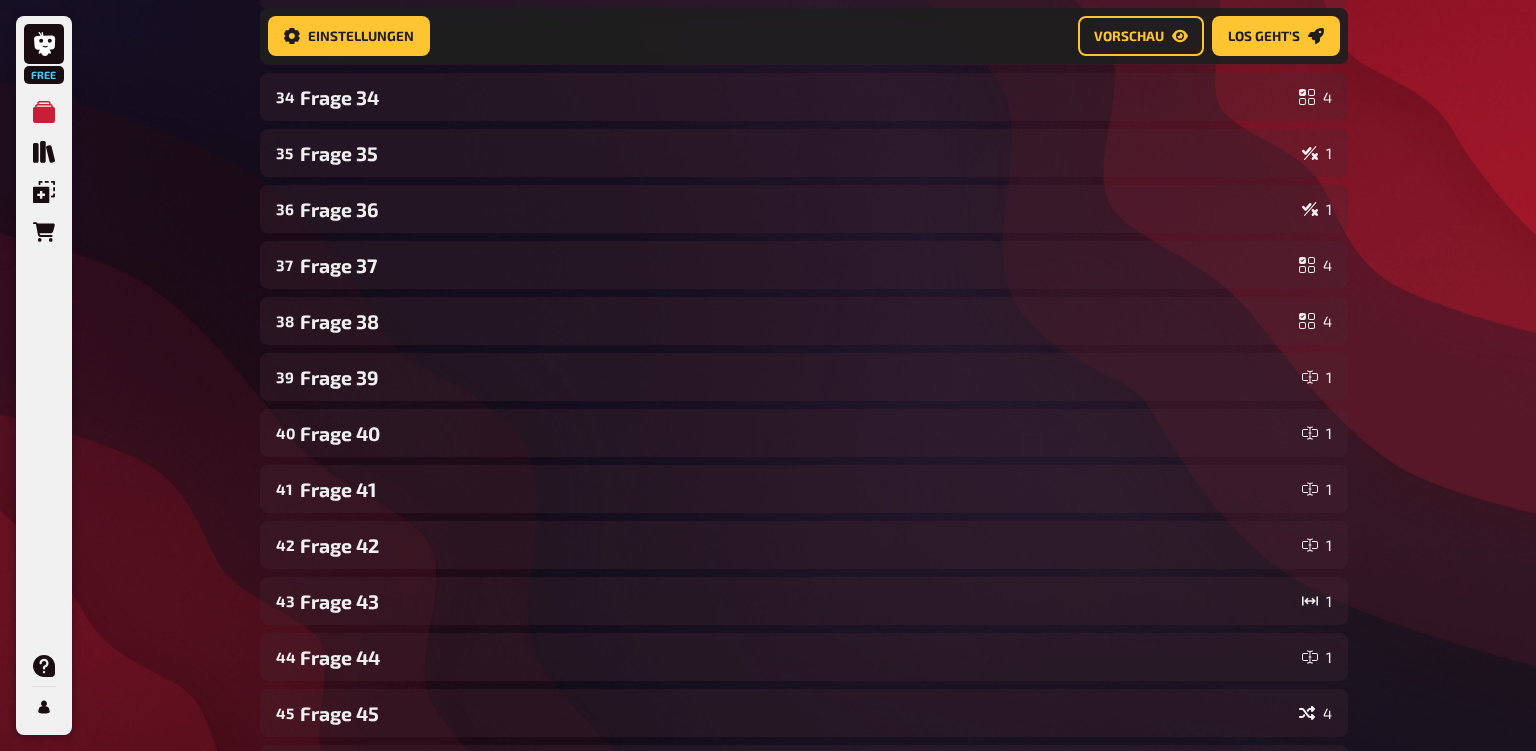 scroll, scrollTop: 17966, scrollLeft: 0, axis: vertical 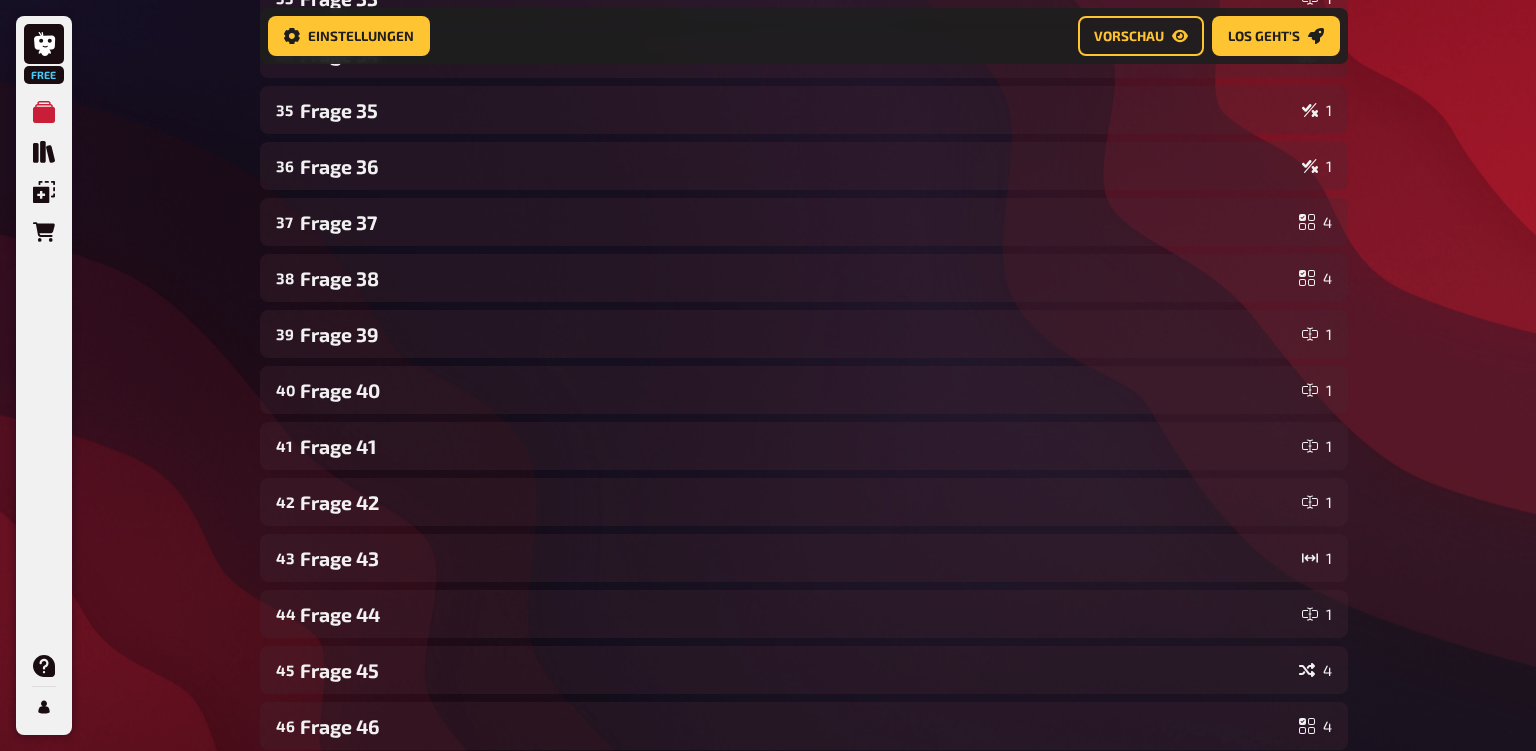 click on "Frage 31" at bounding box center (797, -114) 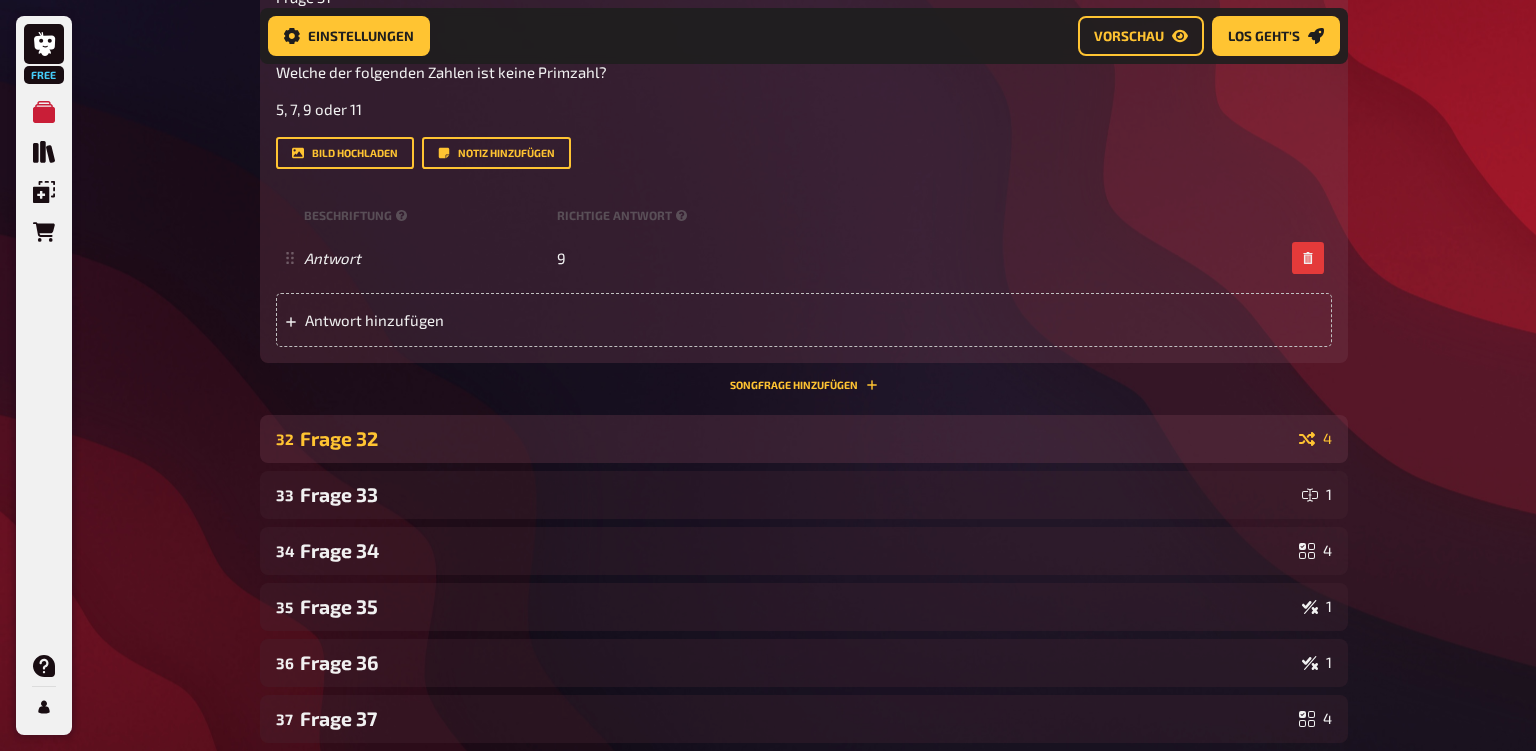 click on "[NUMBER] Frage [NUMBER] 4" at bounding box center [804, 439] 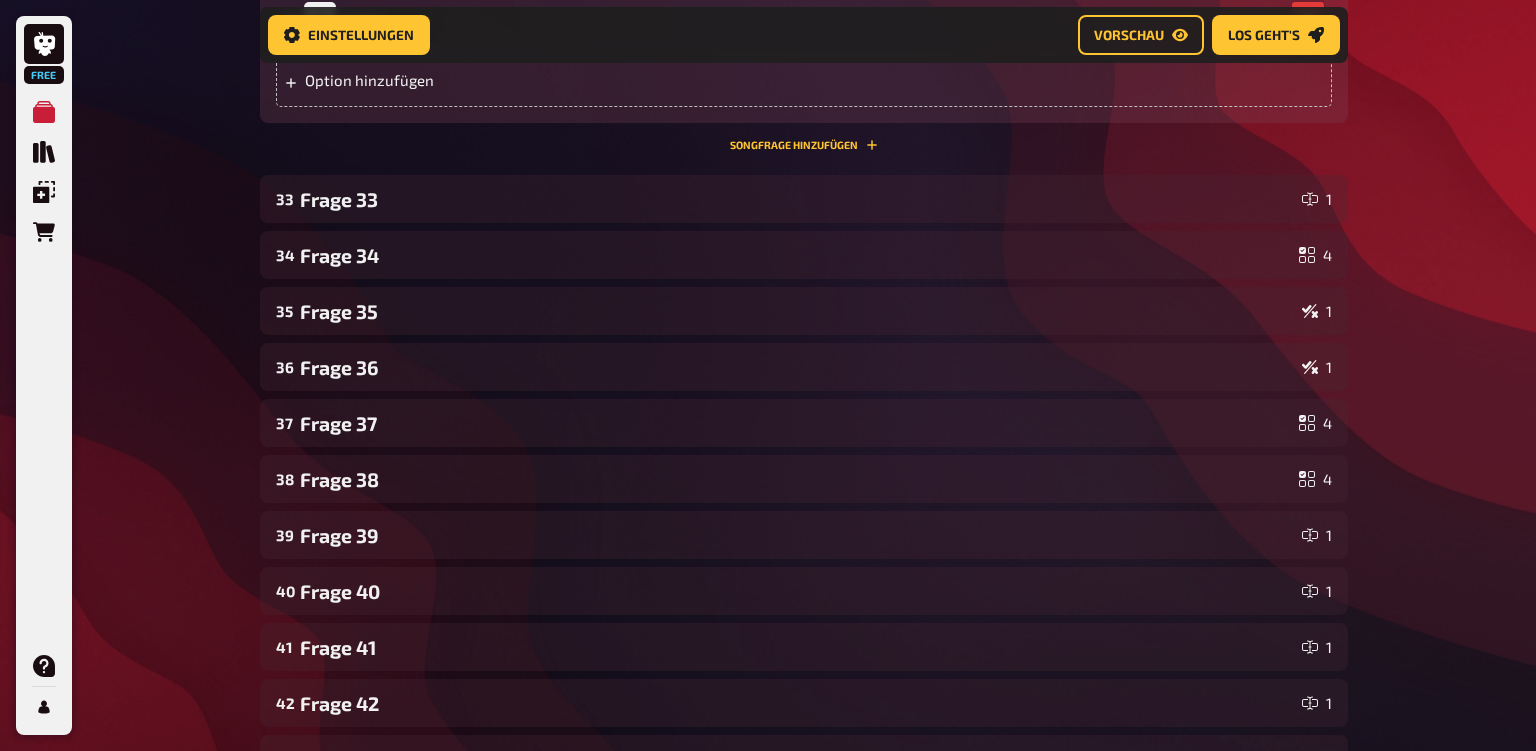 scroll, scrollTop: 19048, scrollLeft: 0, axis: vertical 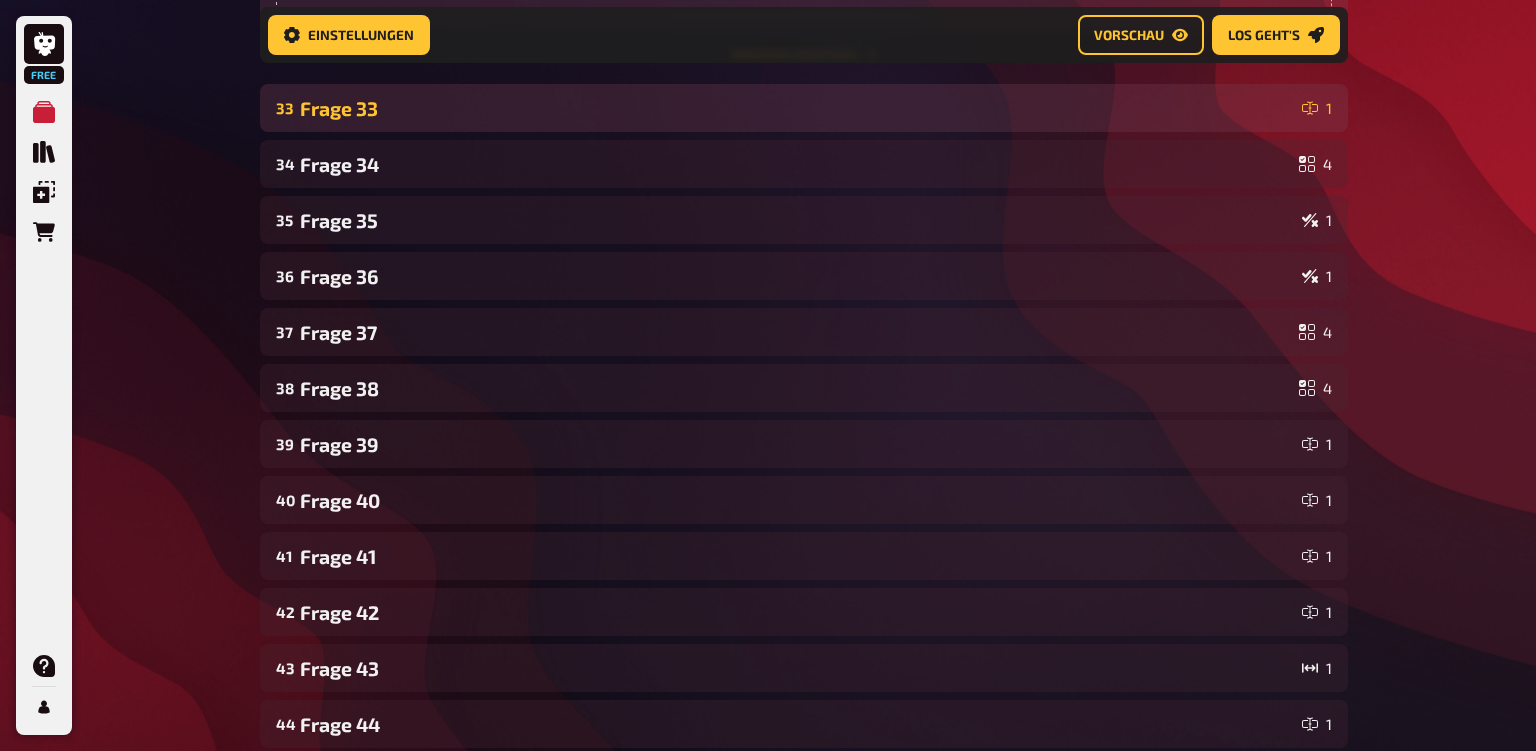 click on "[NUMBER] Frage [NUMBER] 1" at bounding box center (804, 108) 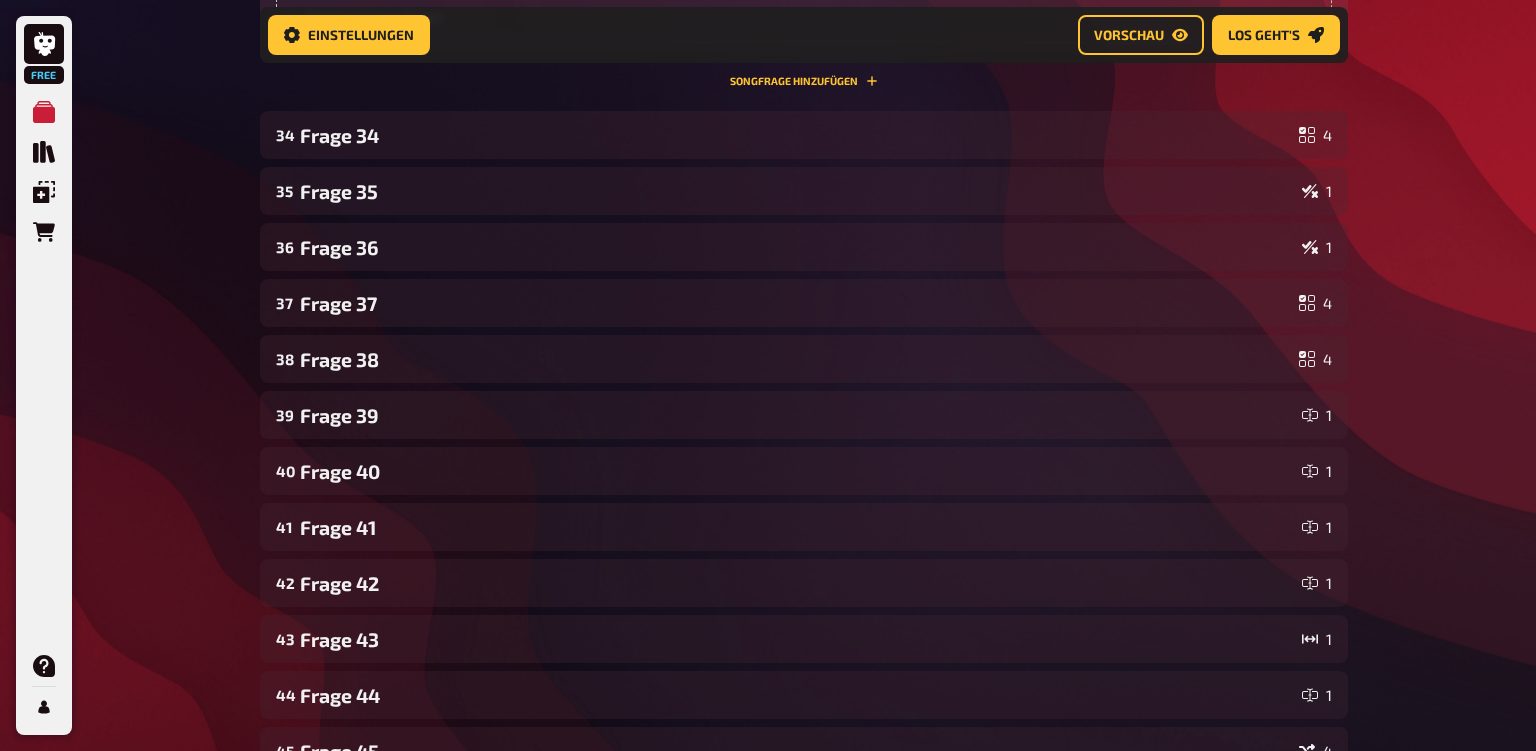 scroll, scrollTop: 19675, scrollLeft: 0, axis: vertical 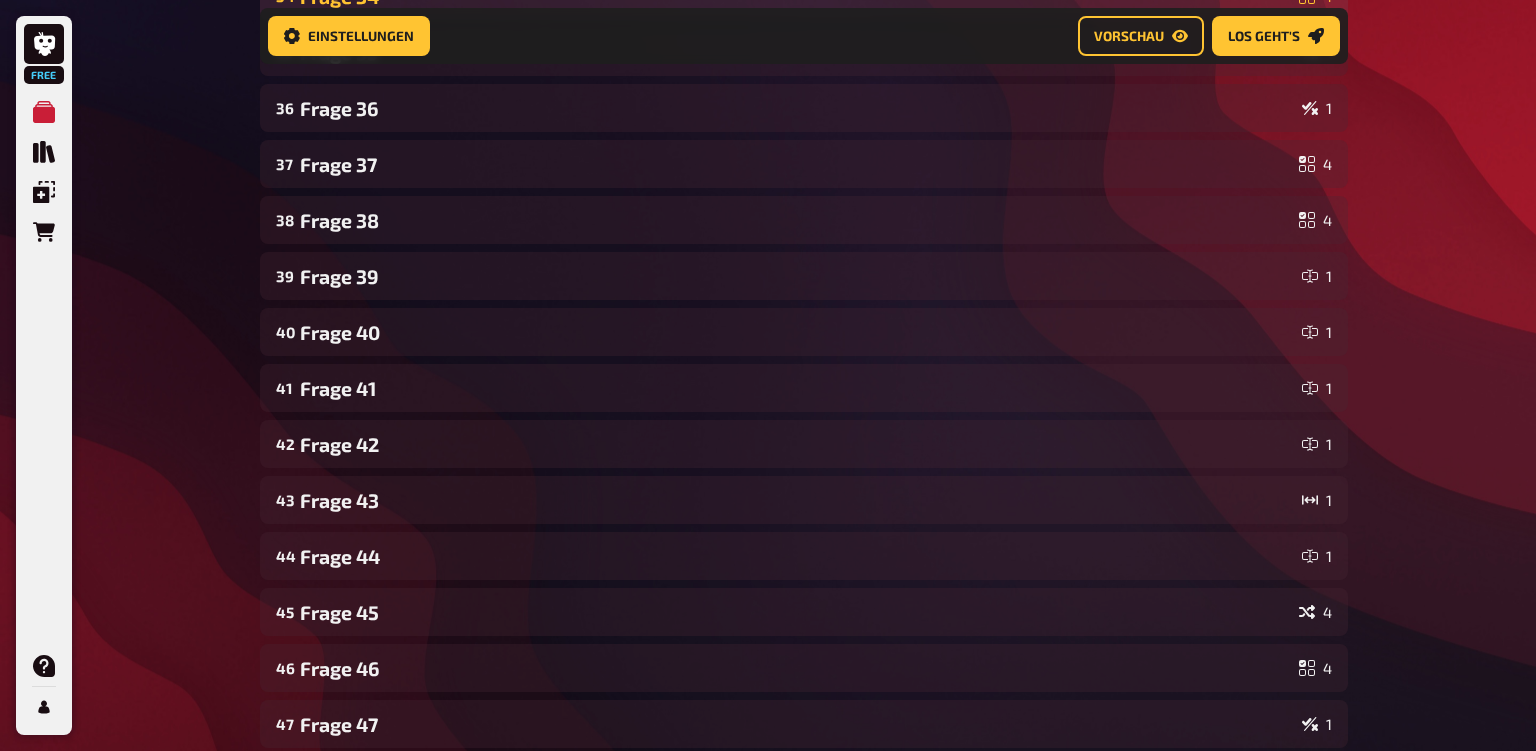 click on "Frage 34" at bounding box center (795, -4) 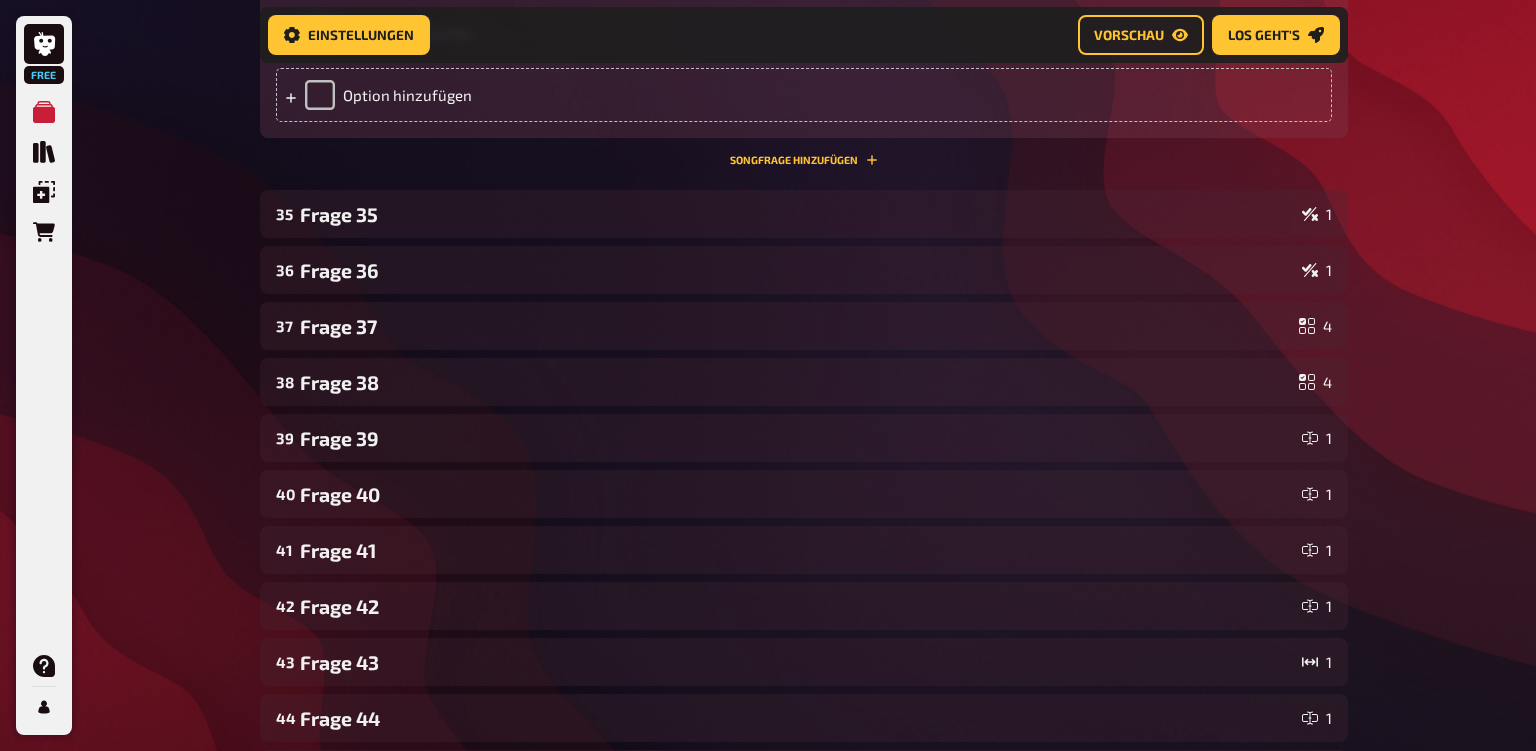 scroll, scrollTop: 20158, scrollLeft: 0, axis: vertical 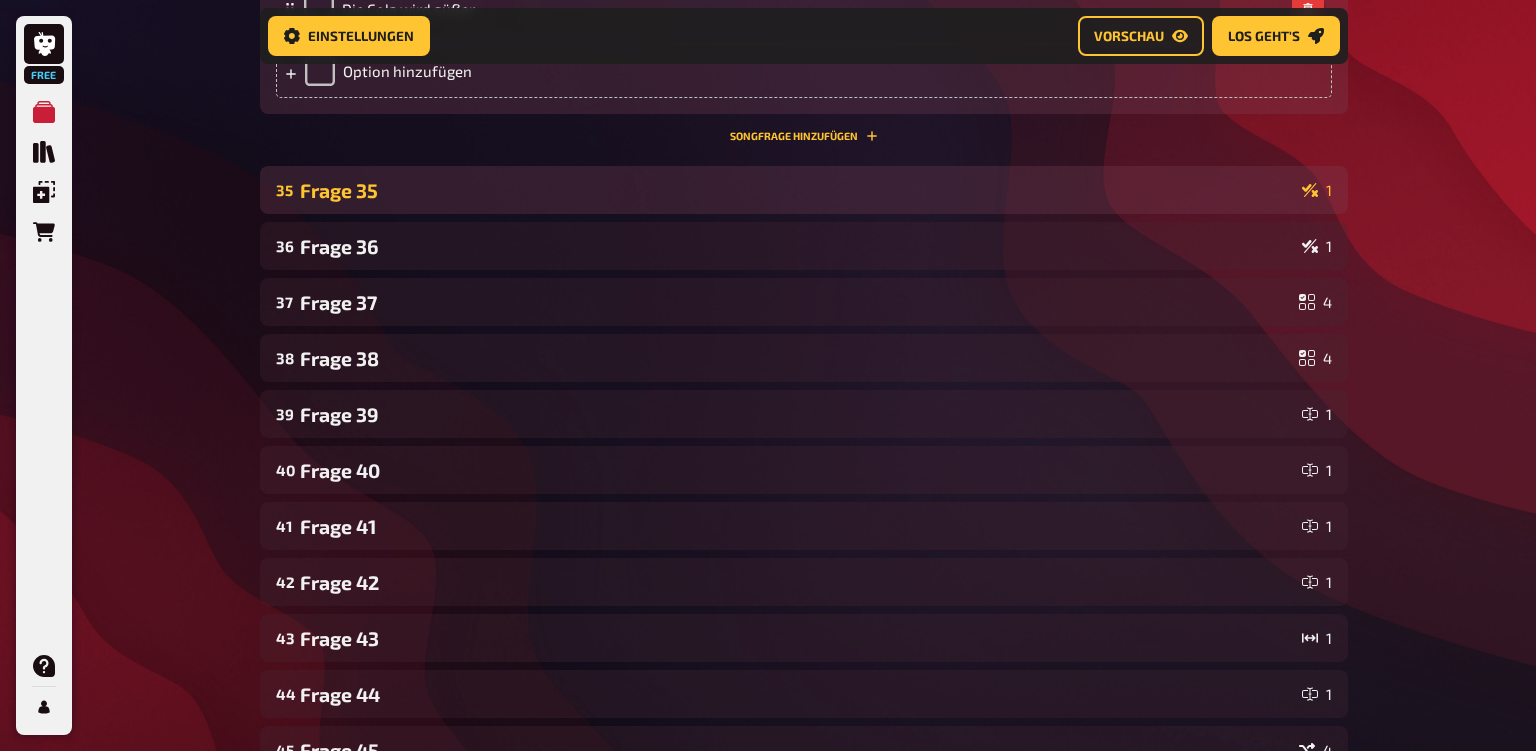 click on "Frage 35" at bounding box center (797, 190) 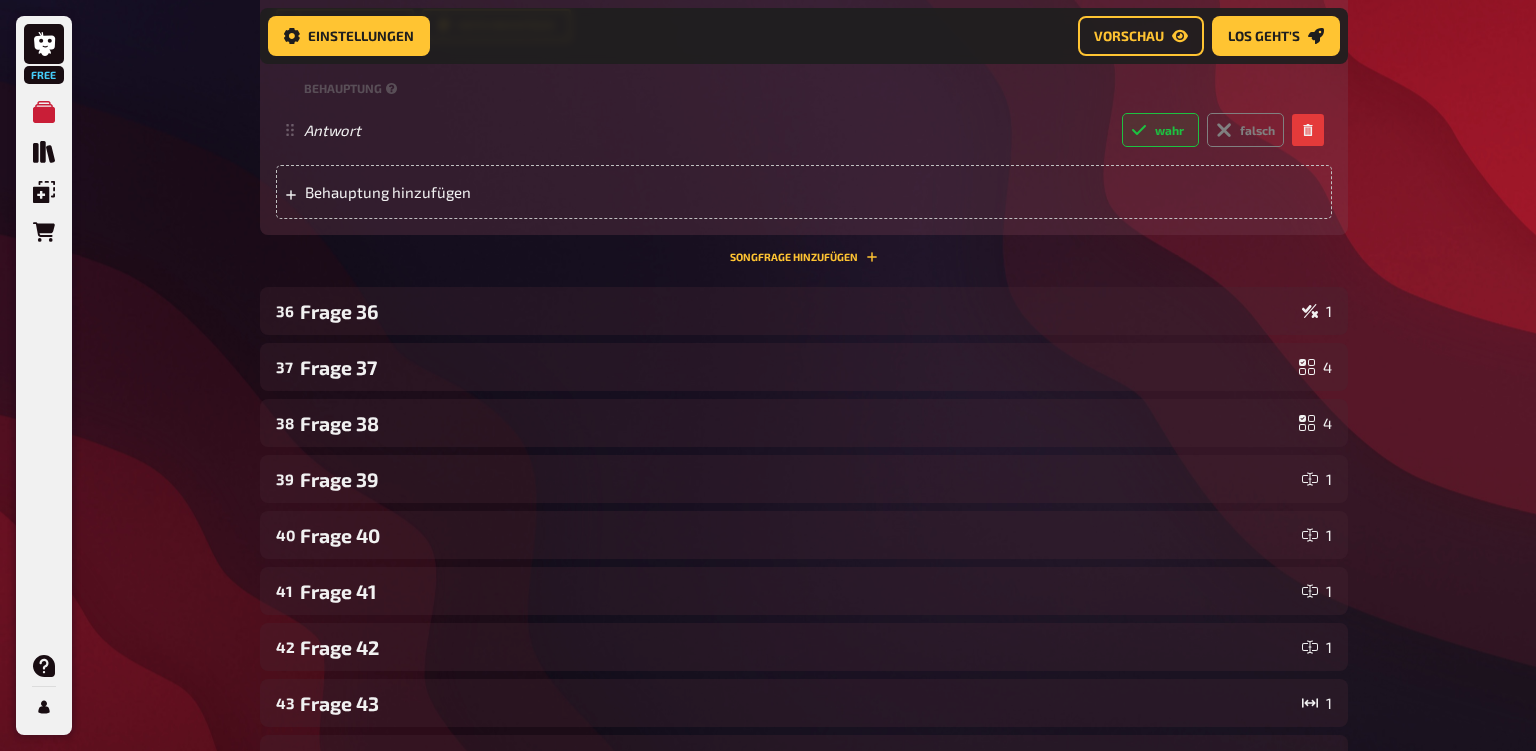 scroll, scrollTop: 20576, scrollLeft: 0, axis: vertical 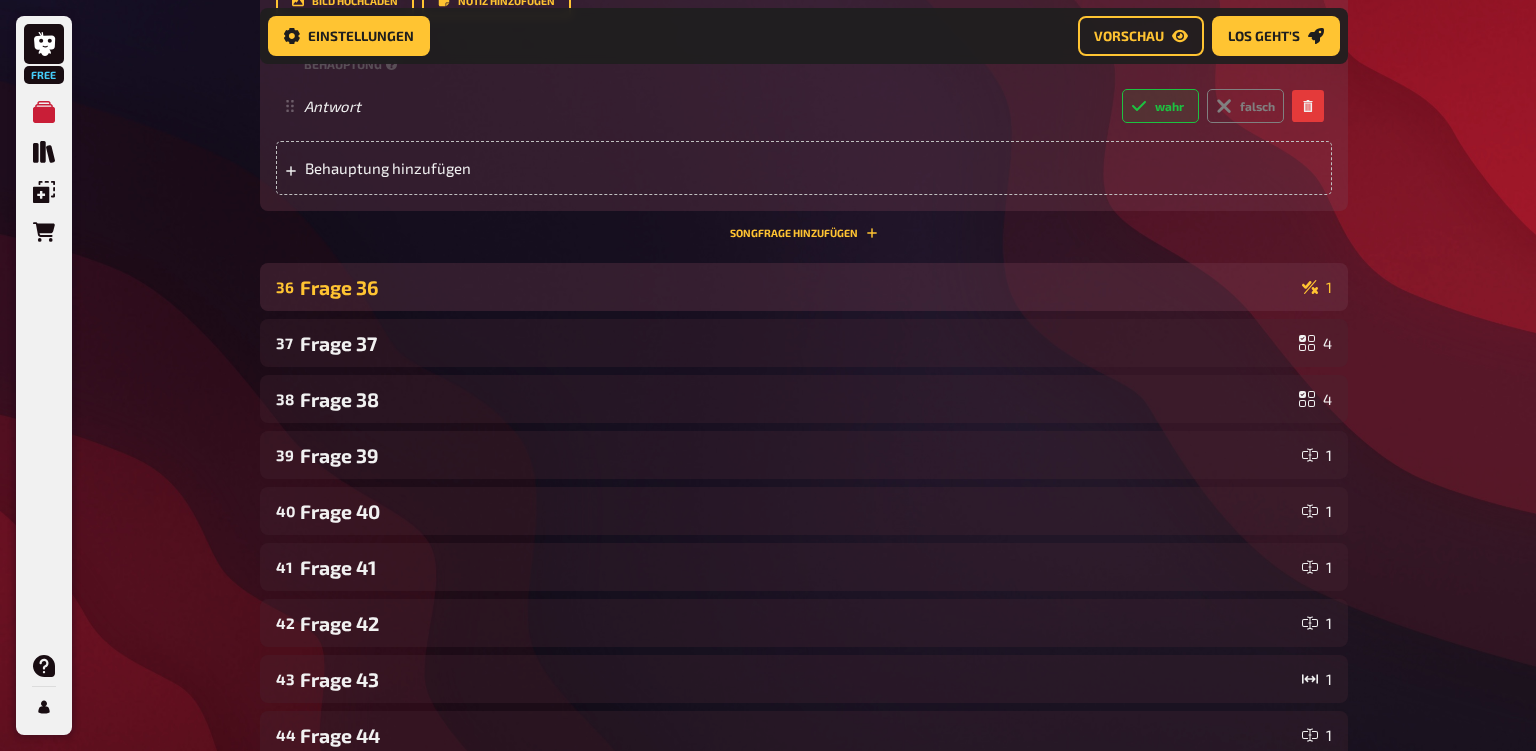 click on "Frage 36" at bounding box center (797, 287) 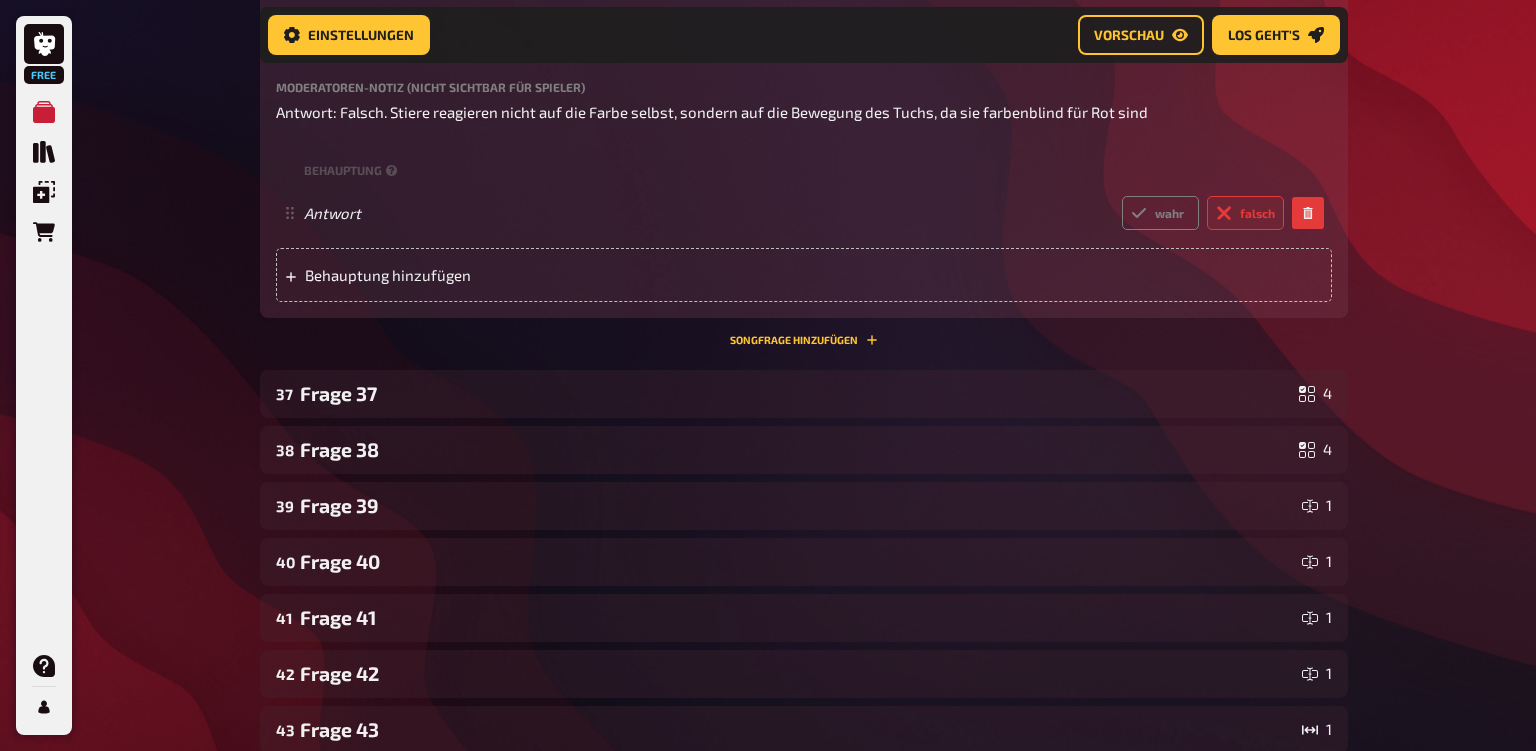 scroll, scrollTop: 21084, scrollLeft: 0, axis: vertical 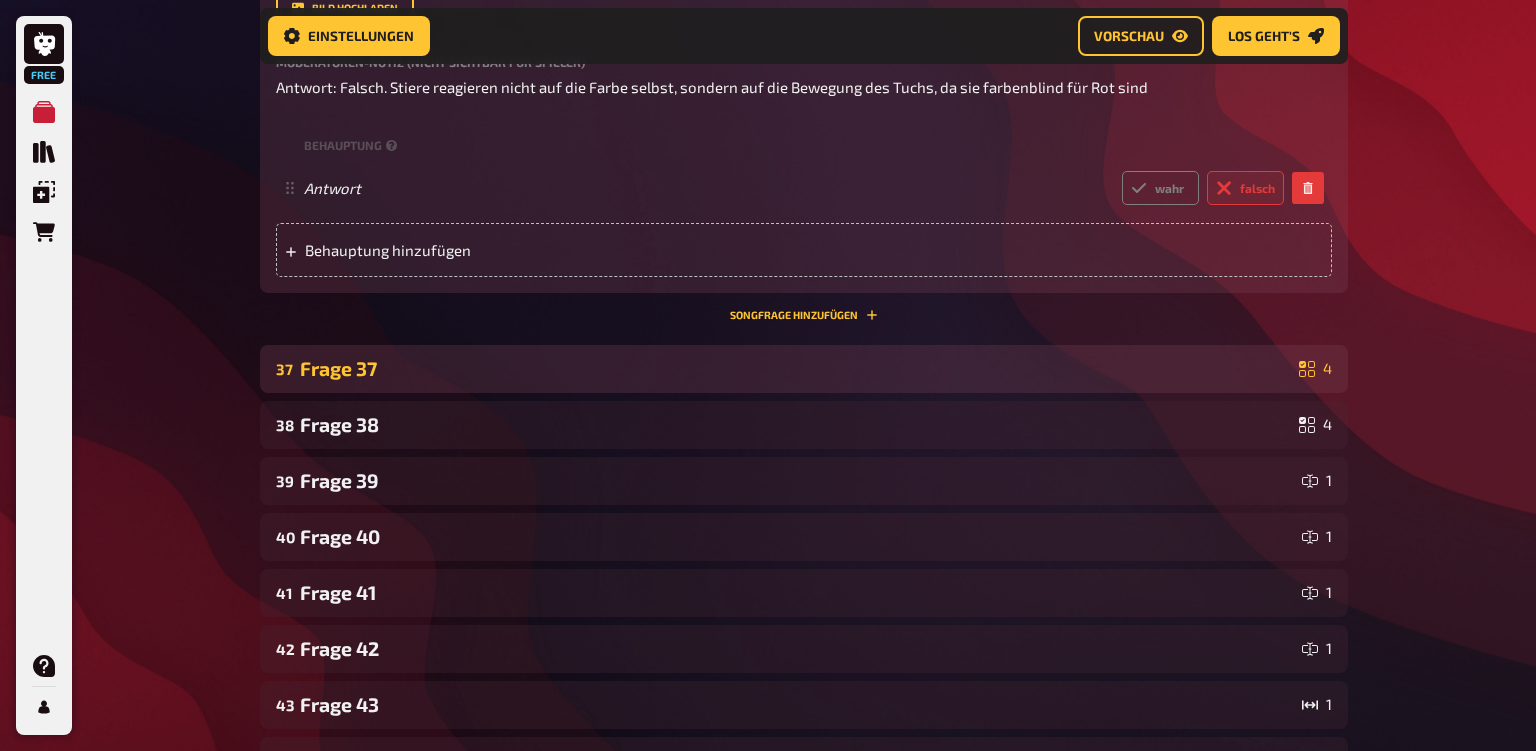 click on "Frage 37" at bounding box center [795, 368] 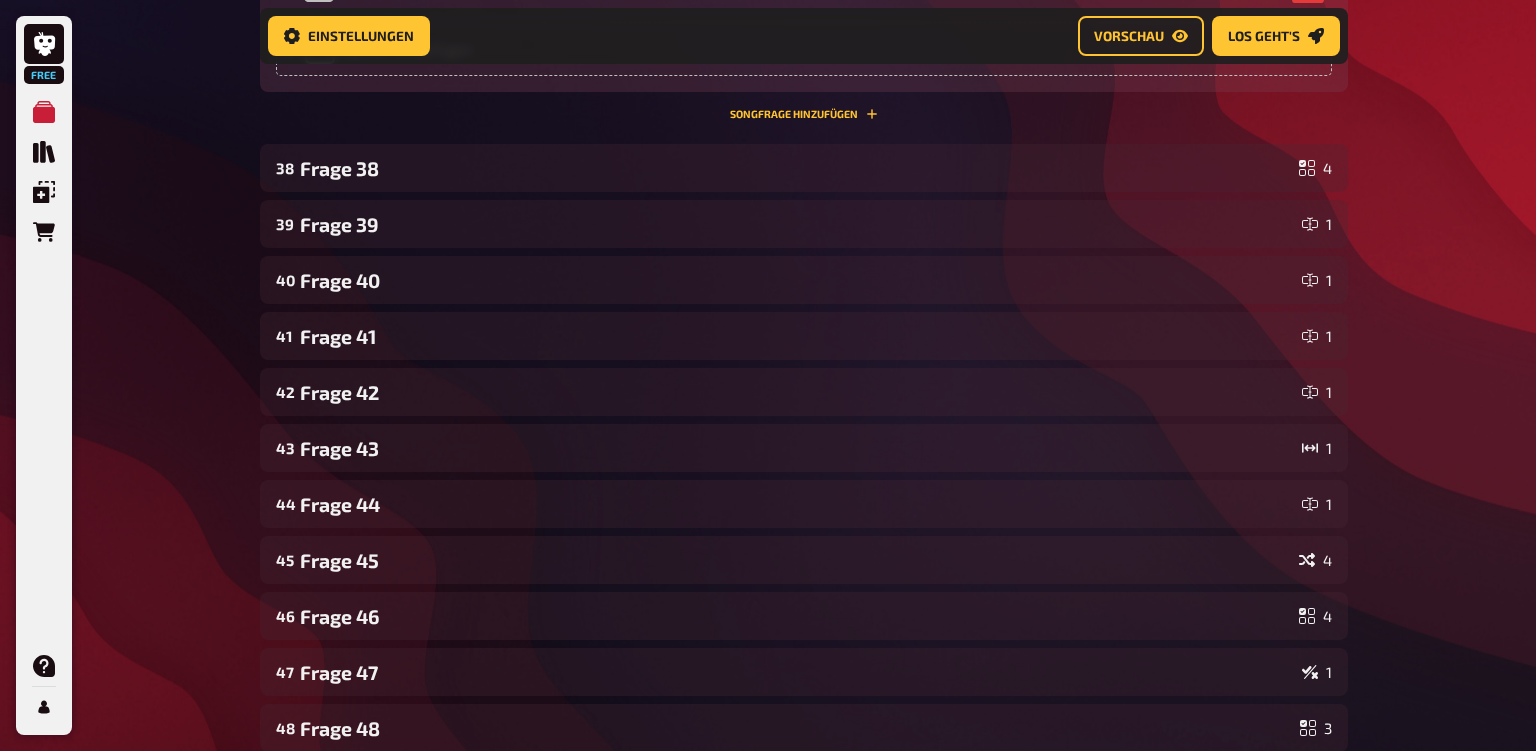 scroll, scrollTop: 22010, scrollLeft: 0, axis: vertical 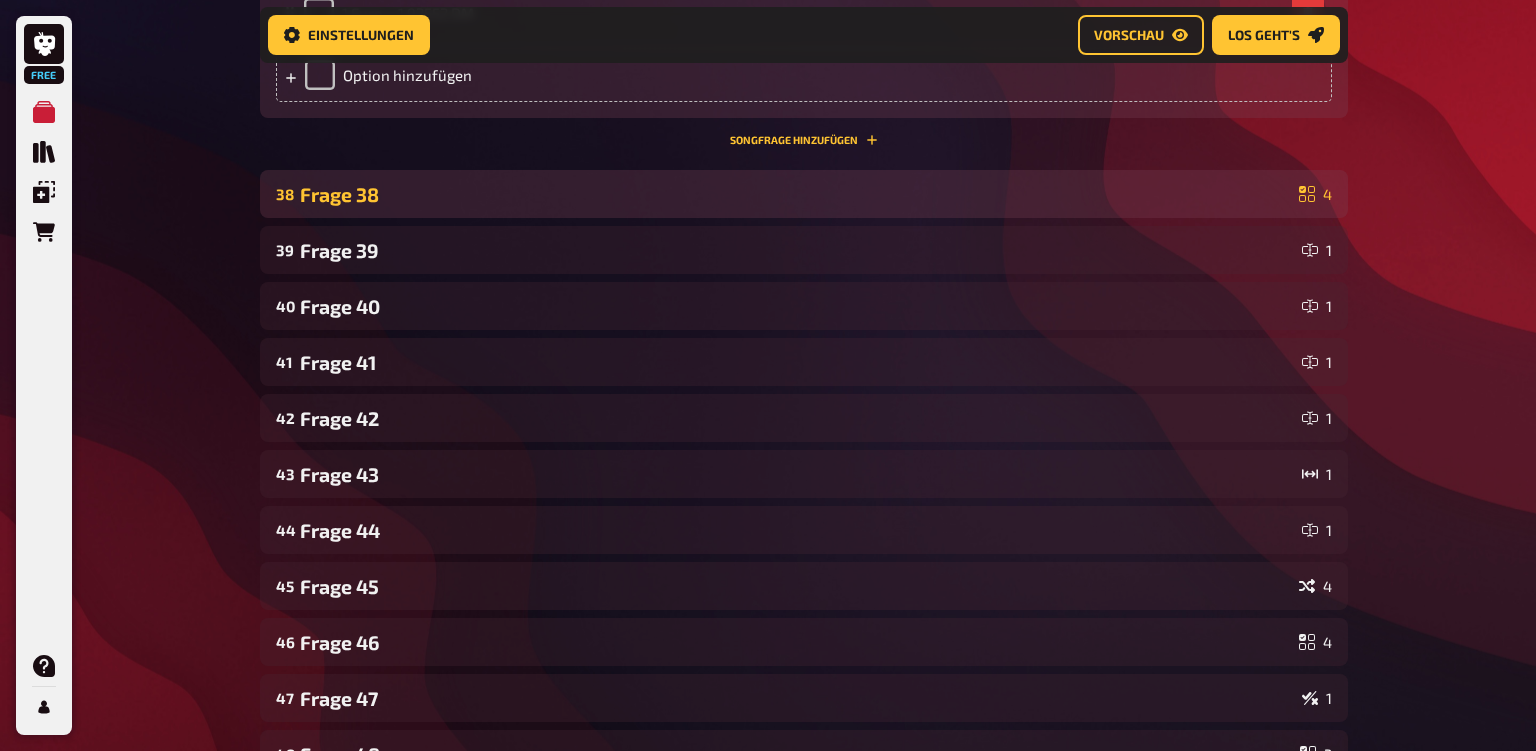 click on "Frage 38" at bounding box center [795, 194] 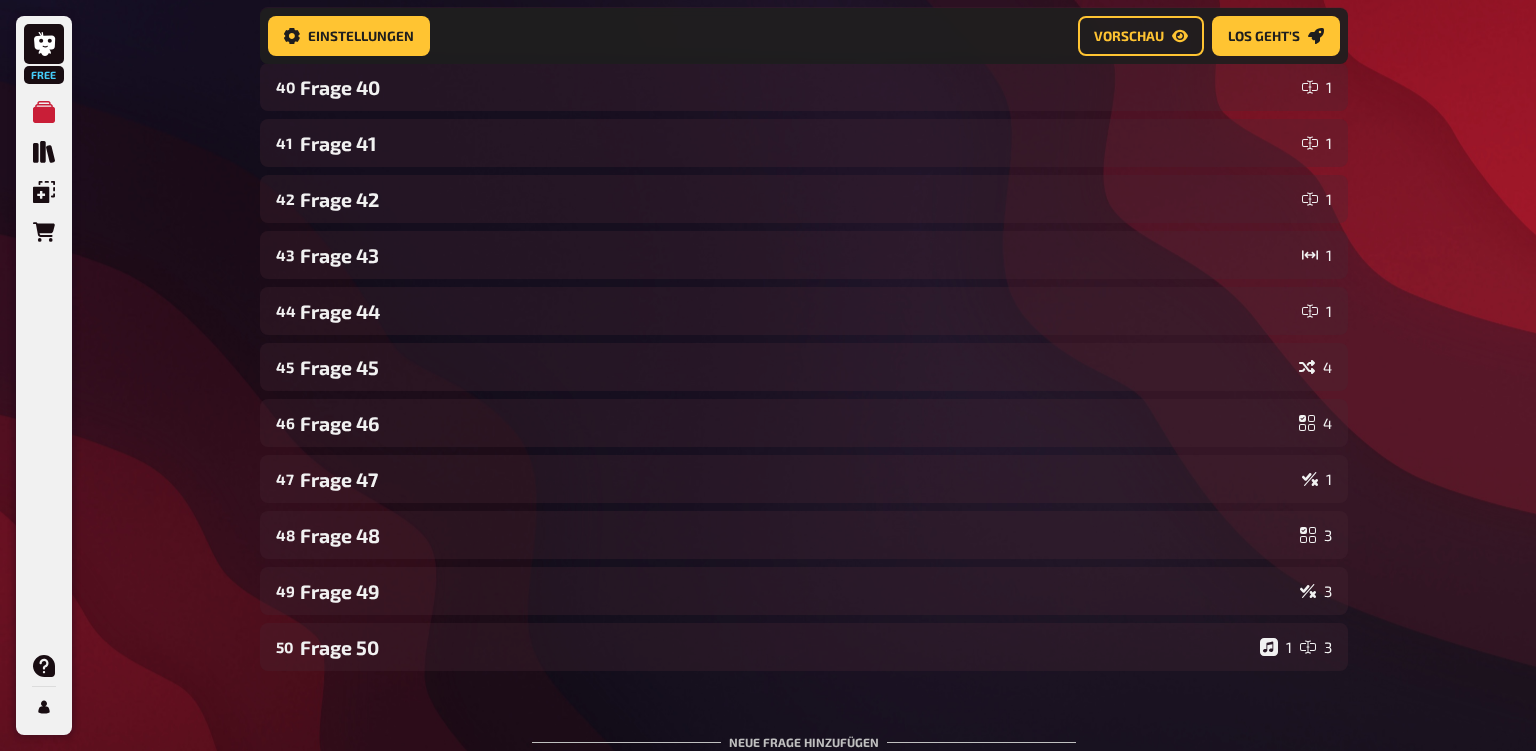 scroll, scrollTop: 23079, scrollLeft: 0, axis: vertical 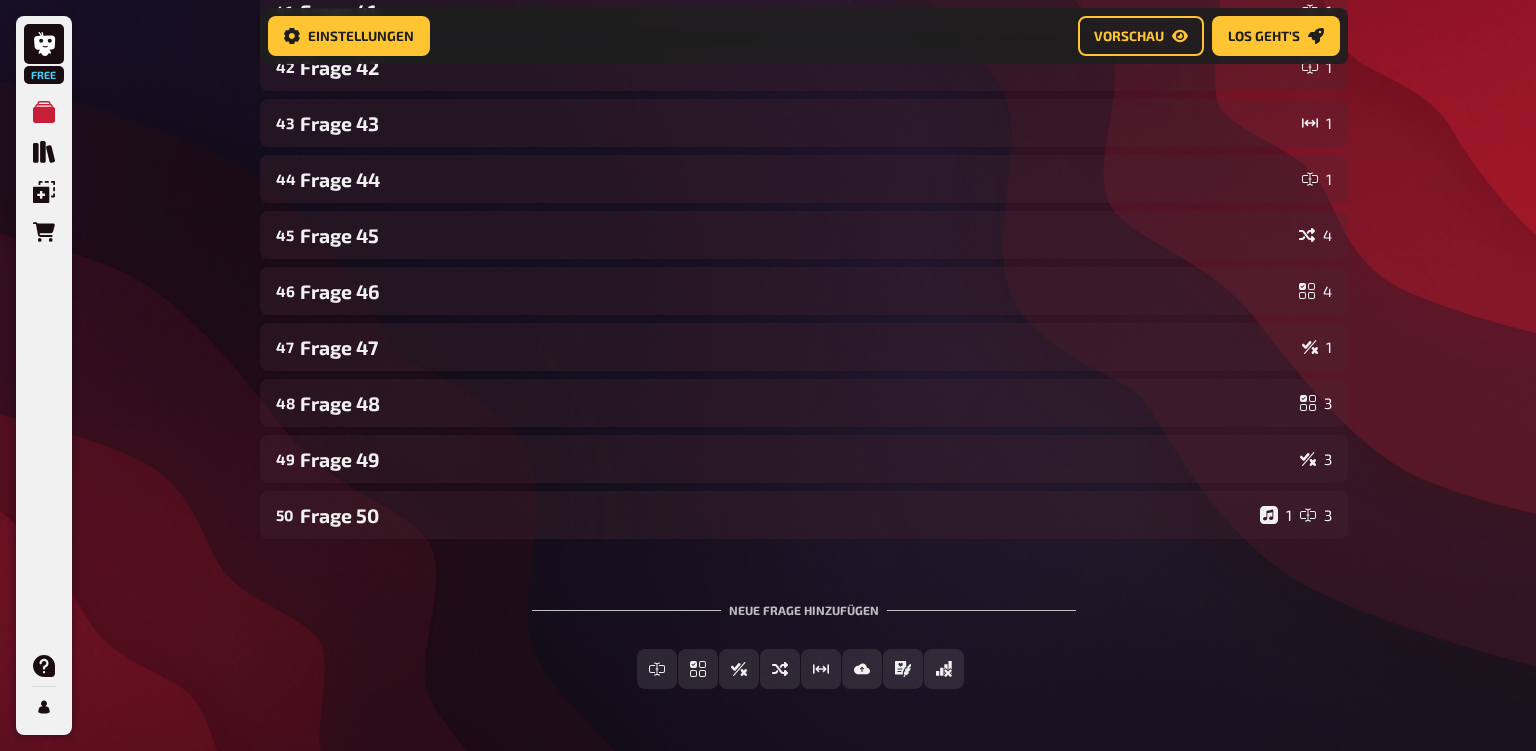 click on "Frage 39" at bounding box center (797, -101) 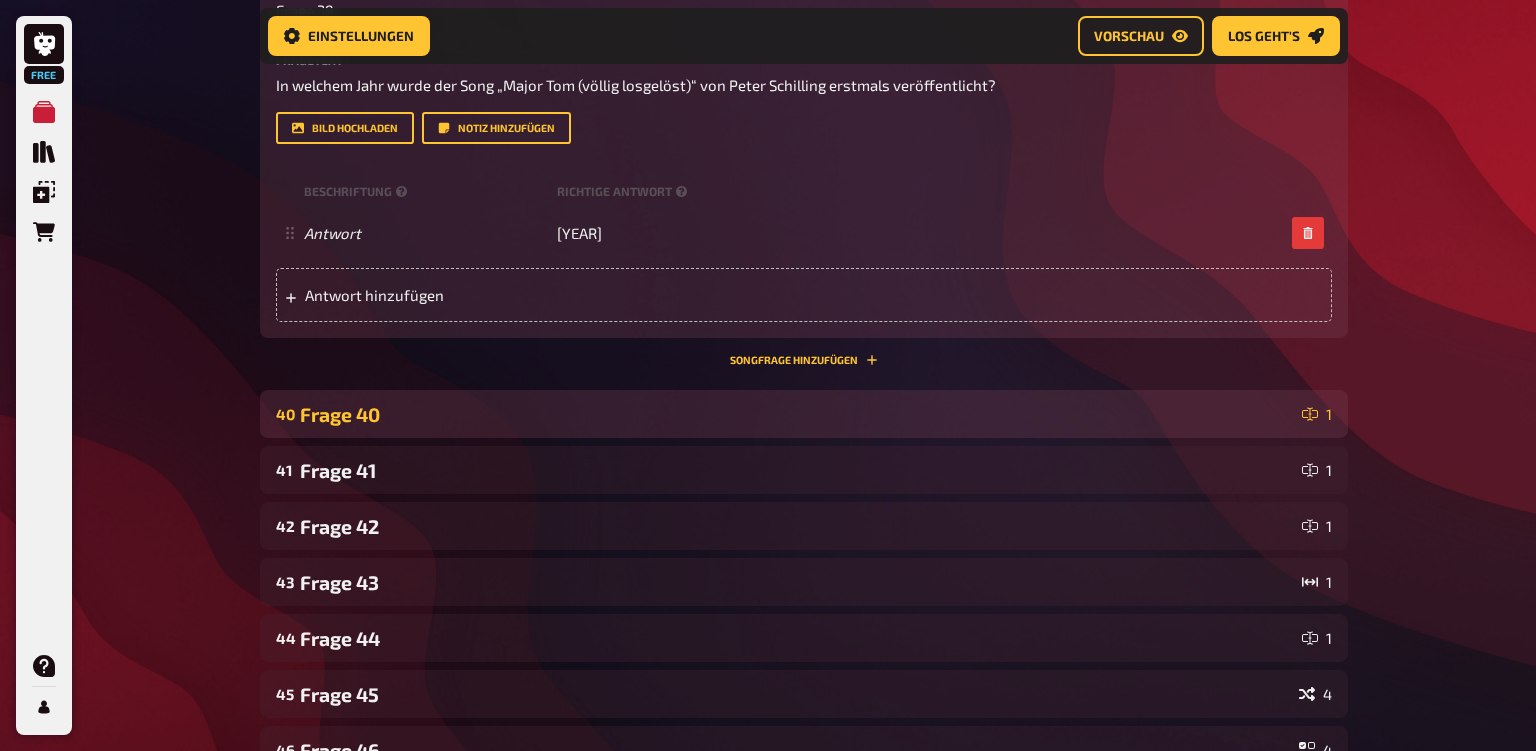 click on "Frage 40" at bounding box center [797, 414] 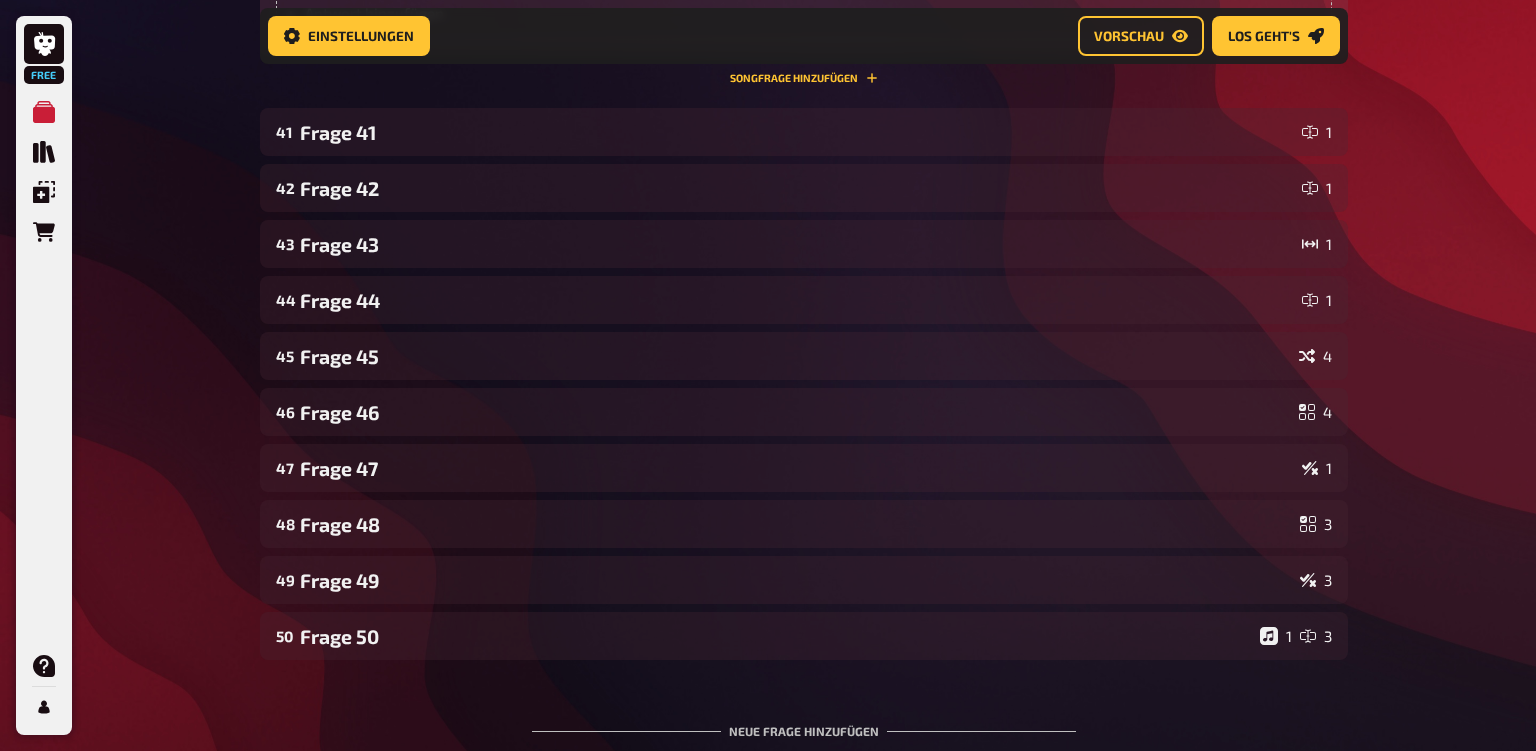 scroll, scrollTop: 23959, scrollLeft: 0, axis: vertical 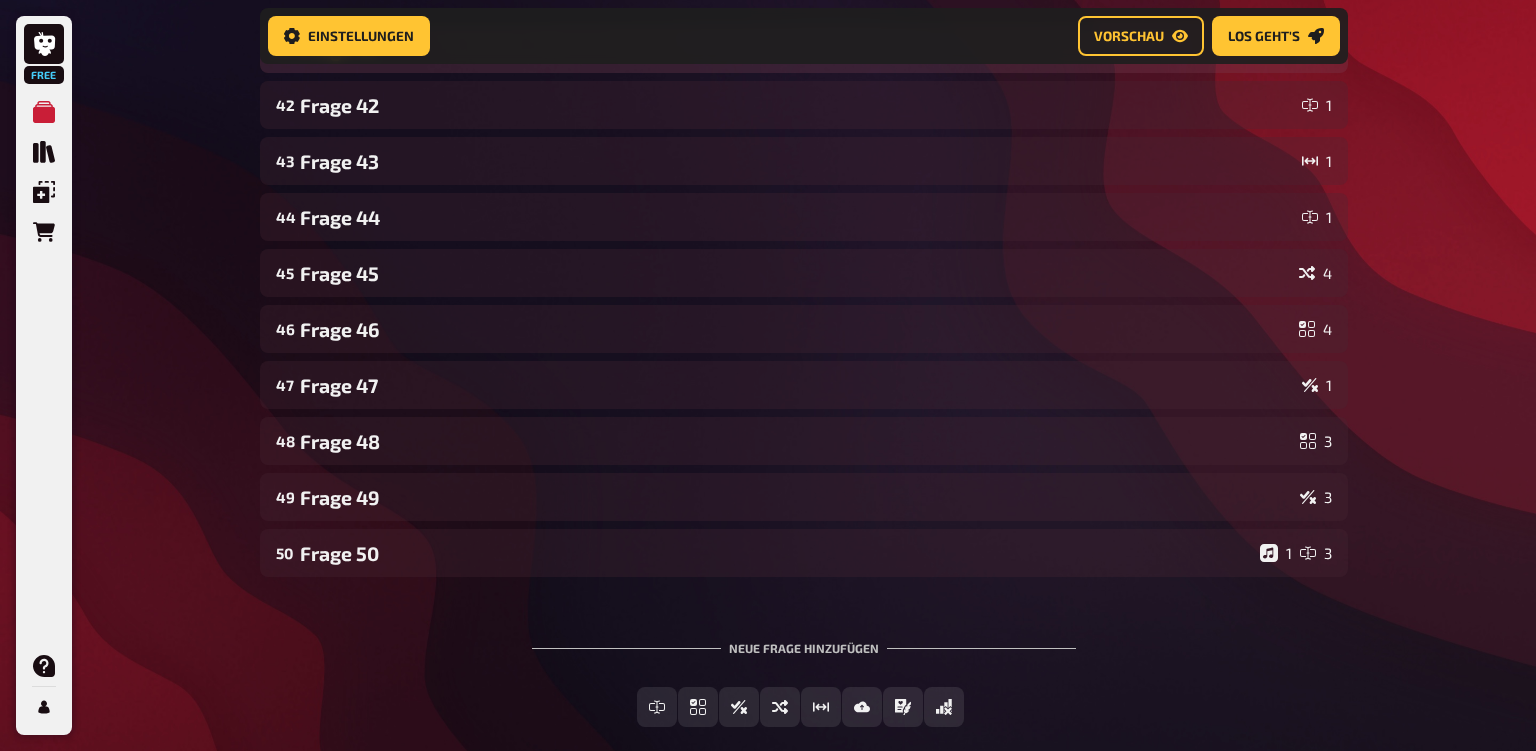 click on "Frage 41" at bounding box center (797, 49) 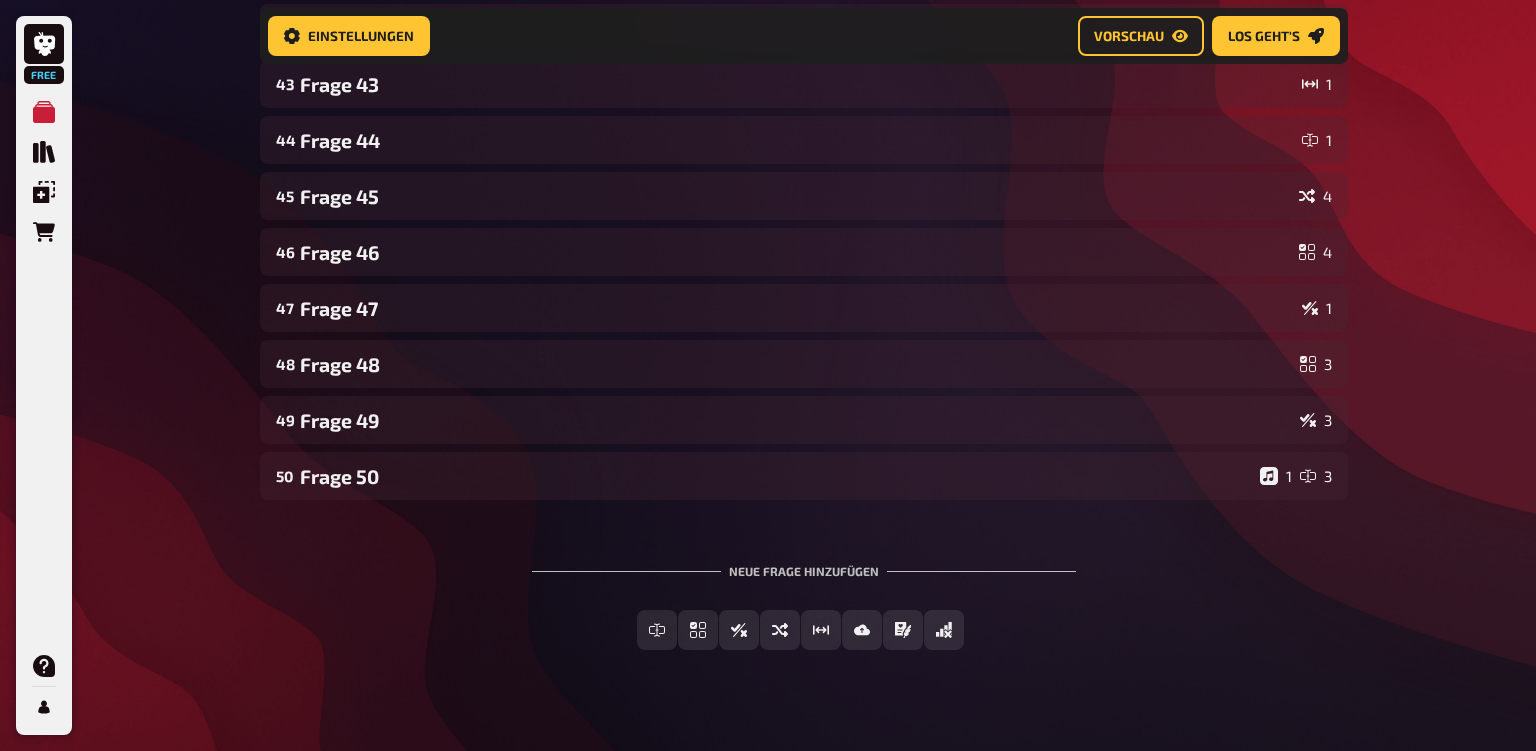 scroll, scrollTop: 24523, scrollLeft: 0, axis: vertical 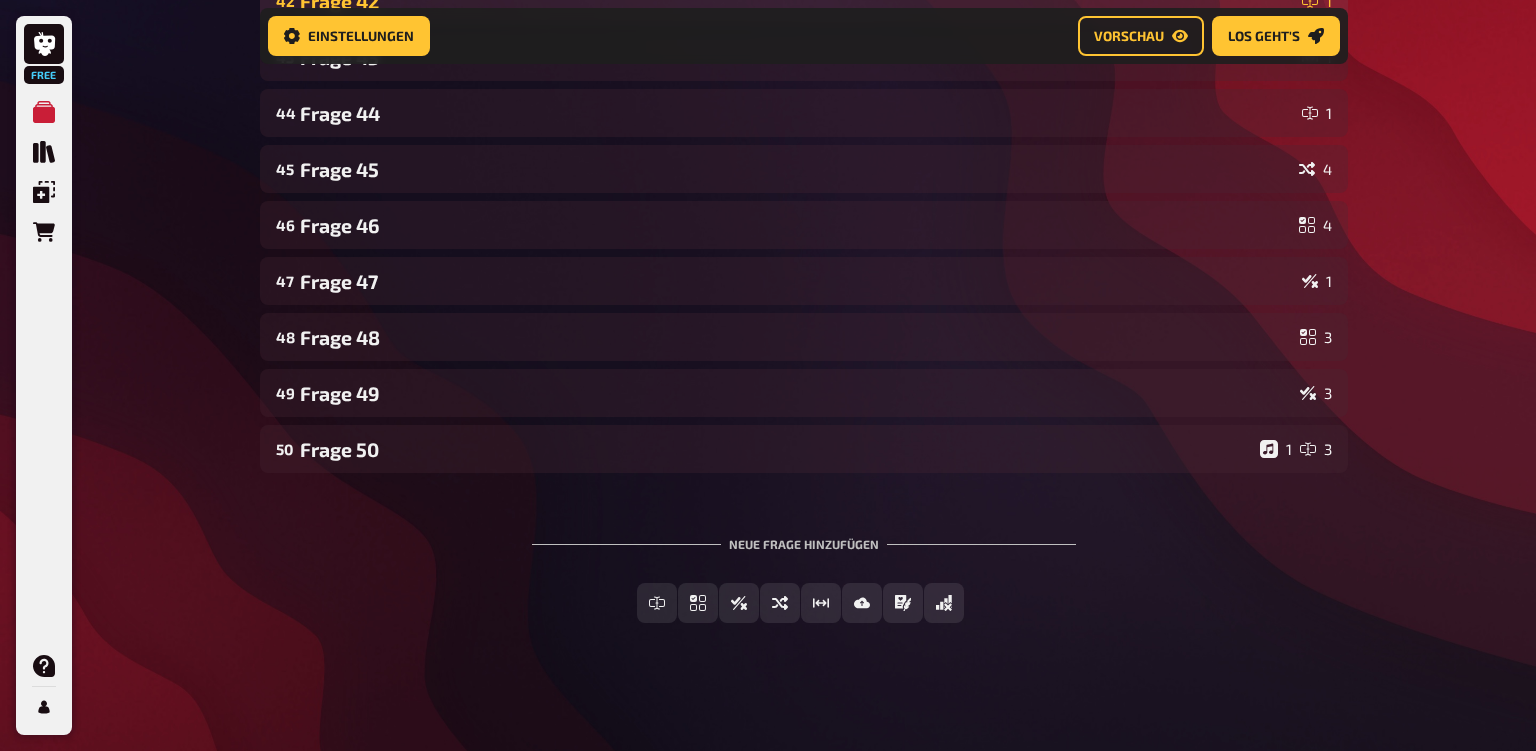 click on "Frage 42" at bounding box center [797, 1] 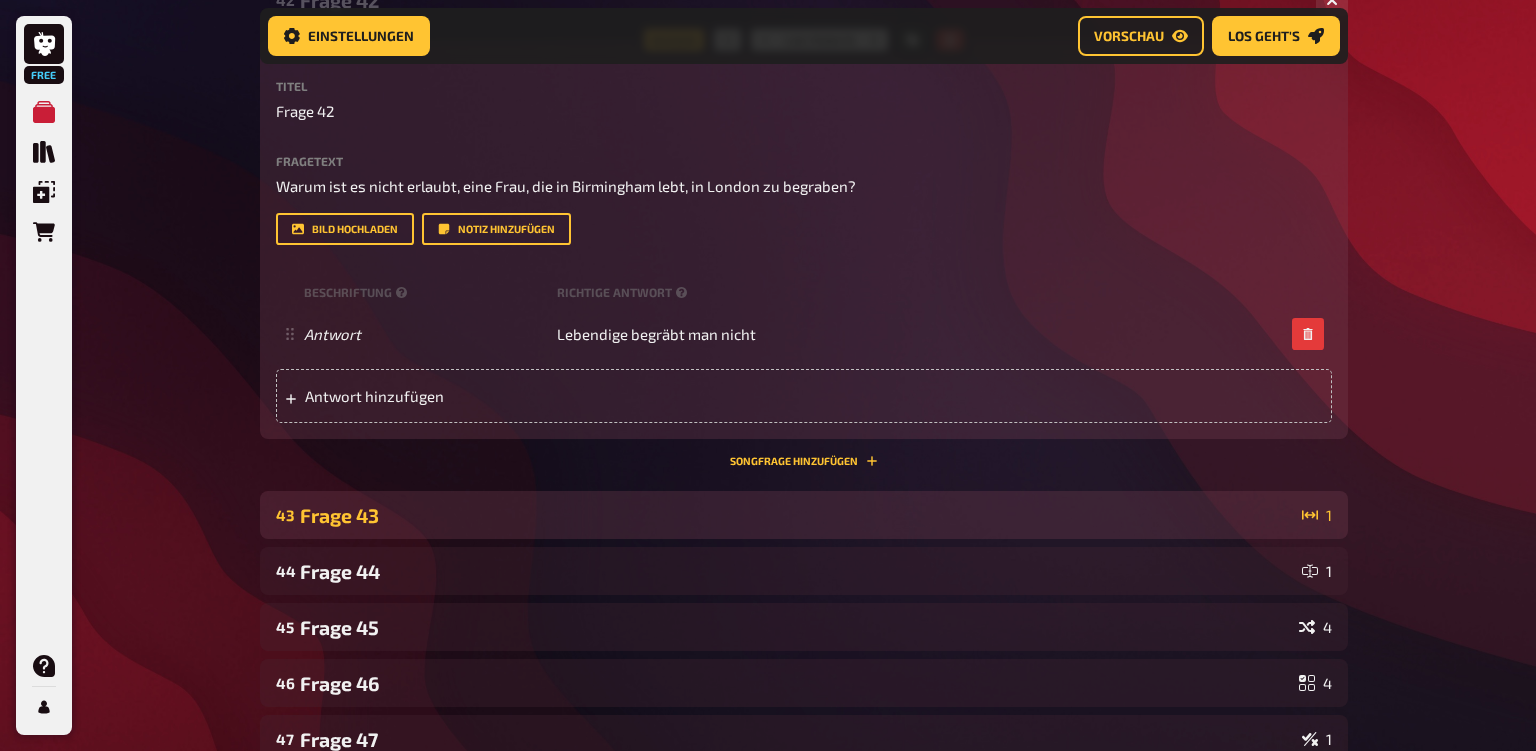click on "Frage 43" at bounding box center [797, 515] 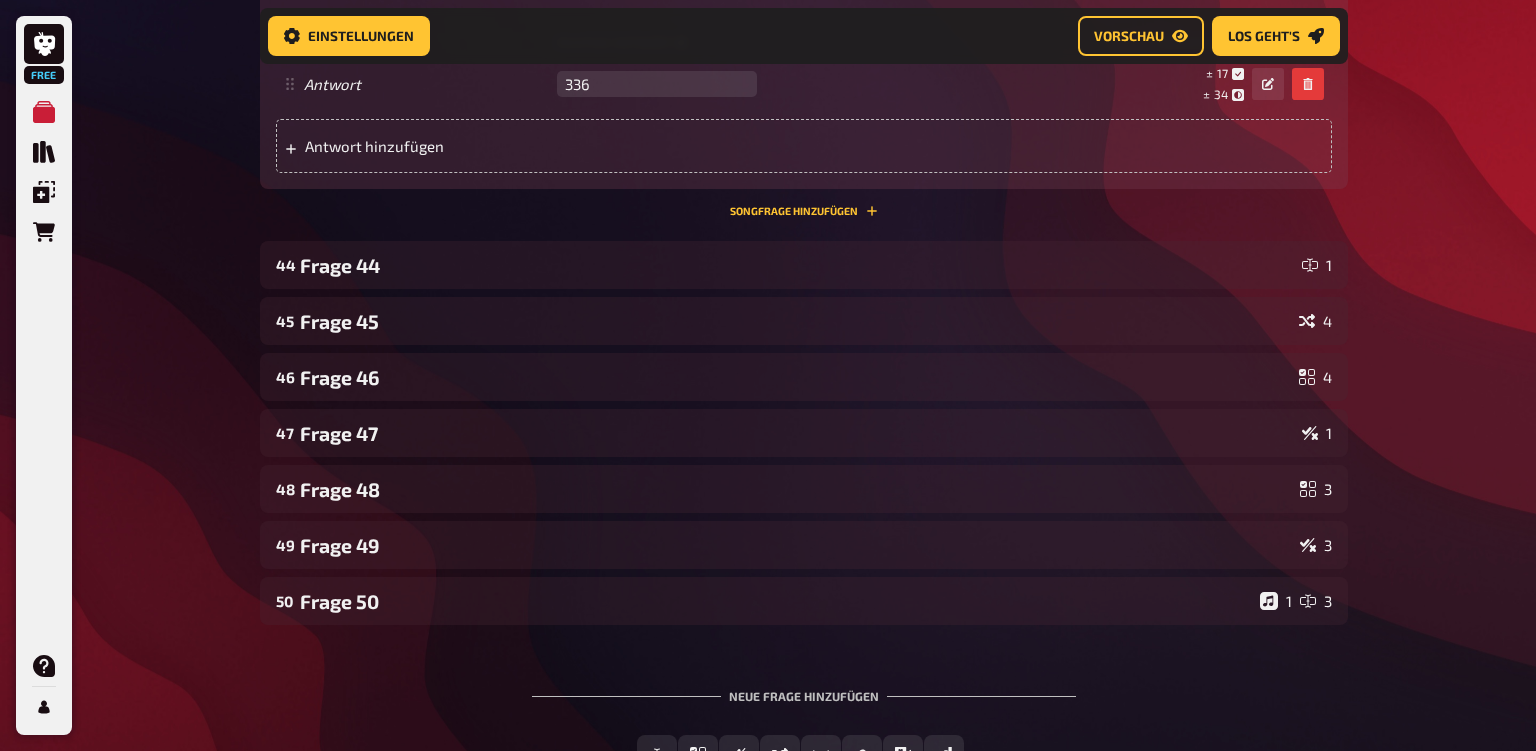 scroll, scrollTop: 25317, scrollLeft: 0, axis: vertical 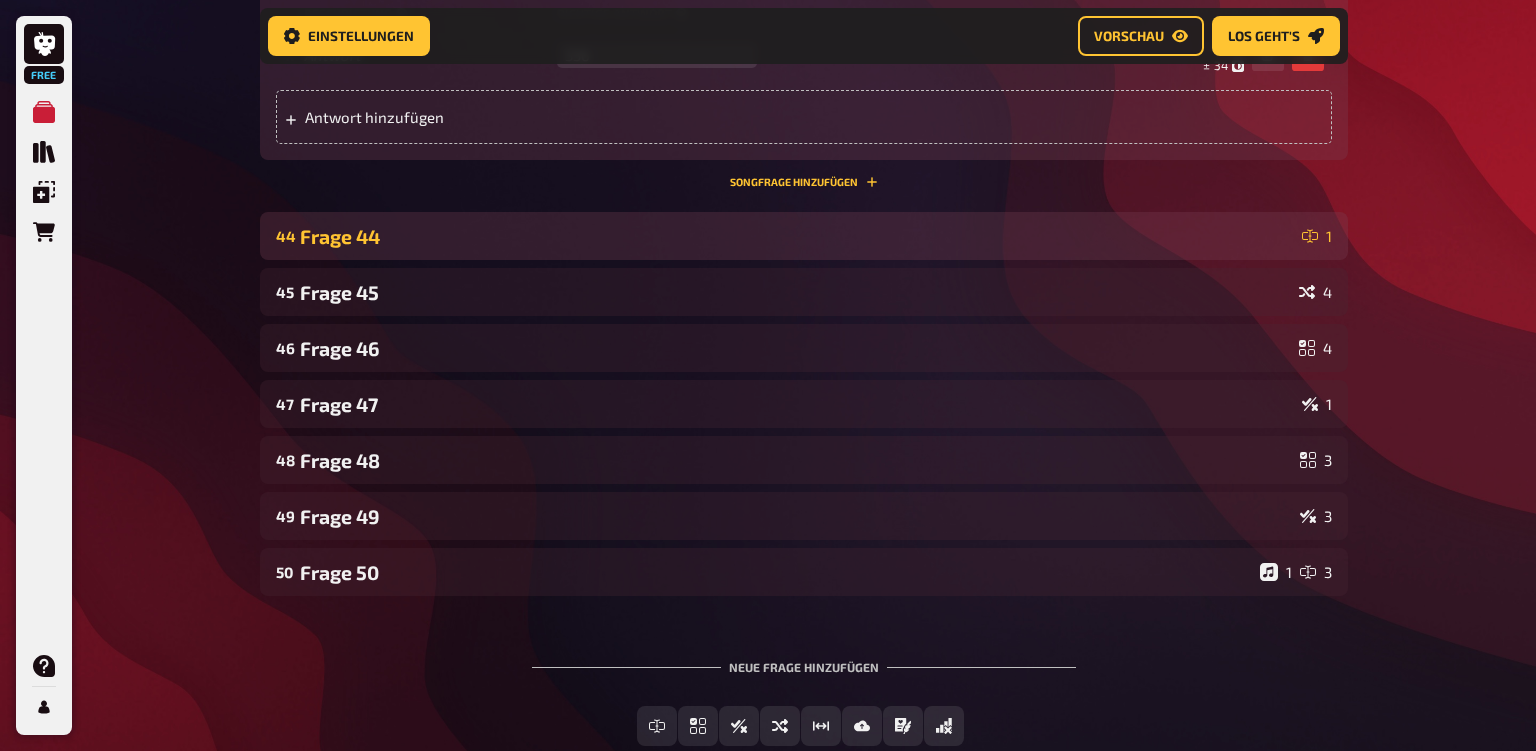 click on "[NUMBER] Frage [NUMBER] 1" at bounding box center [804, 236] 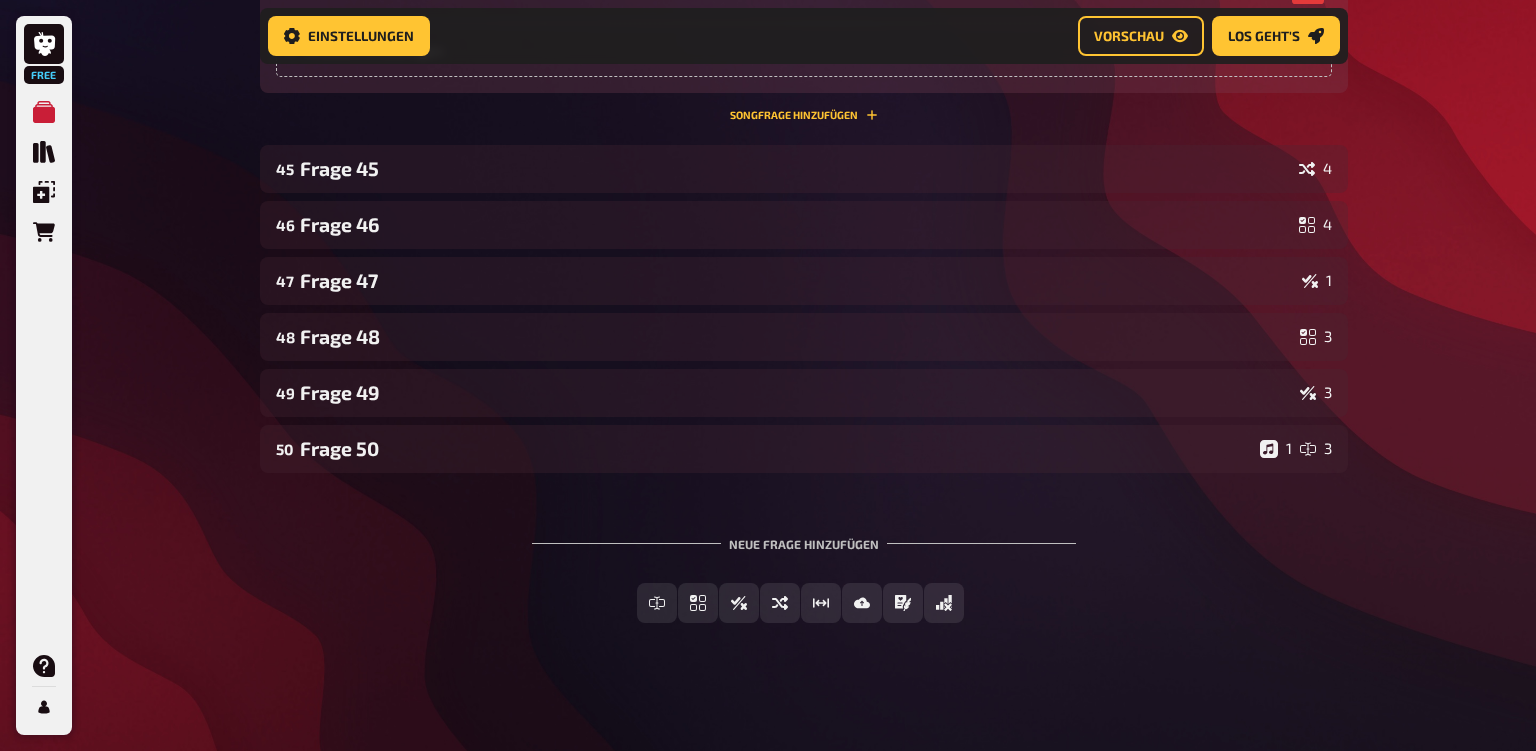 scroll, scrollTop: 26199, scrollLeft: 0, axis: vertical 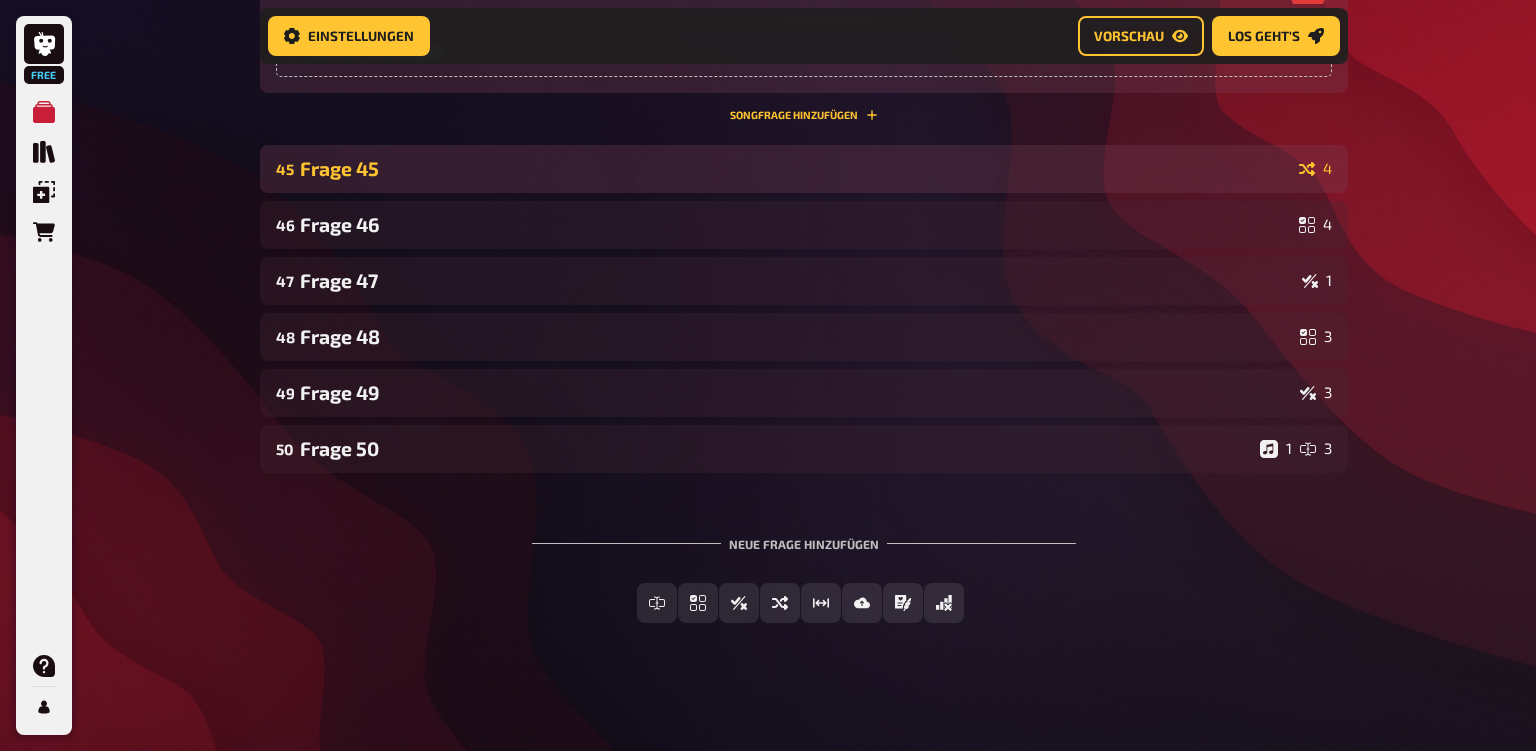click on "Frage 45" at bounding box center (795, 168) 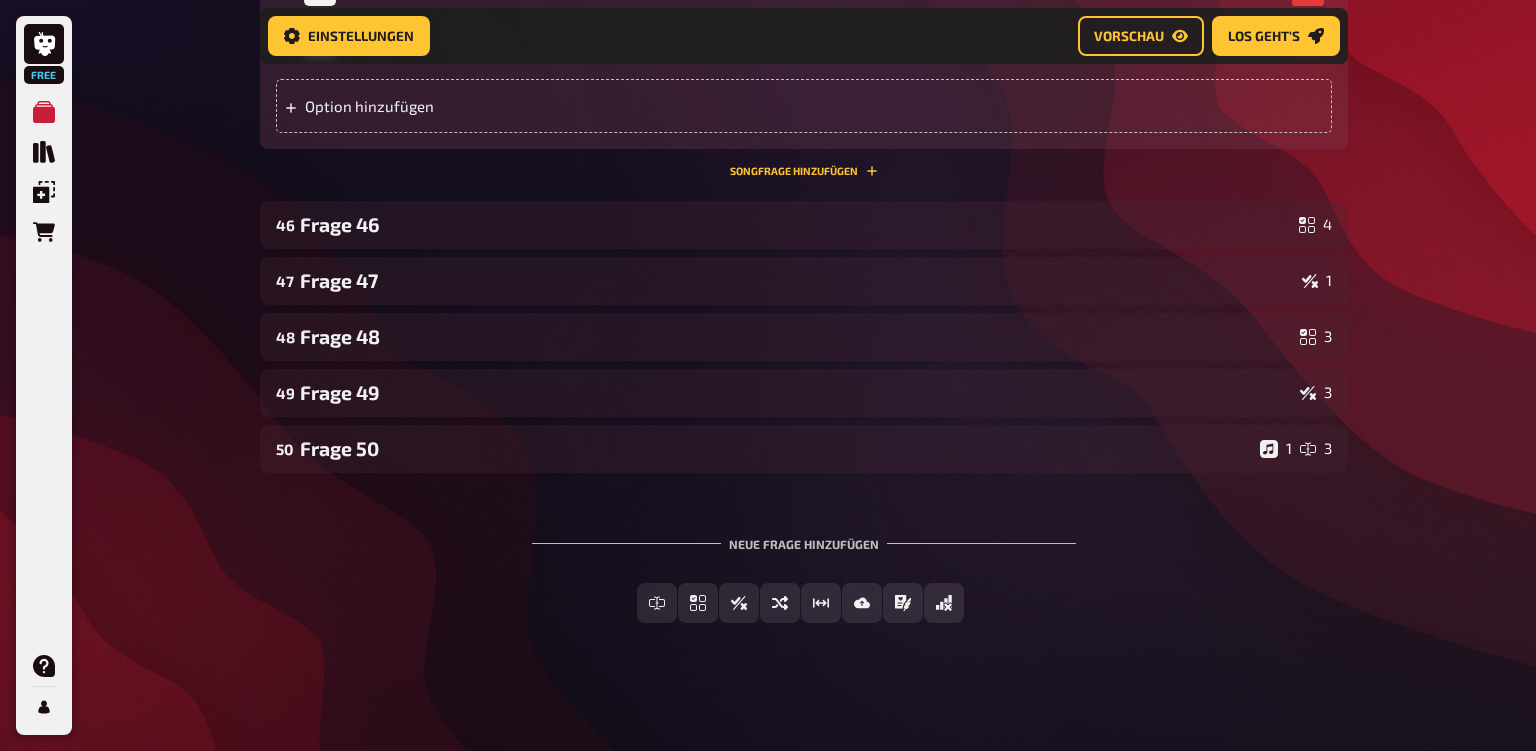 scroll, scrollTop: 26961, scrollLeft: 0, axis: vertical 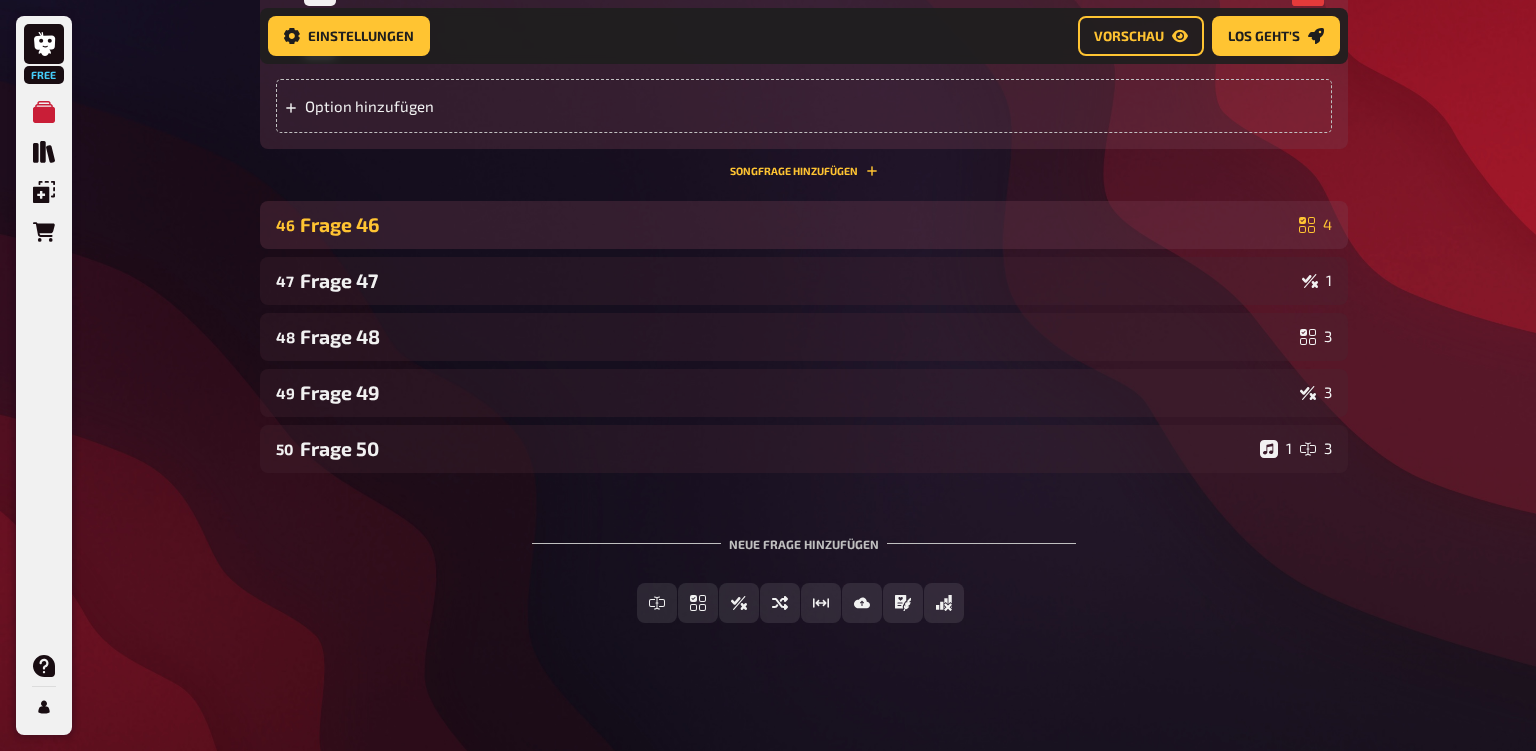 click on "Frage 46" at bounding box center [795, 224] 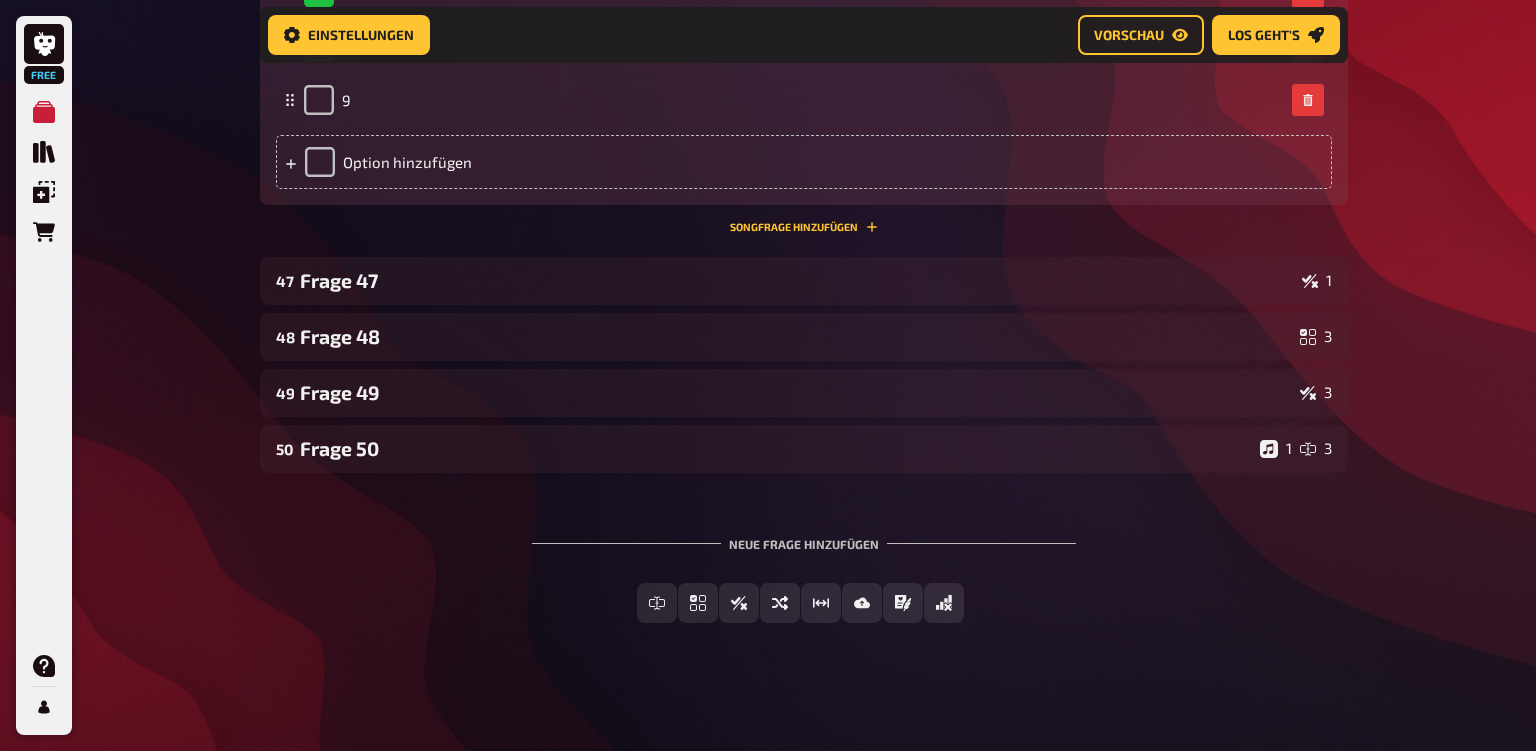 scroll, scrollTop: 27552, scrollLeft: 0, axis: vertical 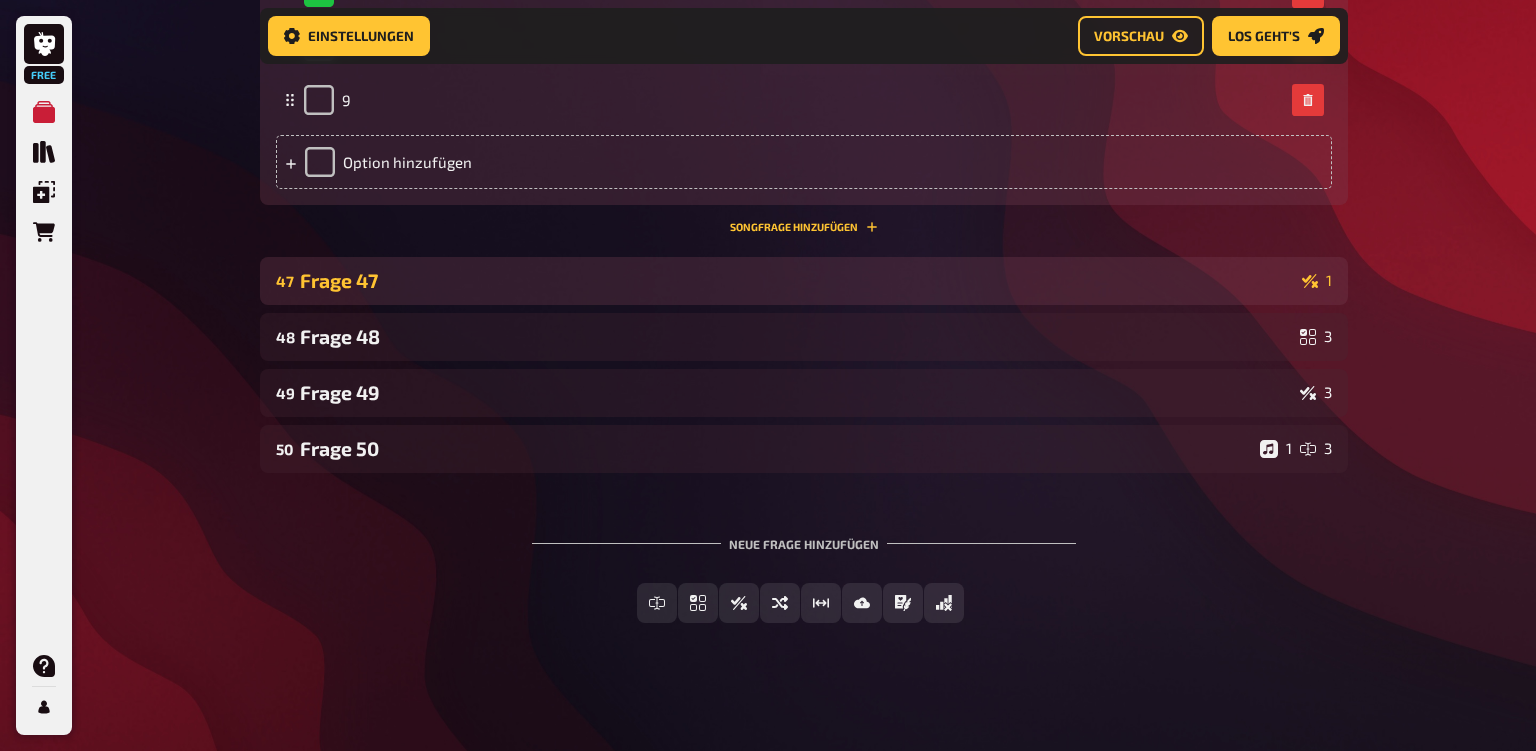 click on "Frage 47" at bounding box center (797, 280) 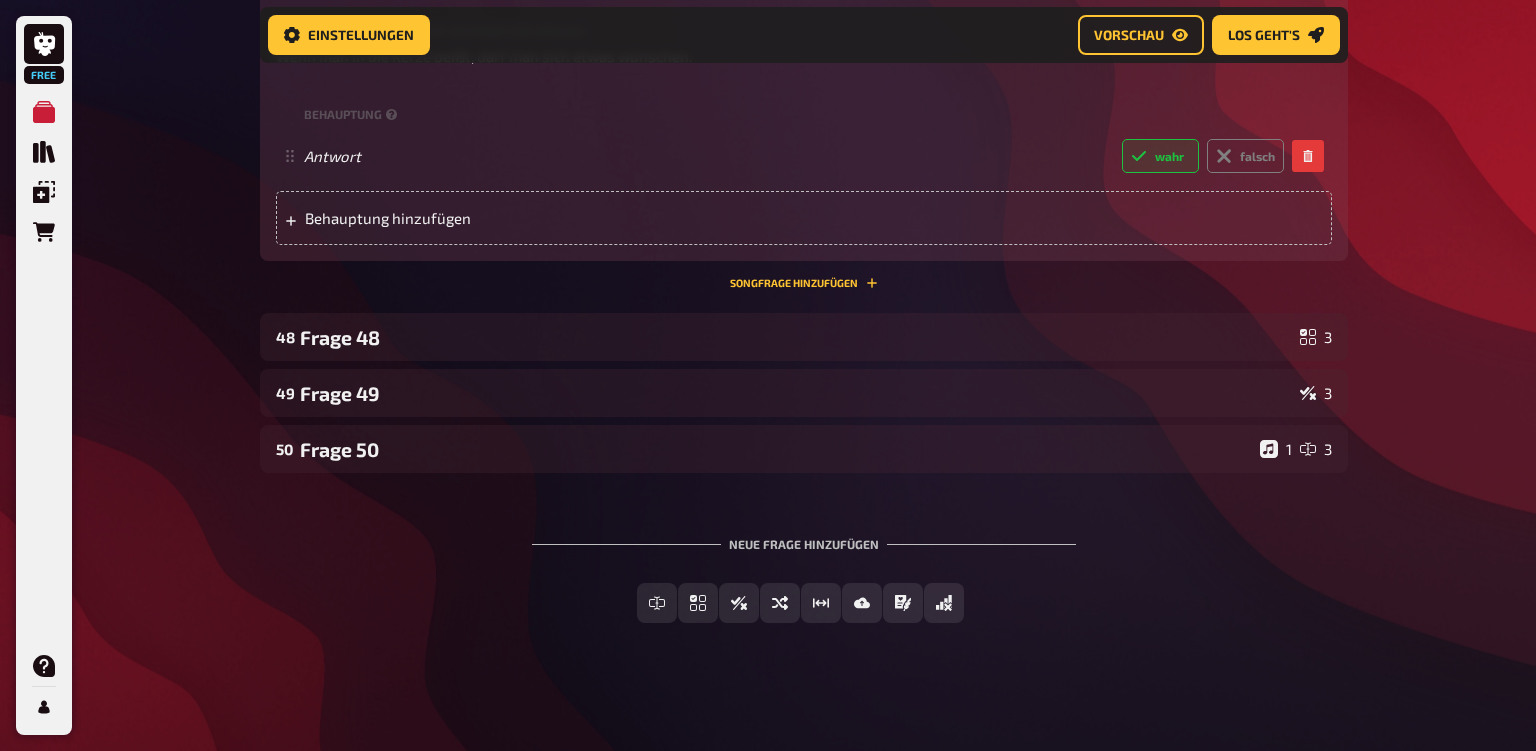 scroll, scrollTop: 28116, scrollLeft: 0, axis: vertical 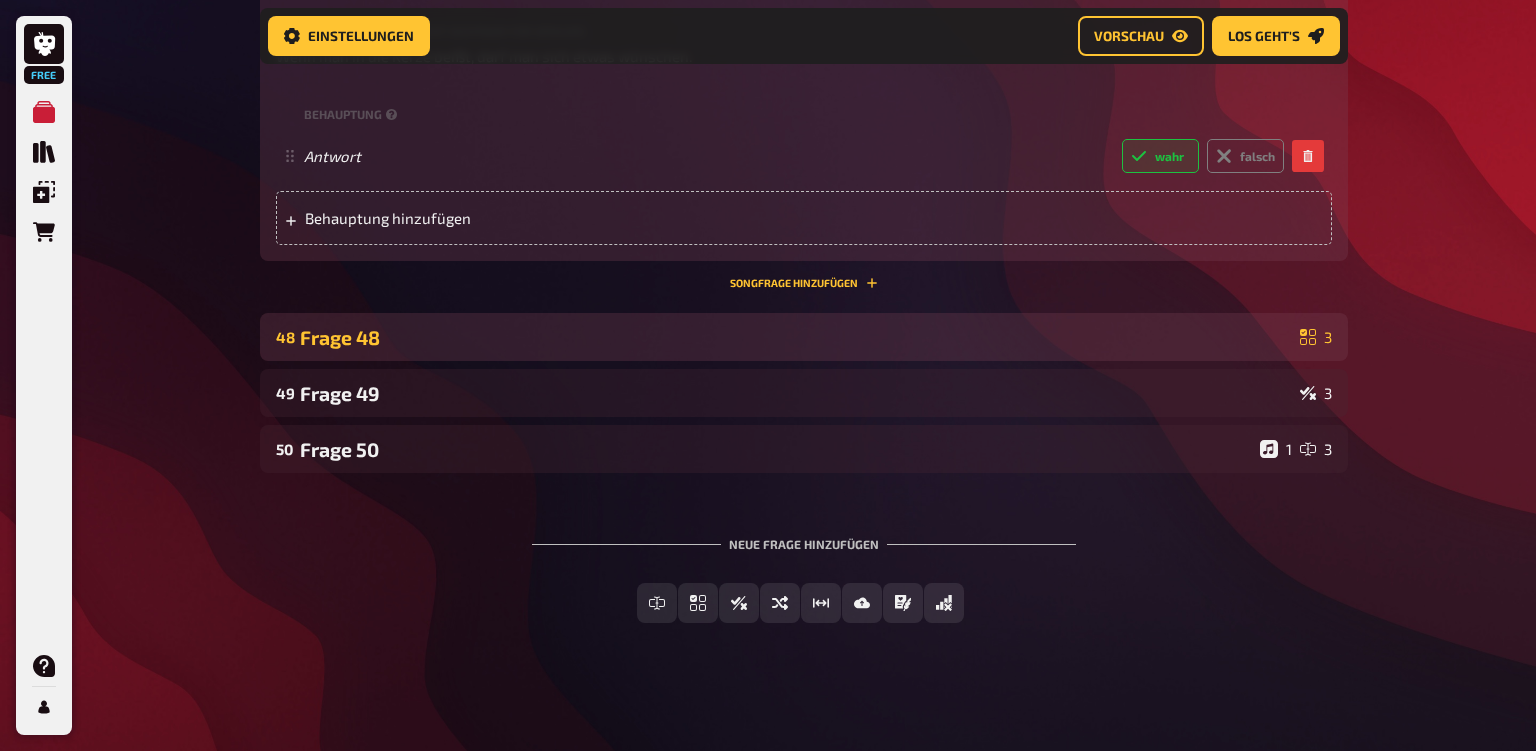 click on "Frage 48" at bounding box center [796, 337] 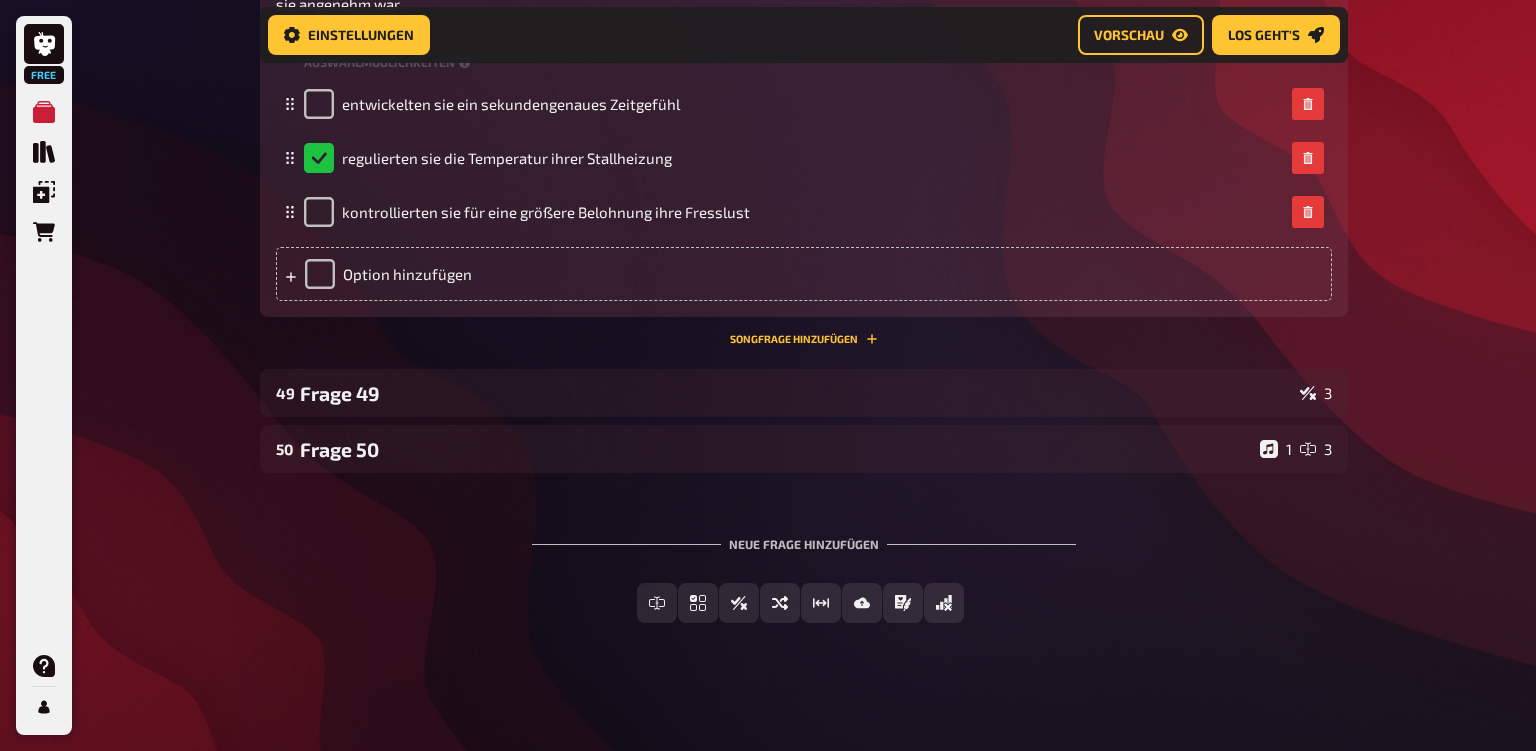 scroll, scrollTop: 28780, scrollLeft: 0, axis: vertical 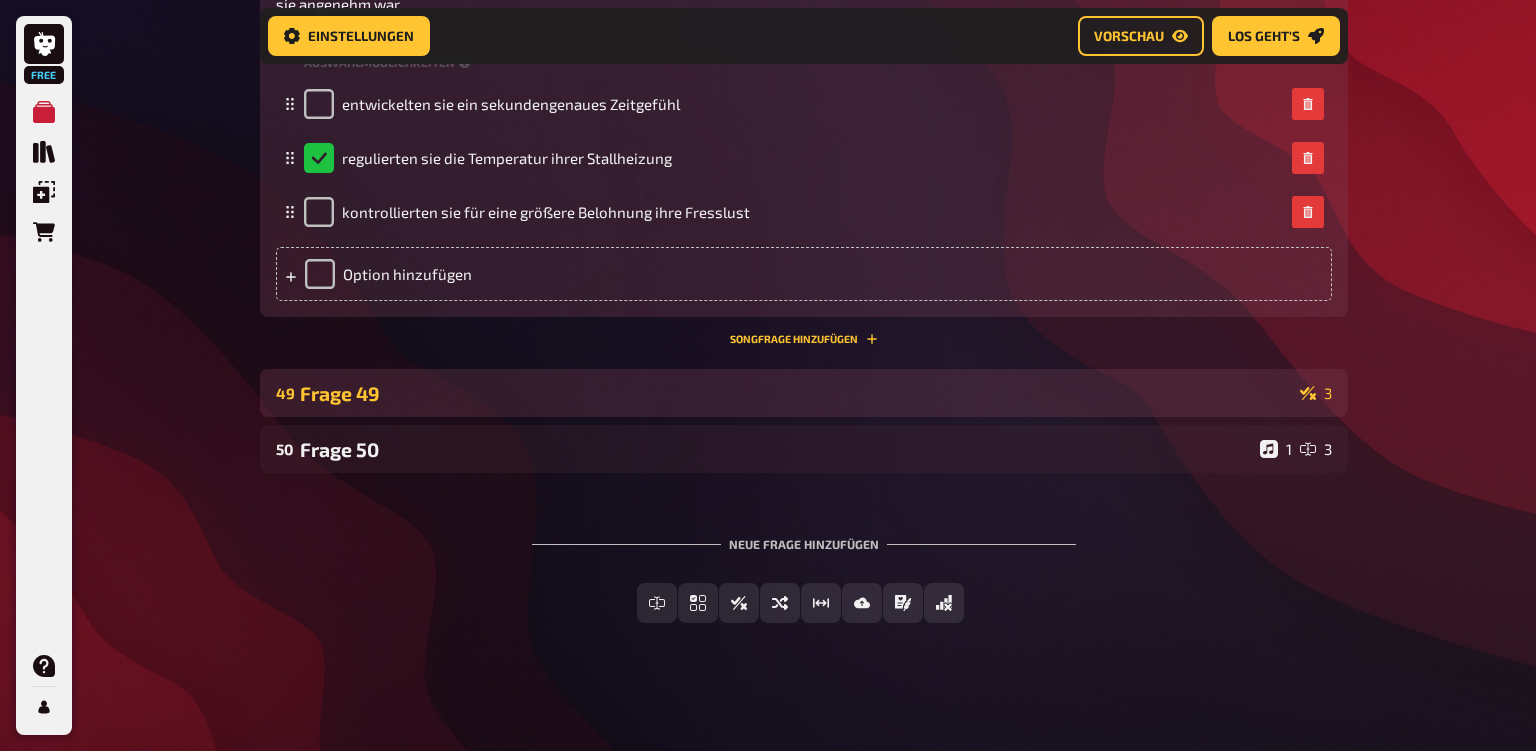 click on "49 Frage 49 3" at bounding box center (804, 393) 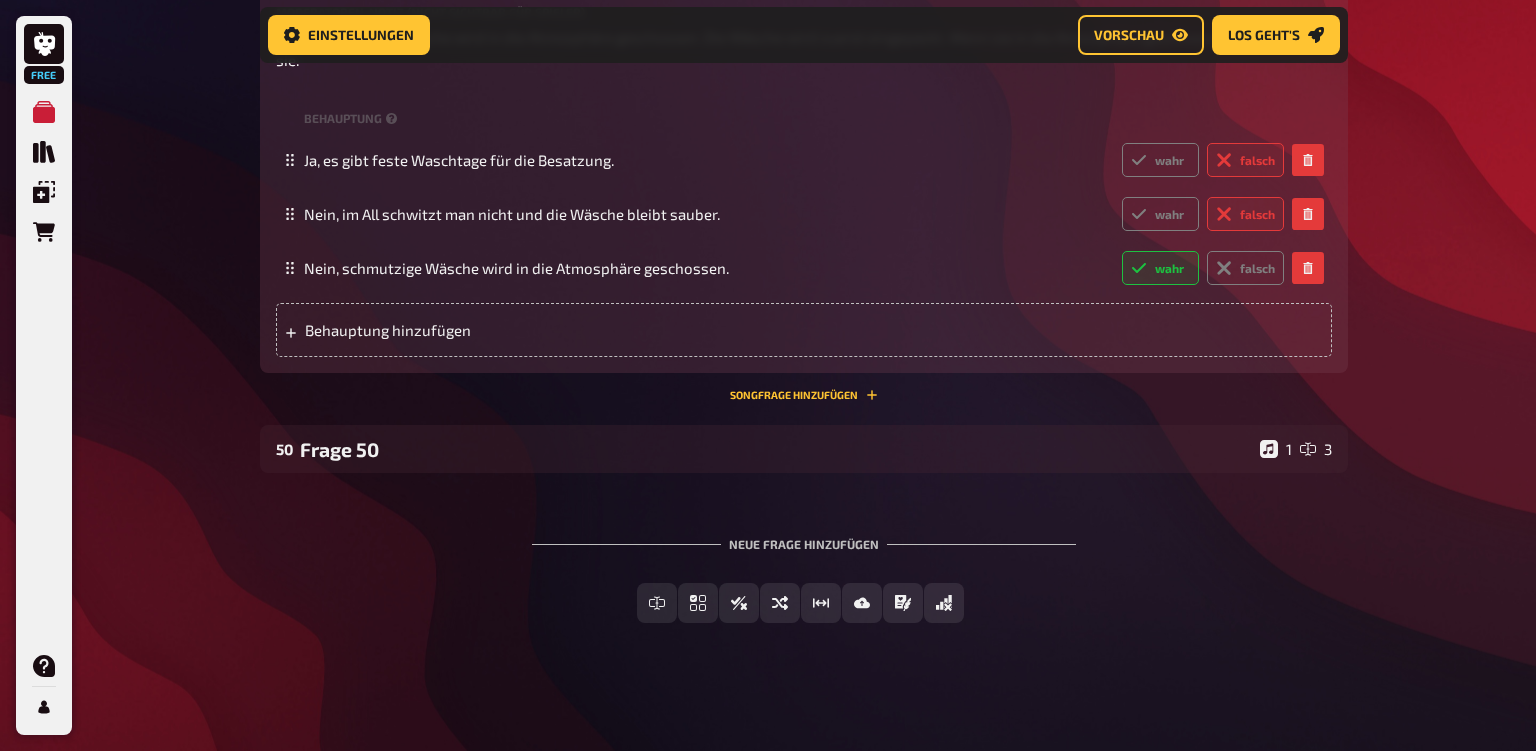 scroll, scrollTop: 29444, scrollLeft: 0, axis: vertical 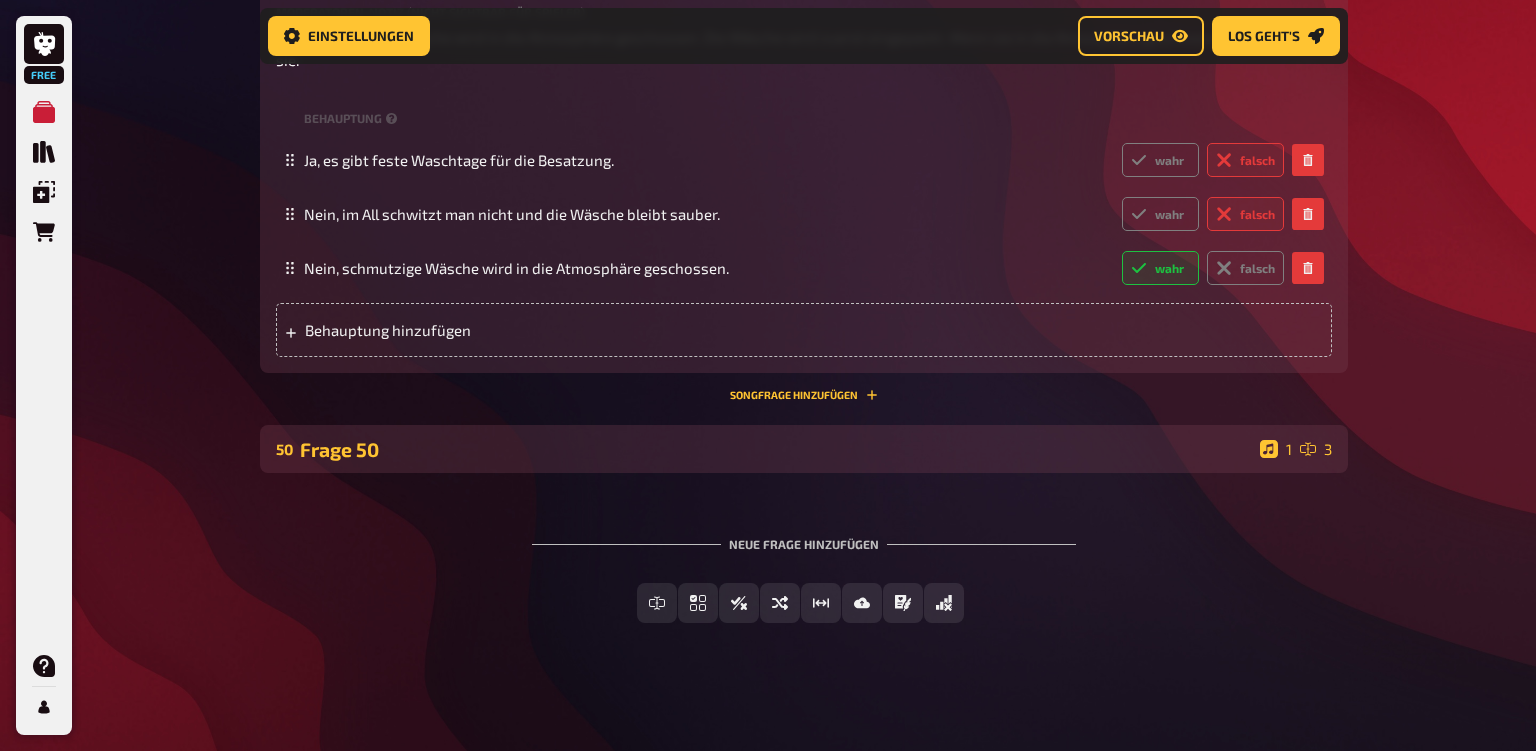 click on "Frage 50" at bounding box center (776, 449) 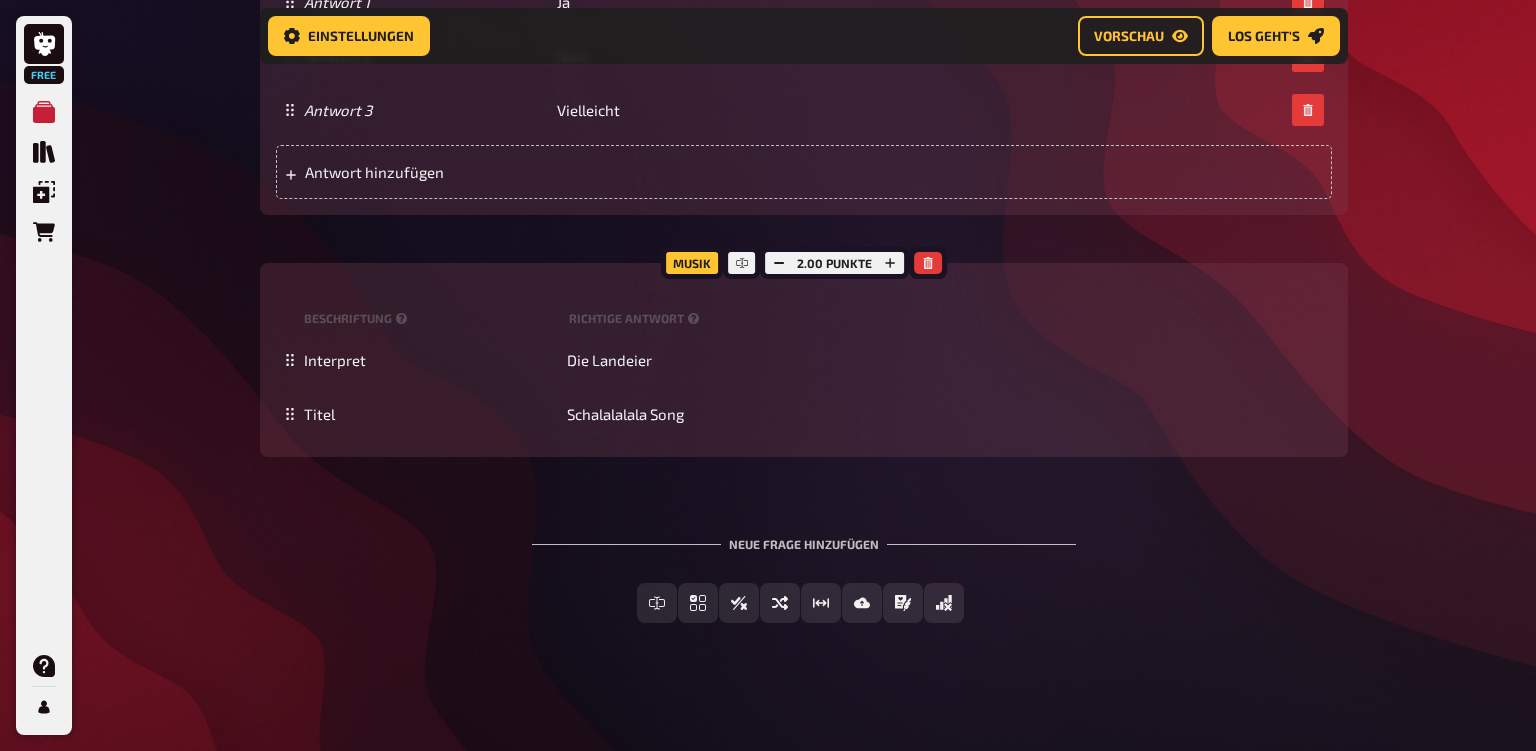 scroll, scrollTop: 30191, scrollLeft: 0, axis: vertical 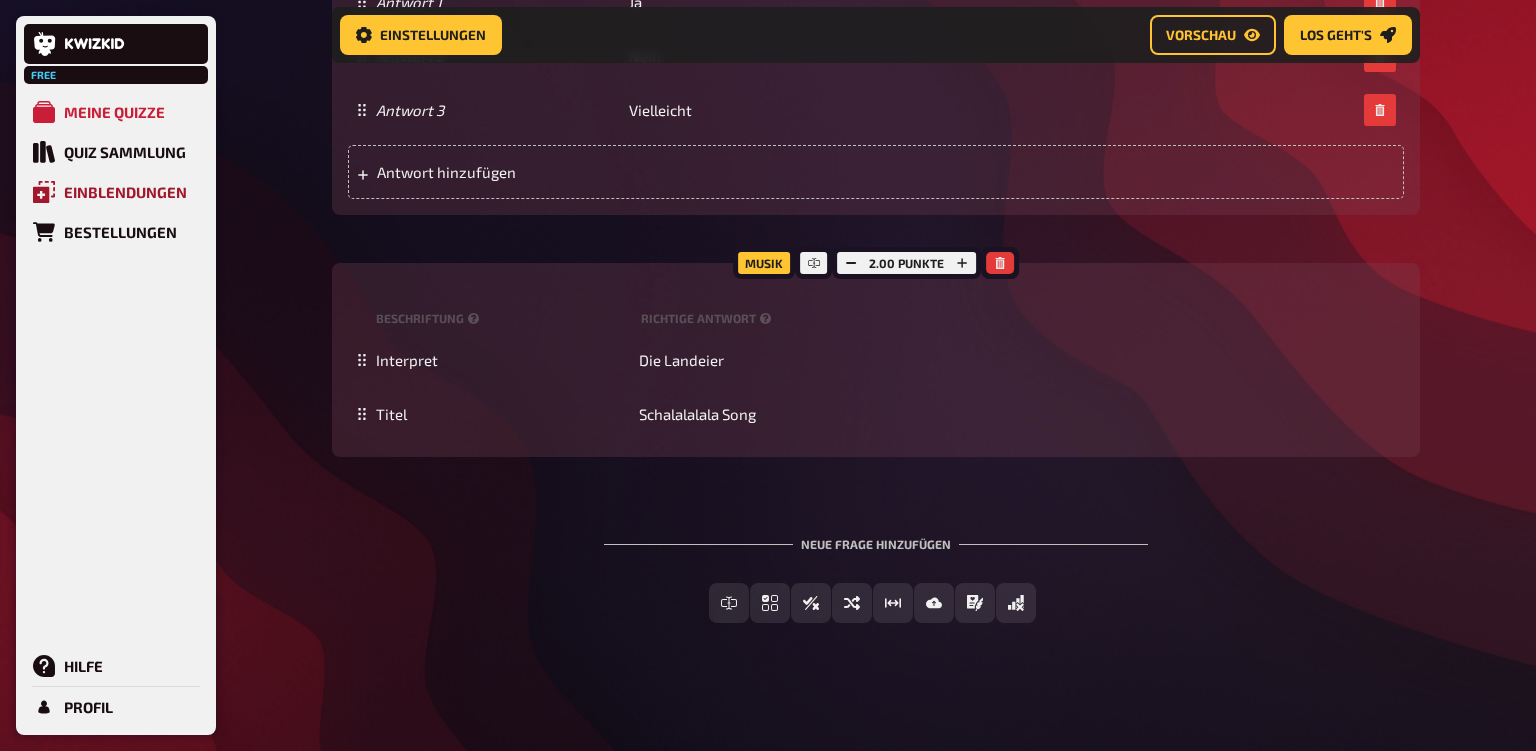 click 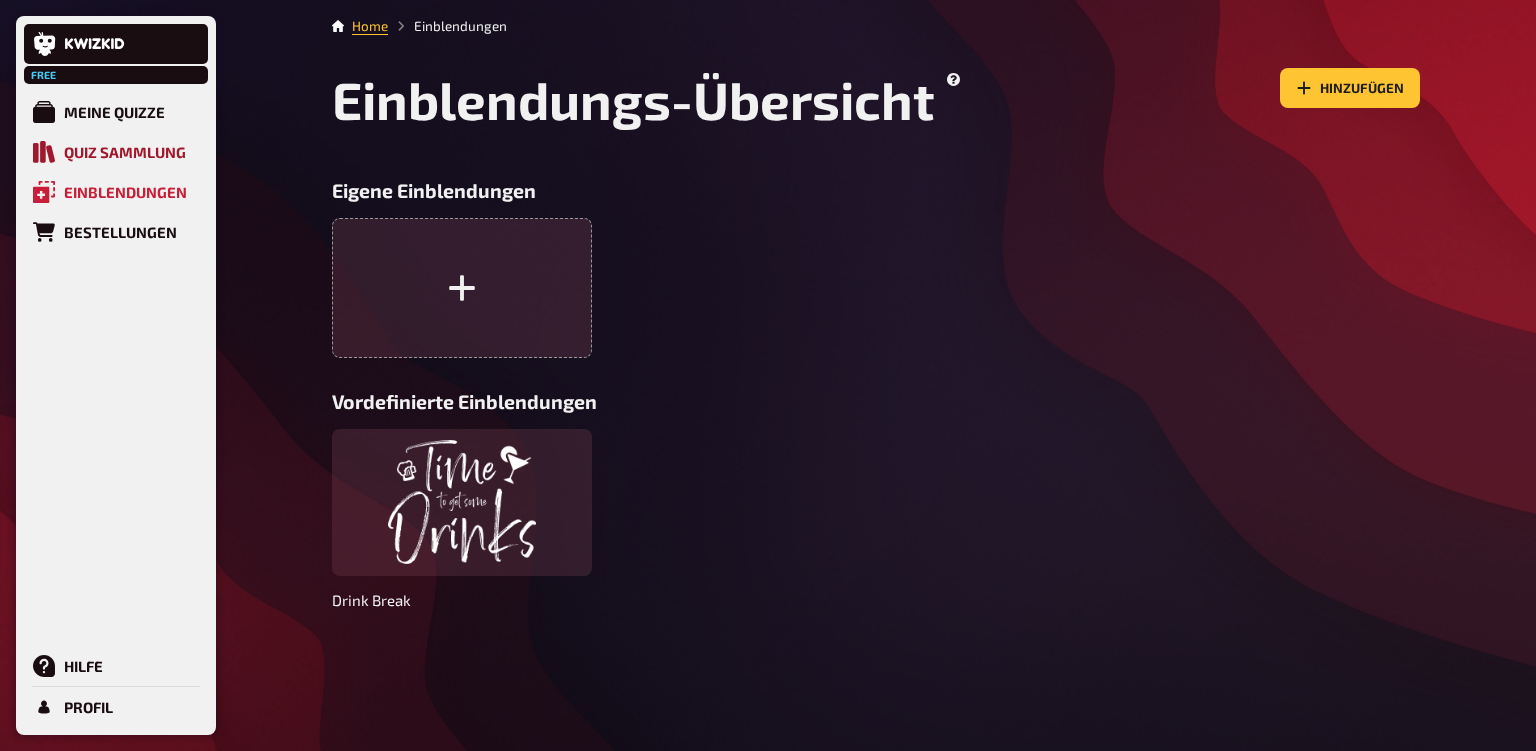 click on "Quiz Sammlung" at bounding box center (125, 152) 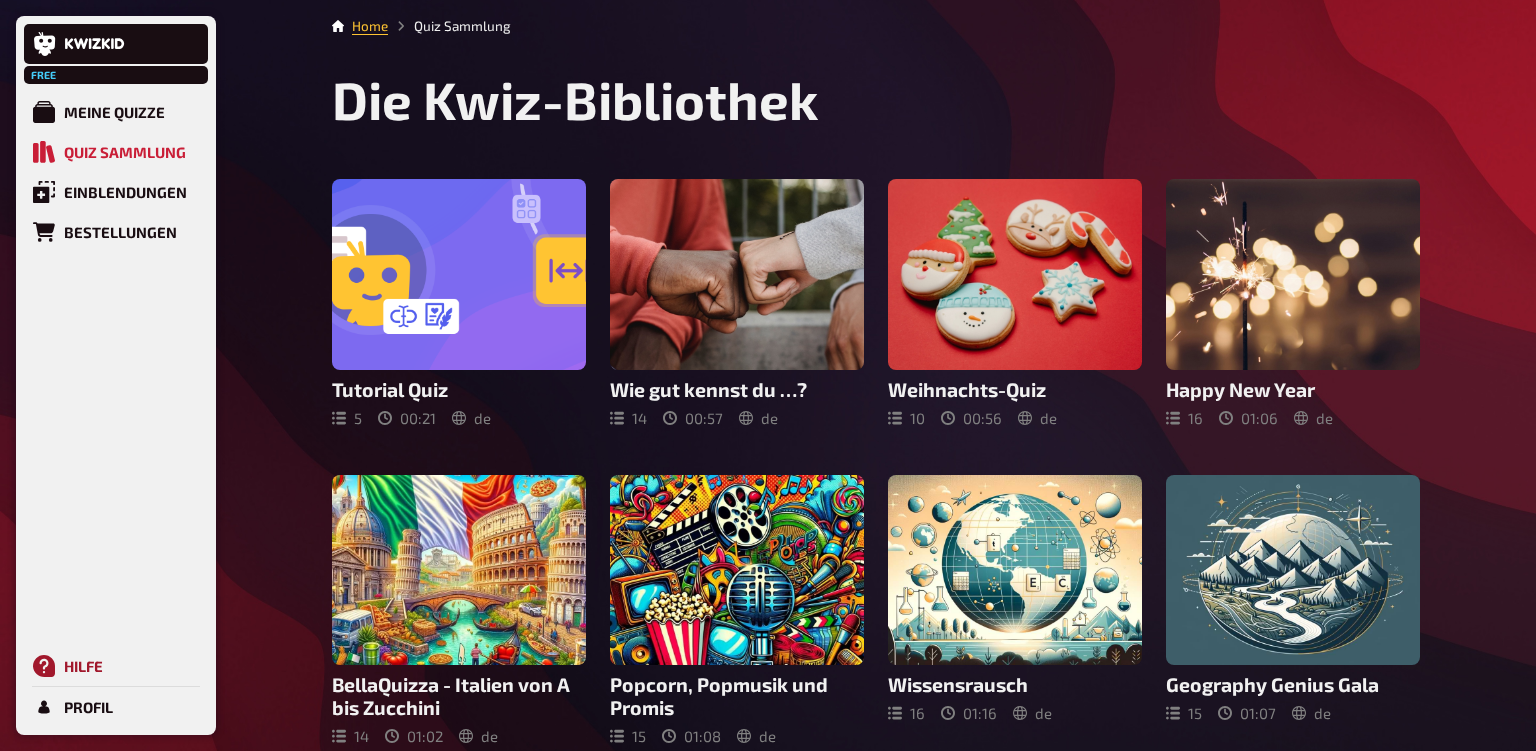 click on "Hilfe" at bounding box center (83, 666) 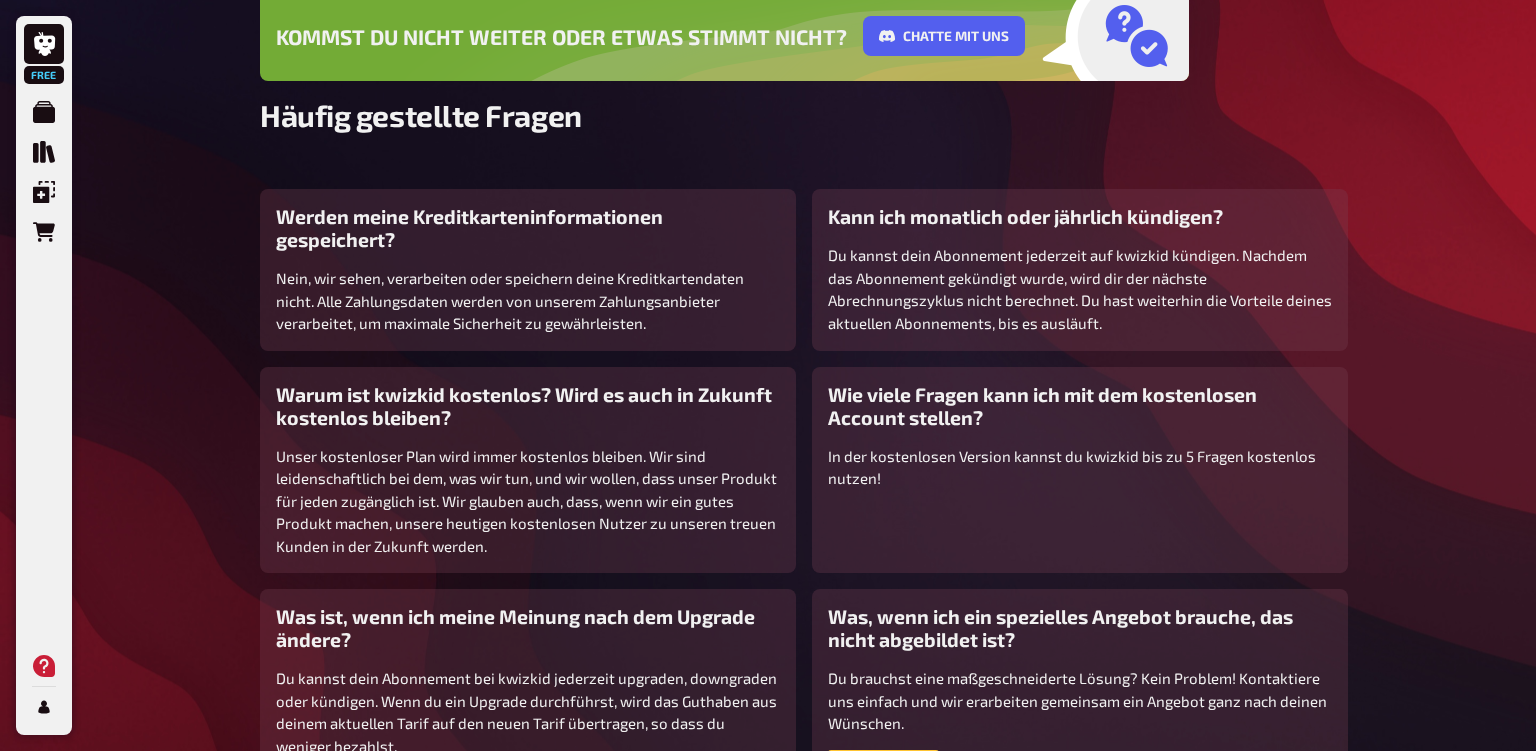 scroll, scrollTop: 143, scrollLeft: 0, axis: vertical 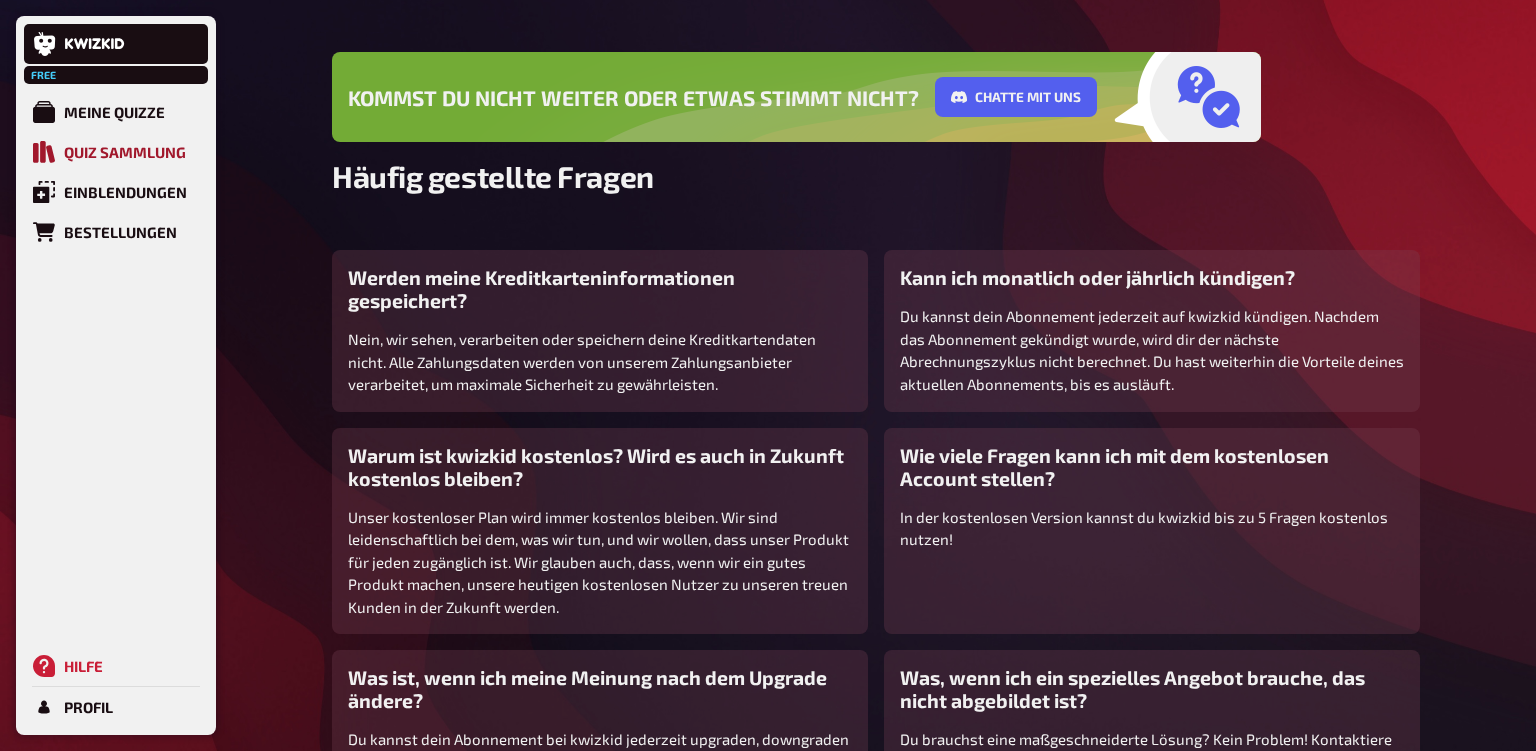 click on "Quiz Sammlung" at bounding box center [125, 152] 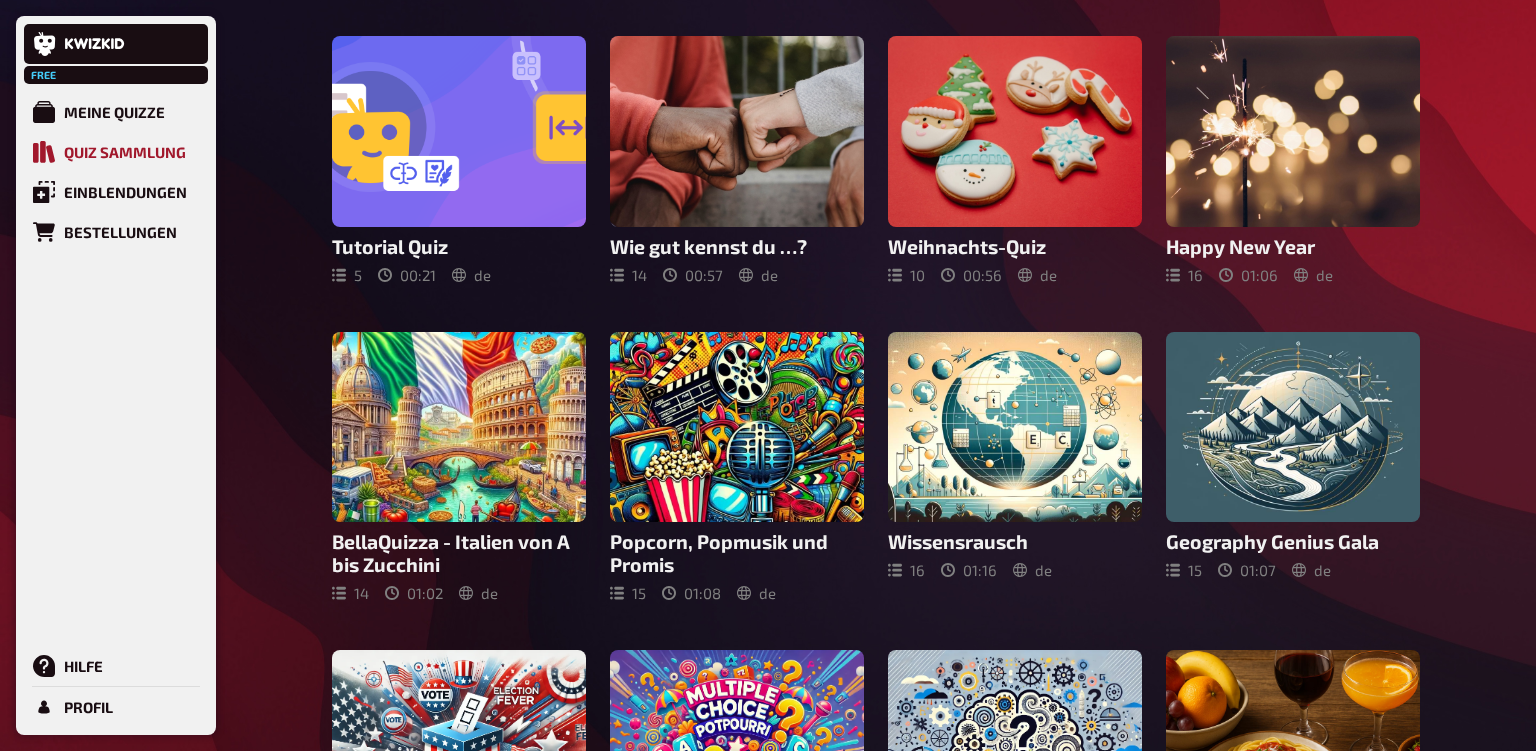scroll, scrollTop: 0, scrollLeft: 0, axis: both 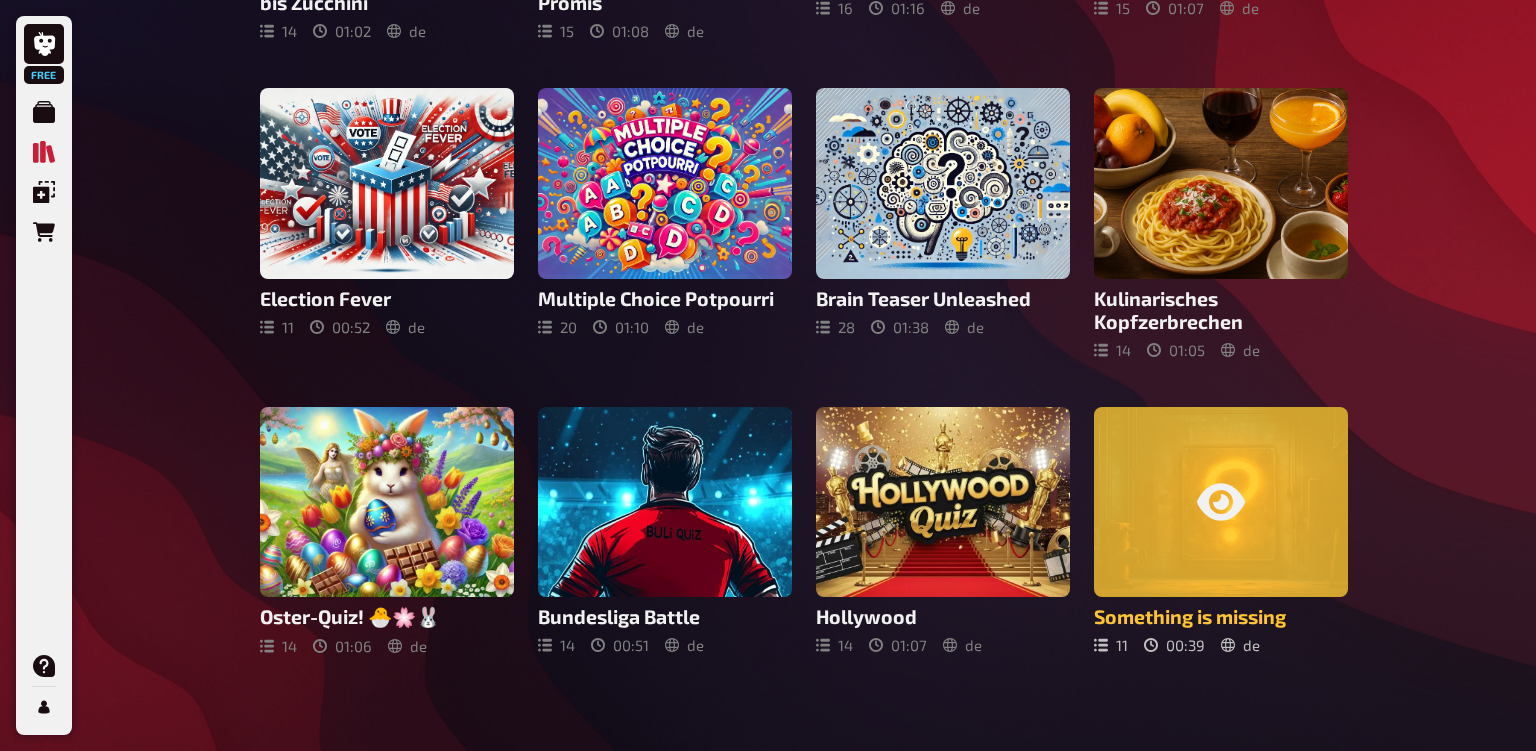 click at bounding box center (1221, 502) 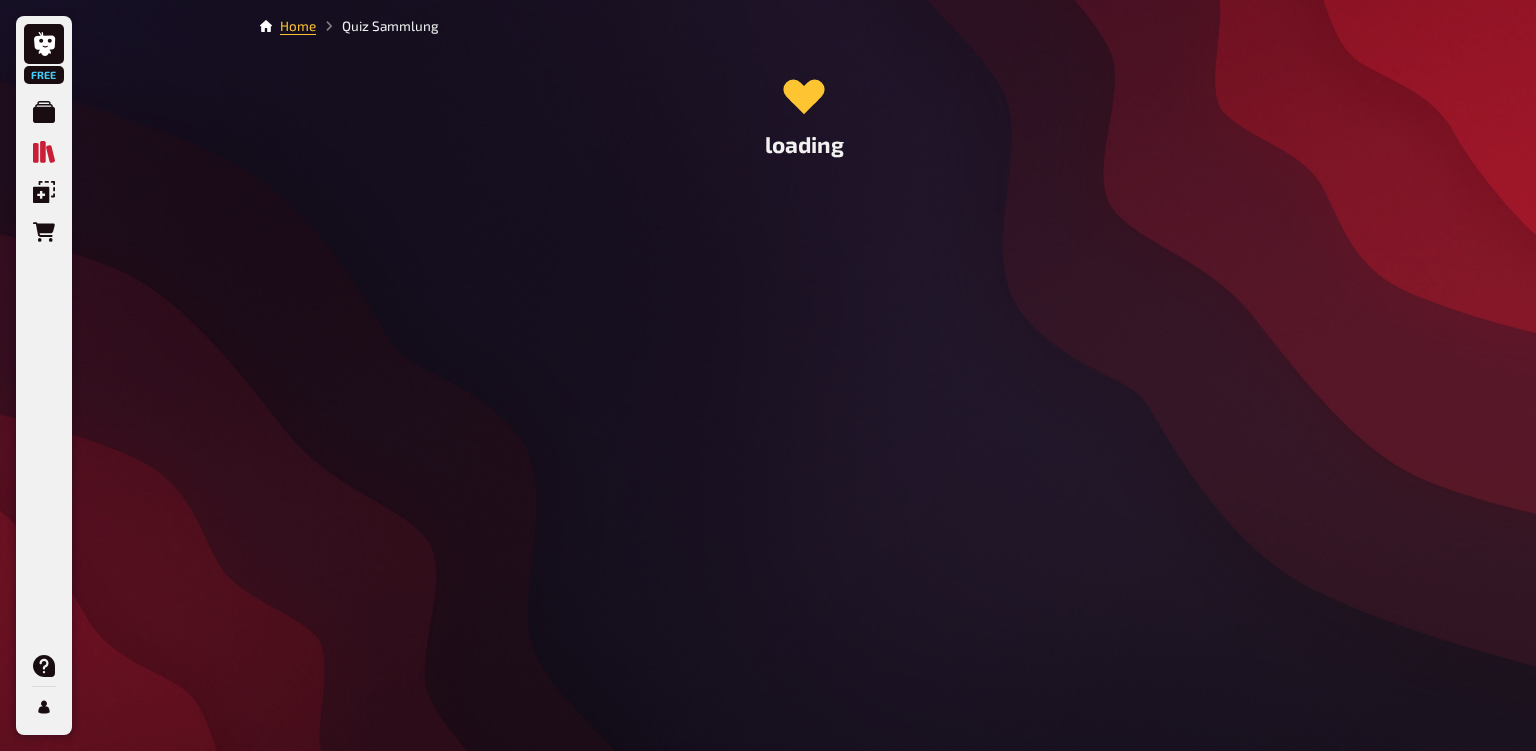 scroll, scrollTop: 0, scrollLeft: 0, axis: both 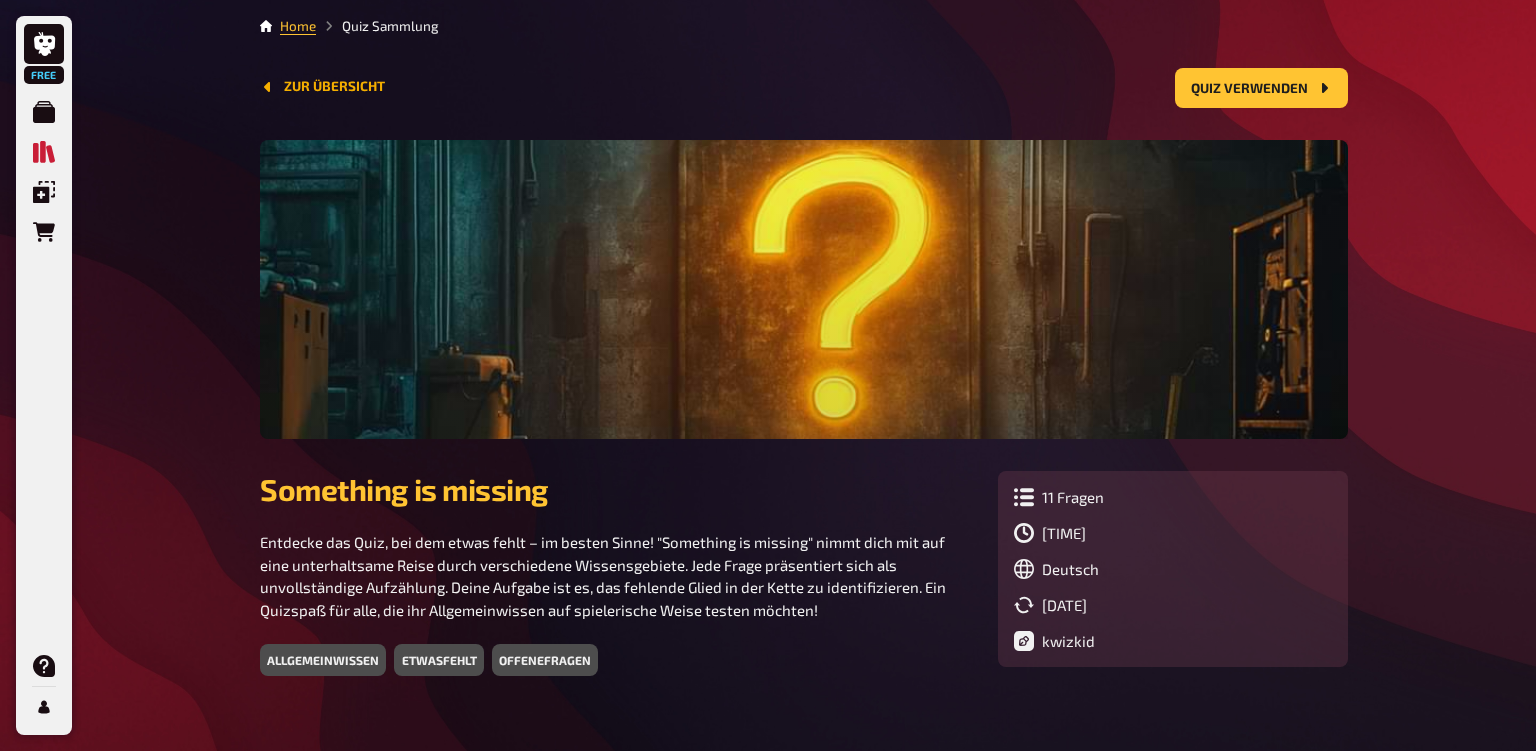 click on "Zur Übersicht" at bounding box center [322, 87] 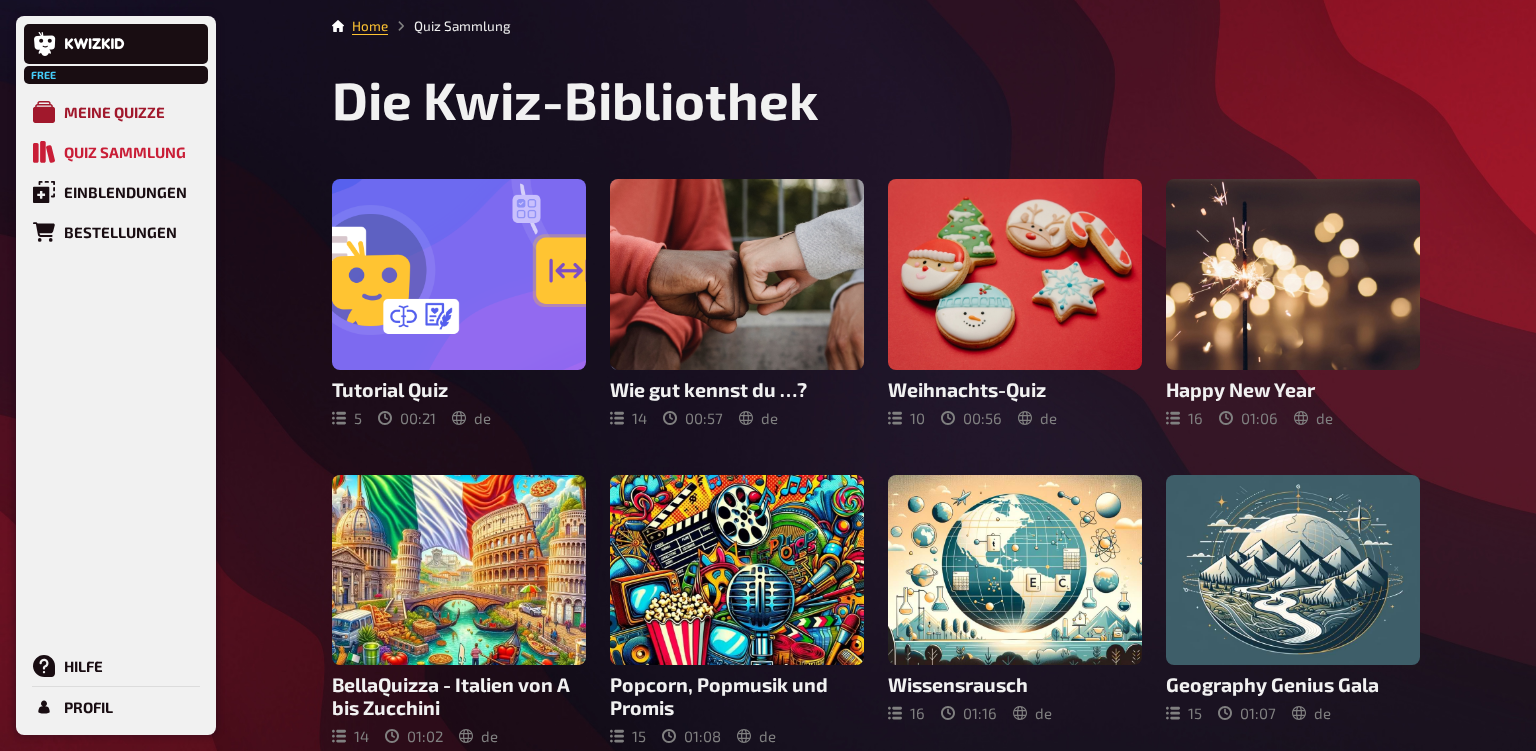 click 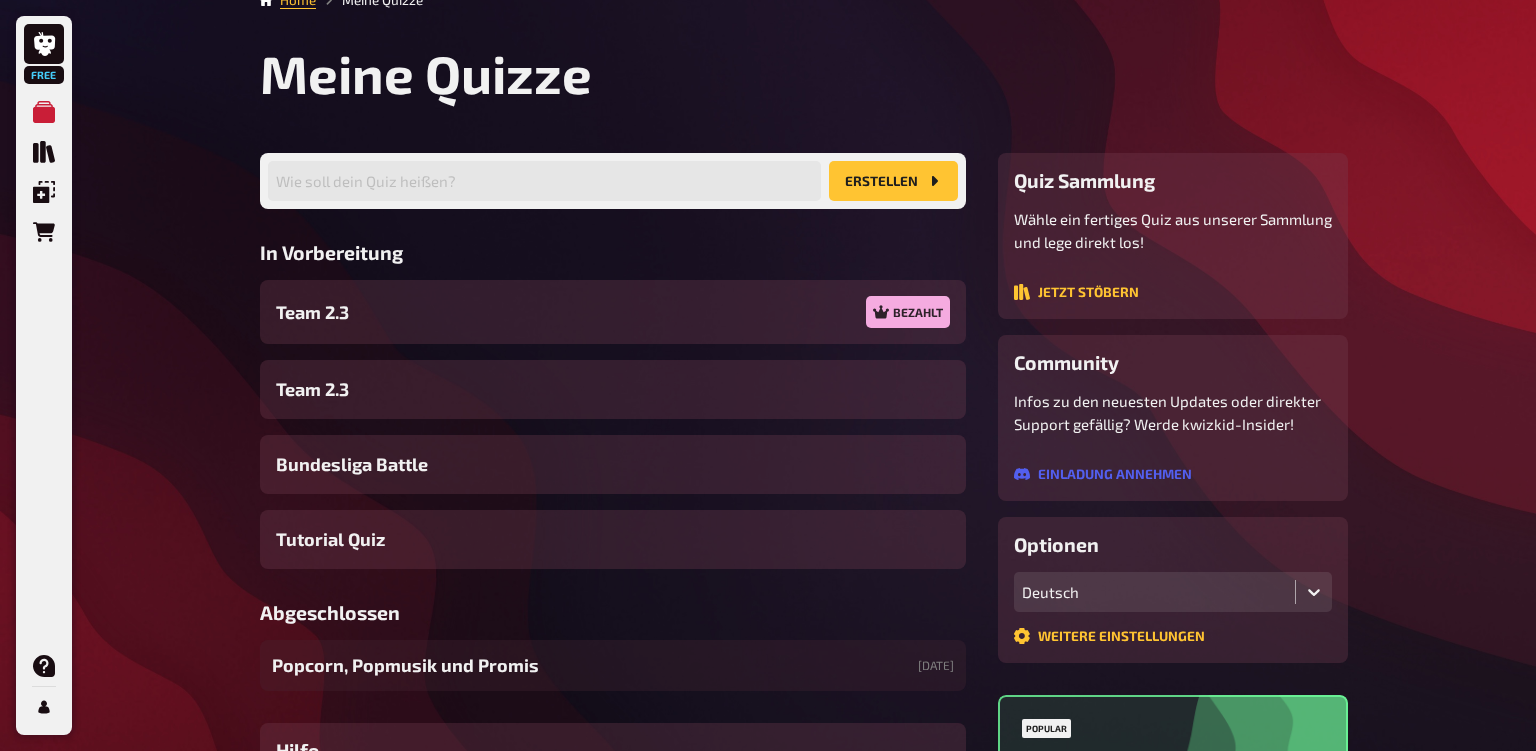 scroll, scrollTop: 0, scrollLeft: 0, axis: both 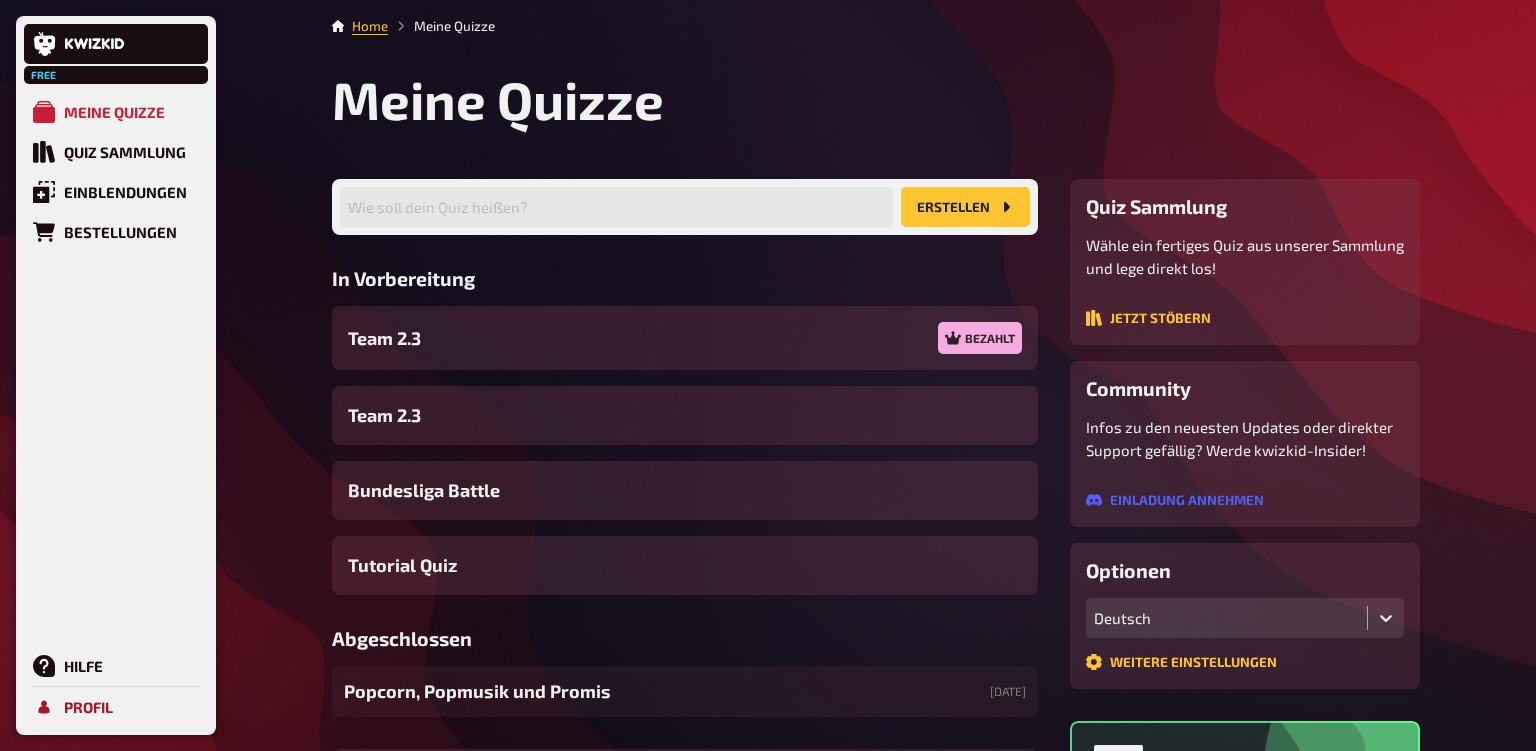 click on "Profil" at bounding box center (116, 707) 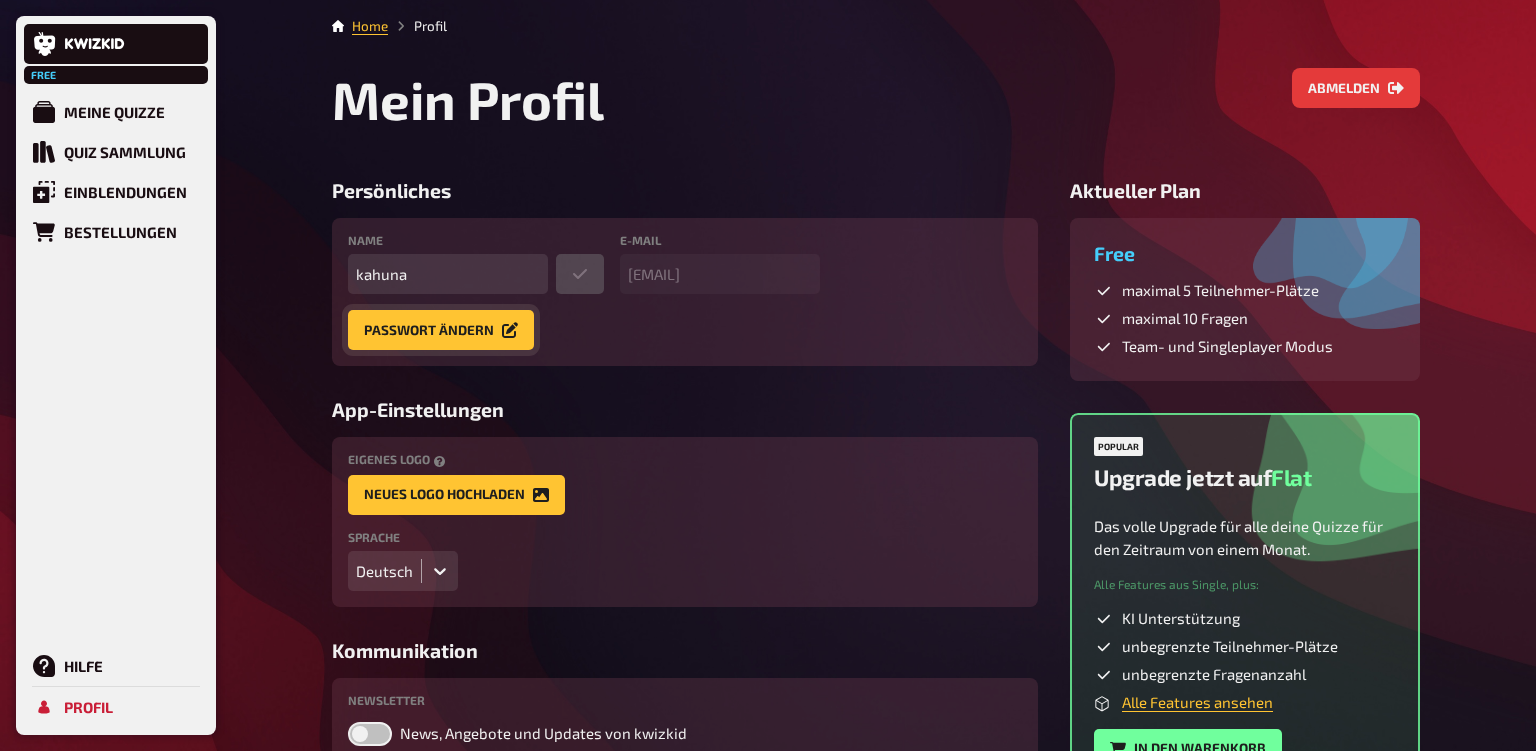 click on "Passwort ändern" at bounding box center [441, 330] 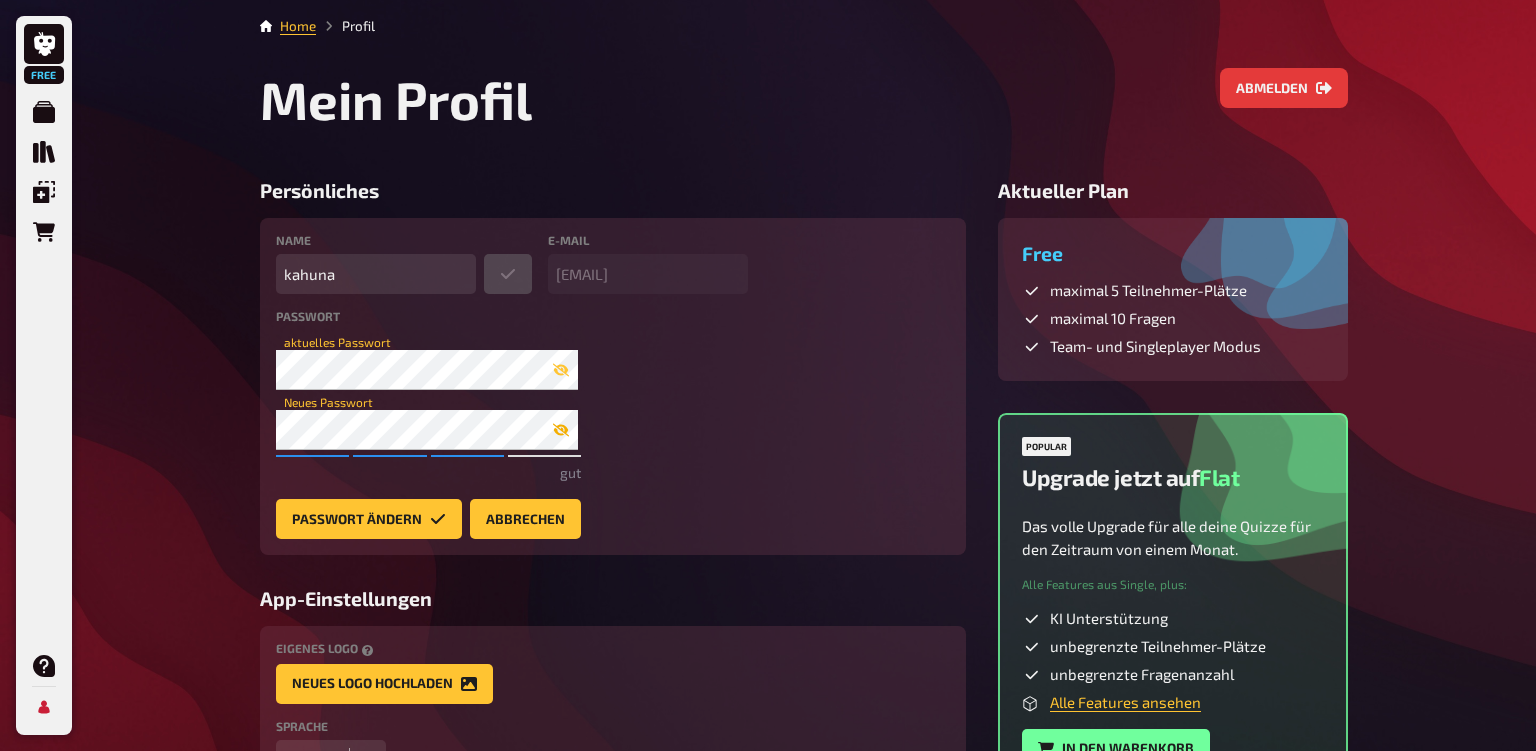 click 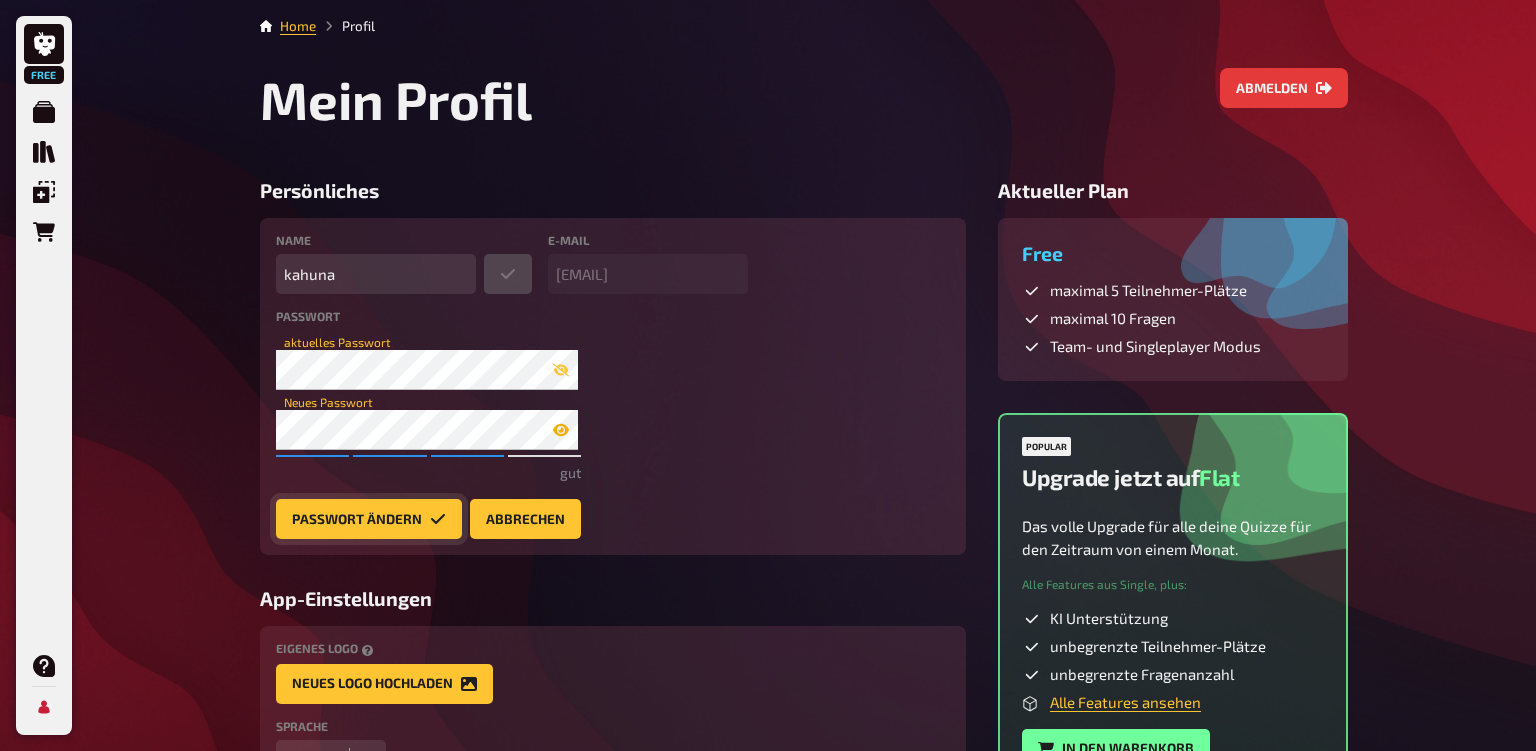 click on "Passwort ändern" at bounding box center (369, 519) 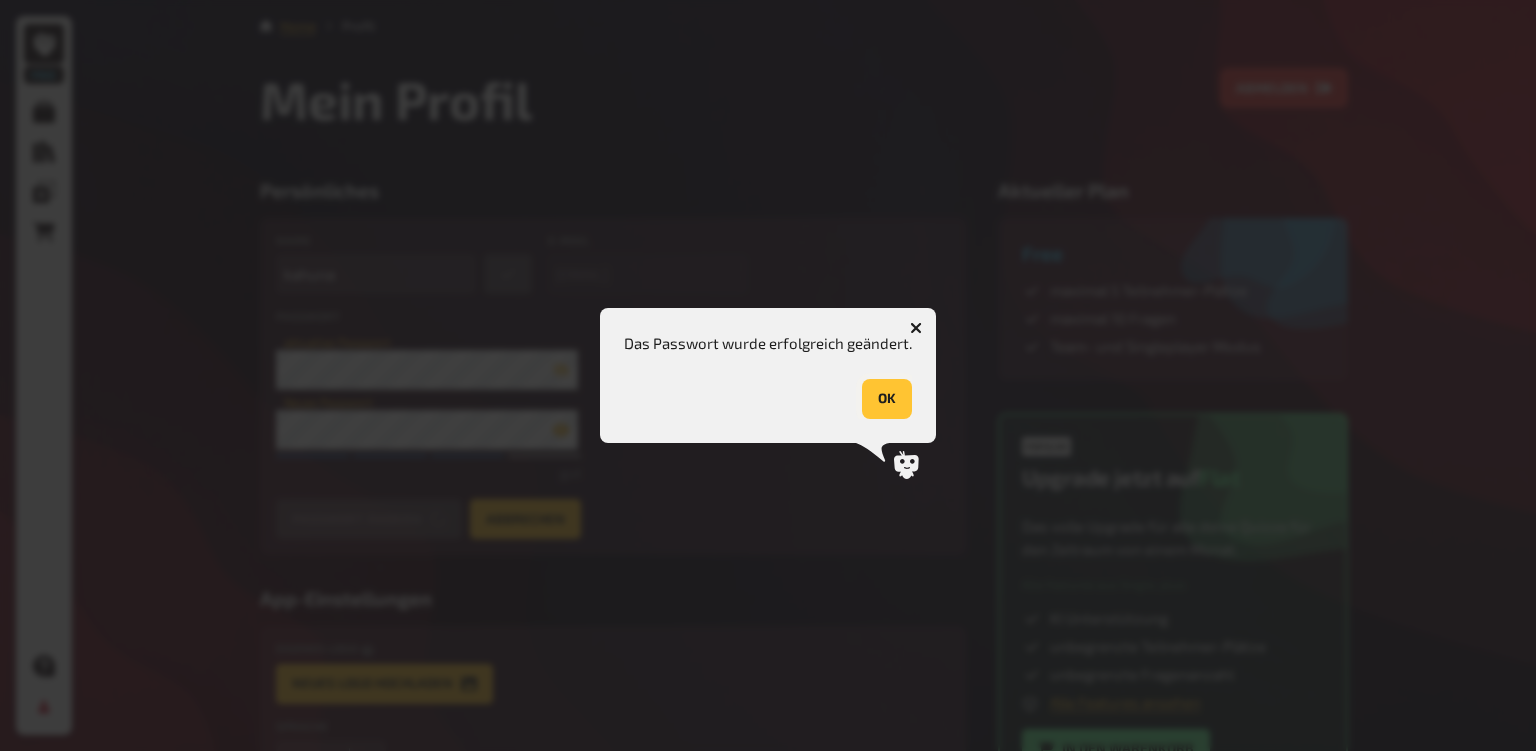 click on "OK" at bounding box center (887, 399) 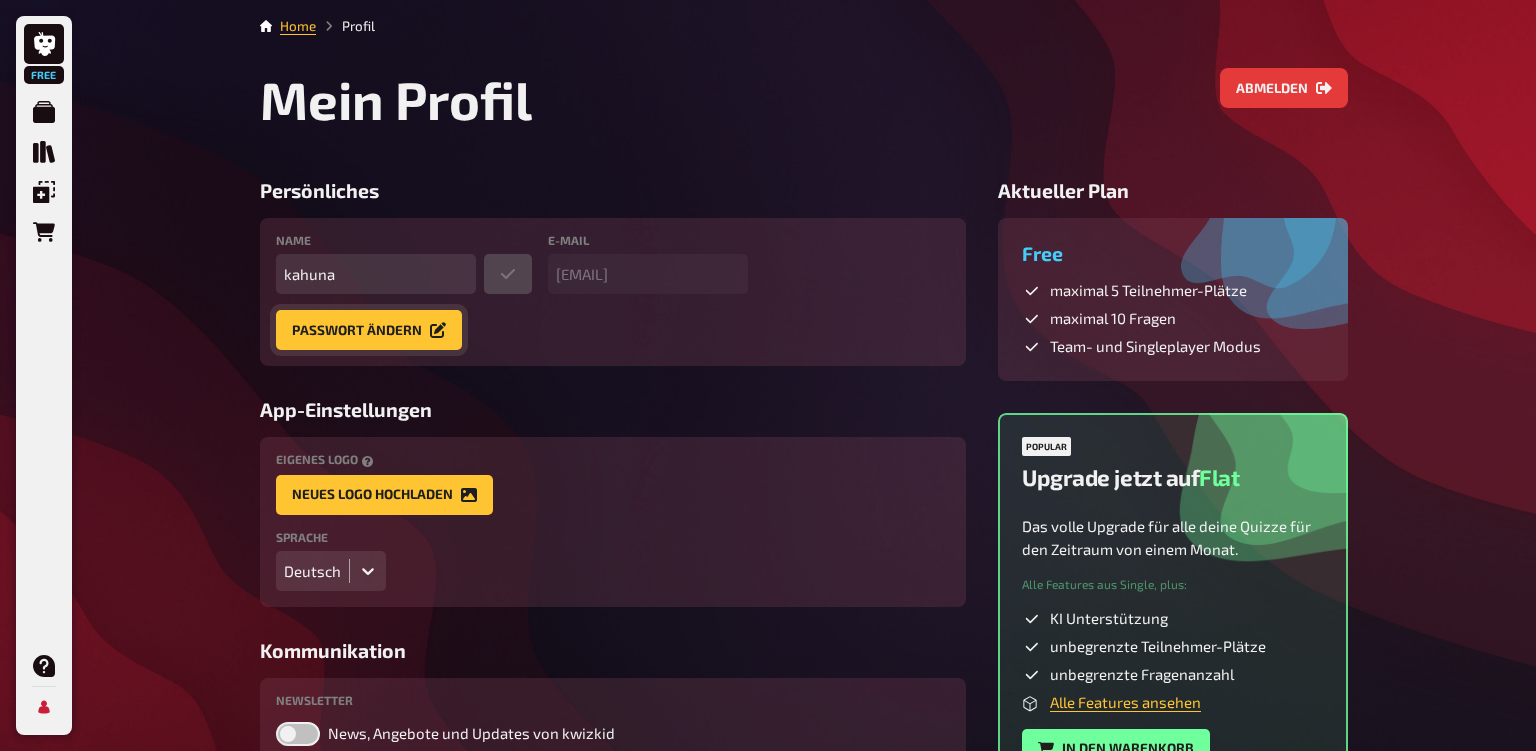 click on "Passwort ändern" at bounding box center (369, 330) 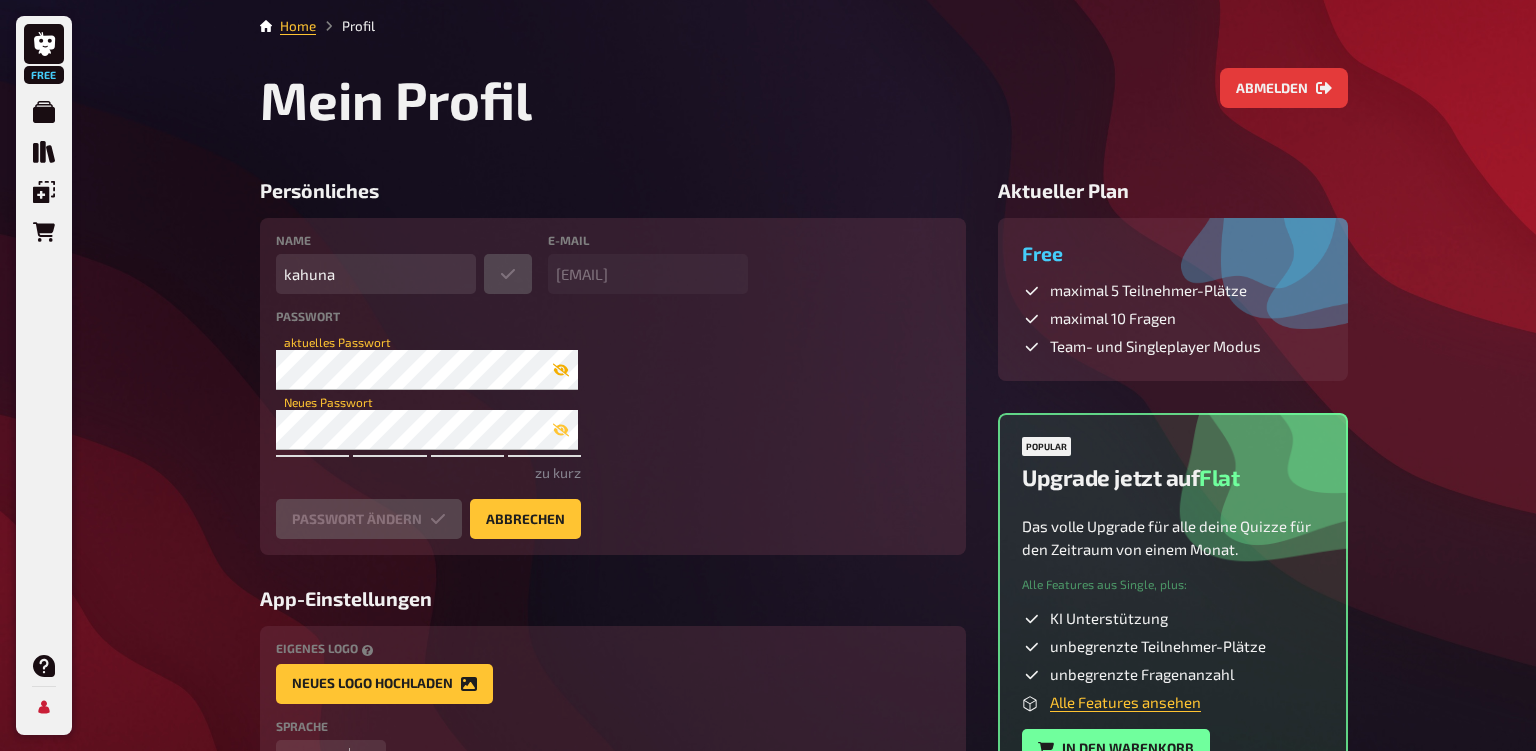 click 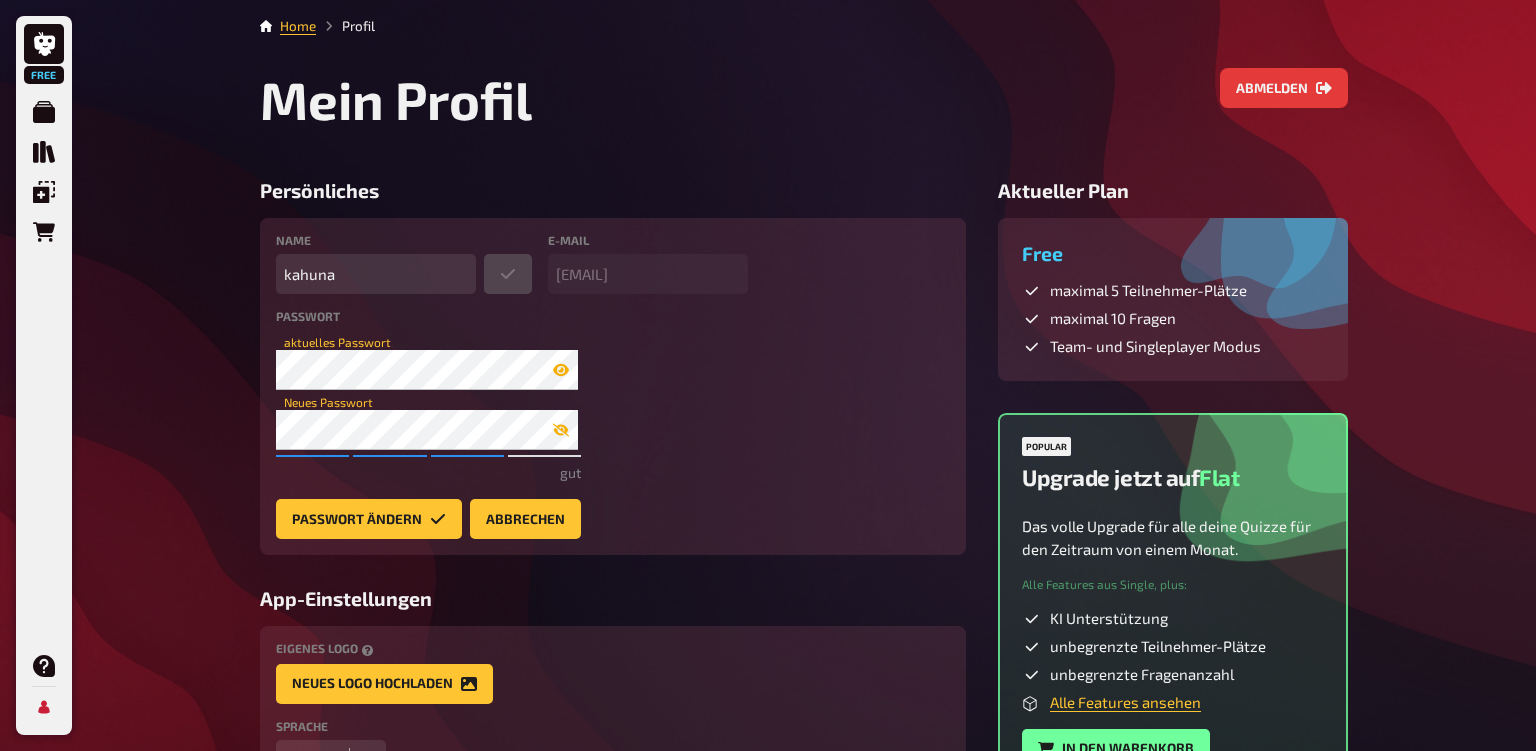 click 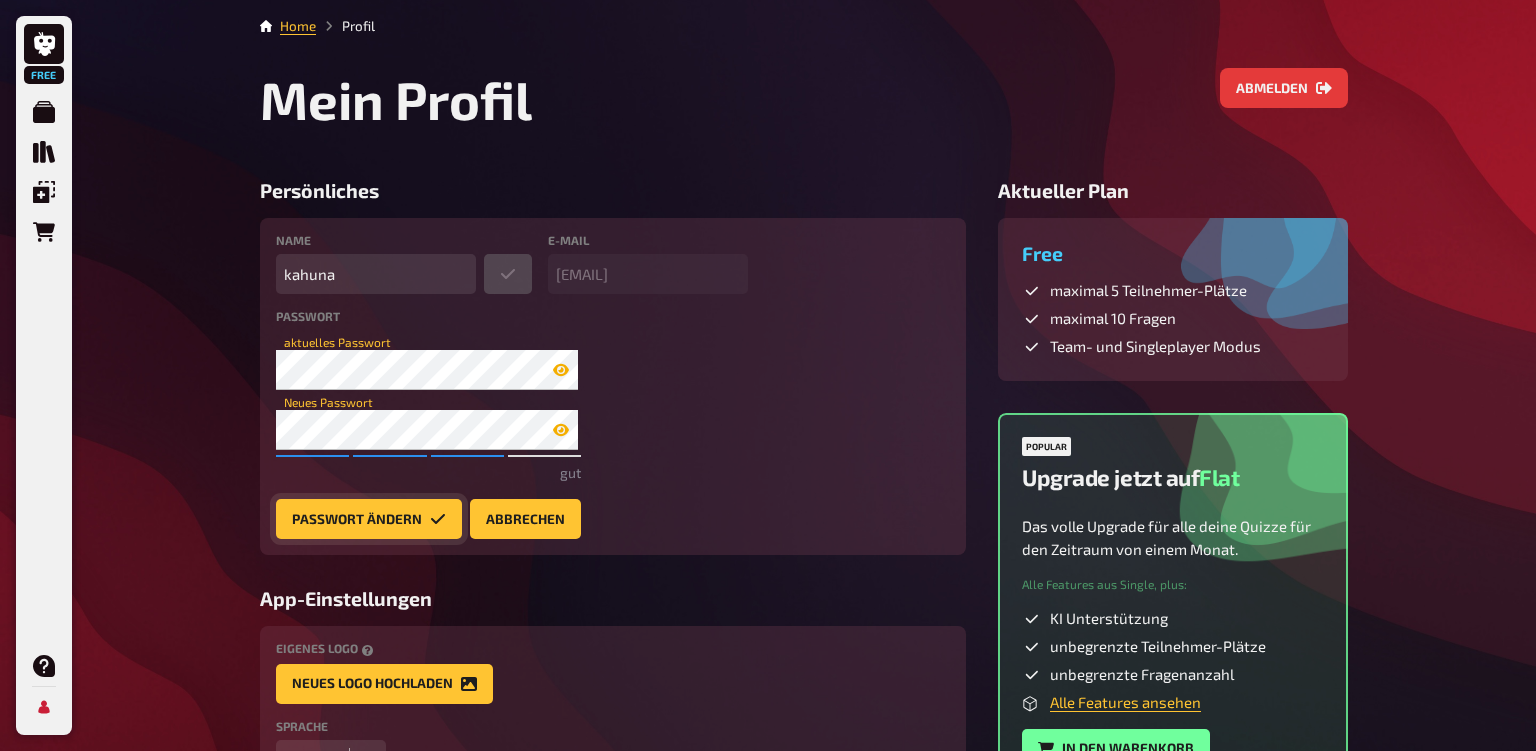 click on "Passwort ändern" at bounding box center (369, 519) 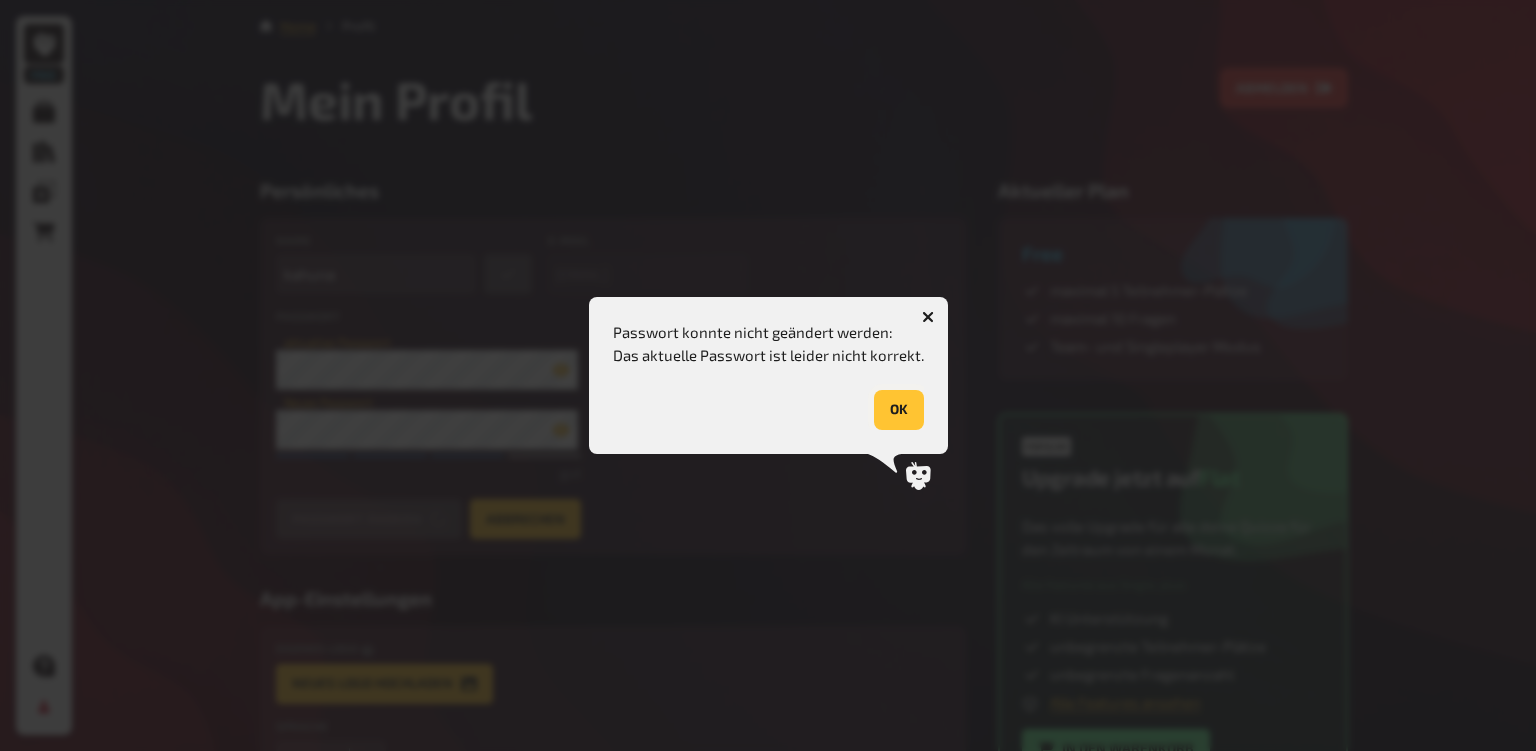 click on "OK" at bounding box center (899, 410) 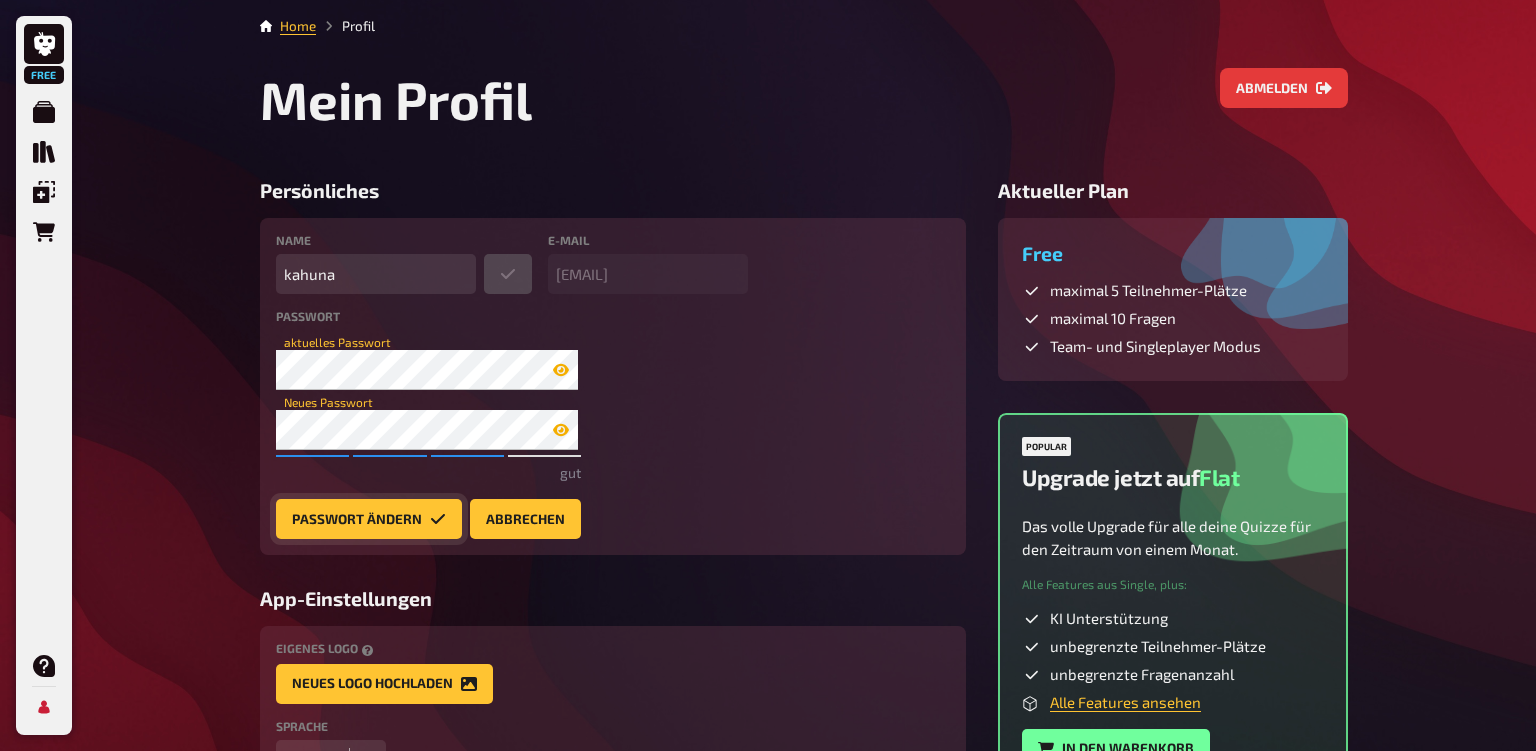 click on "Passwort ändern" at bounding box center [369, 519] 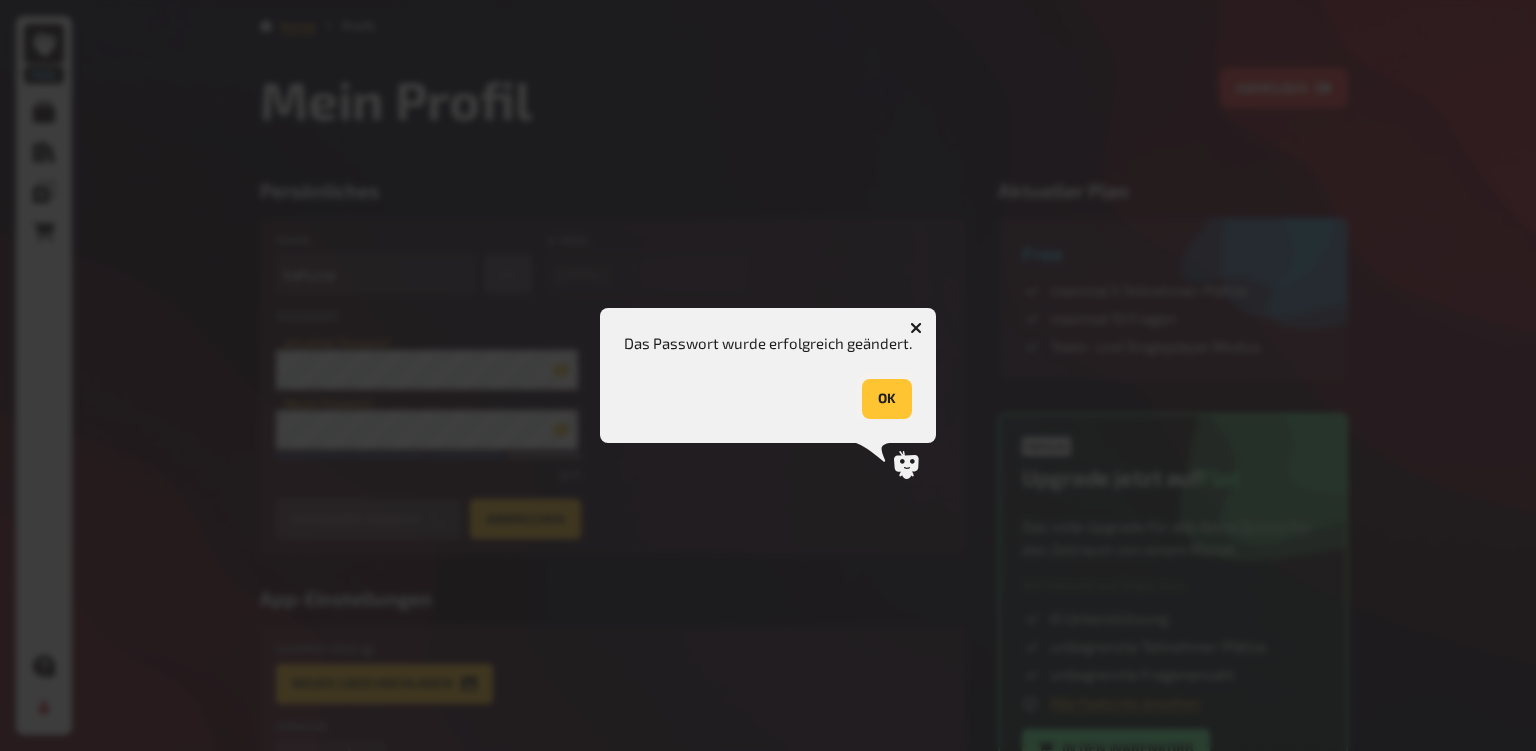 click on "OK" at bounding box center (887, 399) 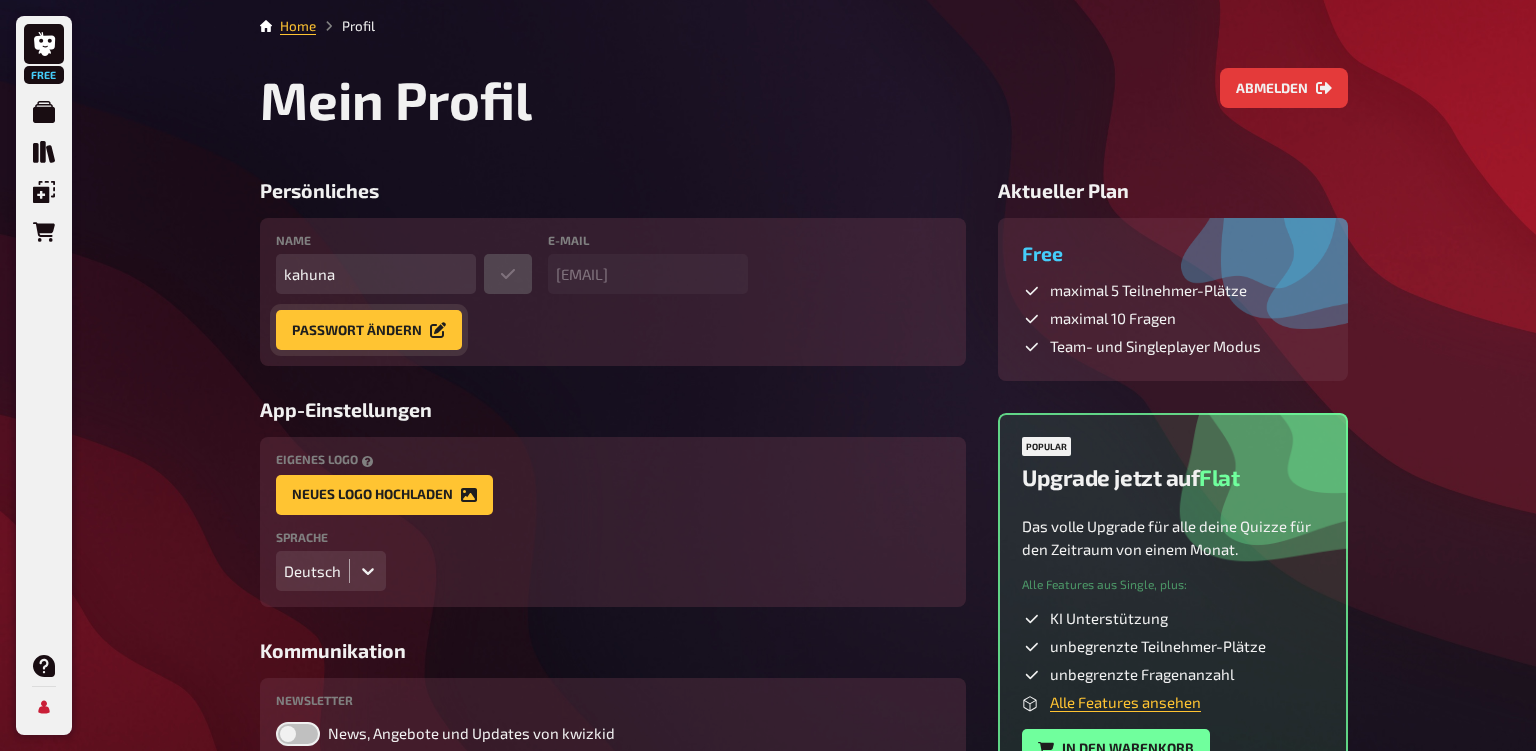 click on "Passwort ändern" at bounding box center [369, 330] 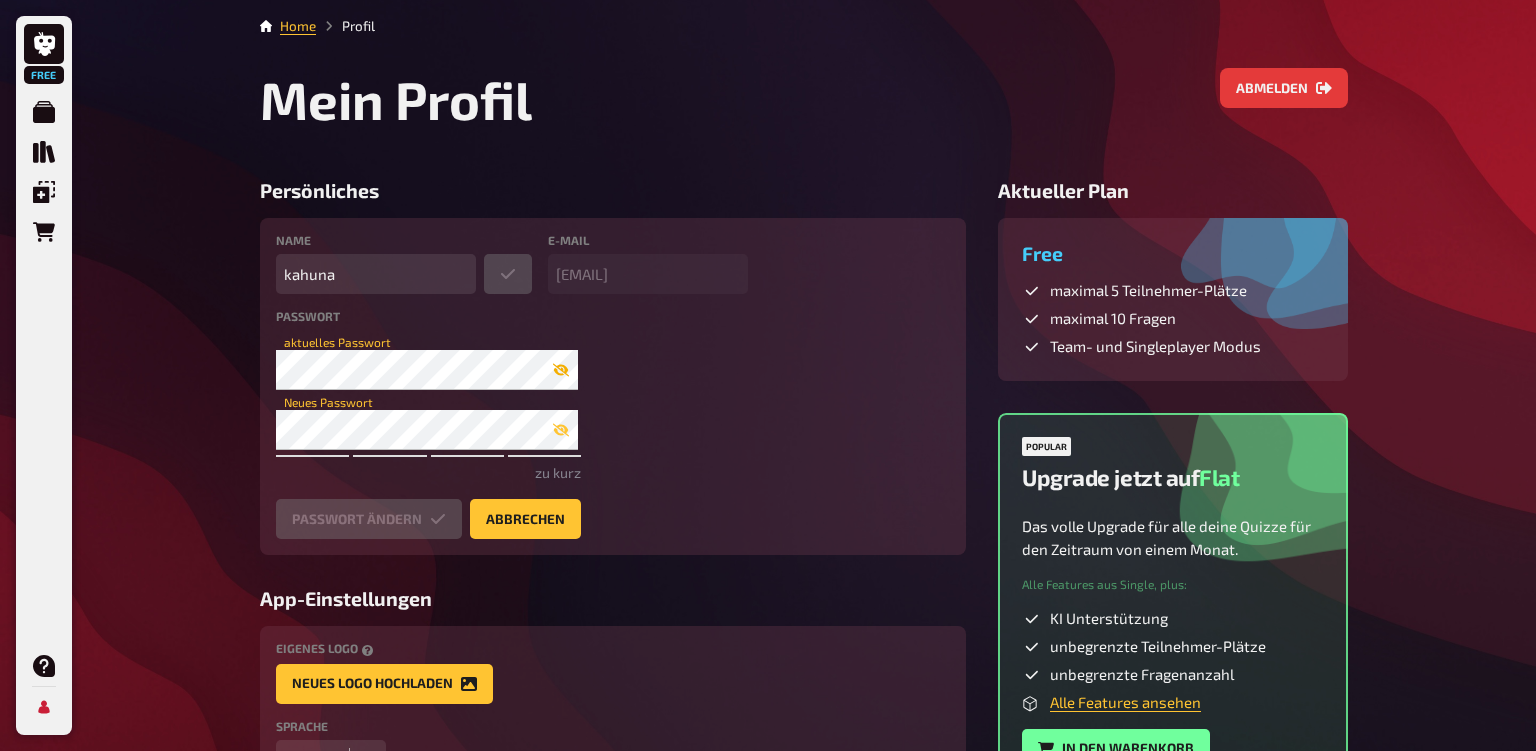 click 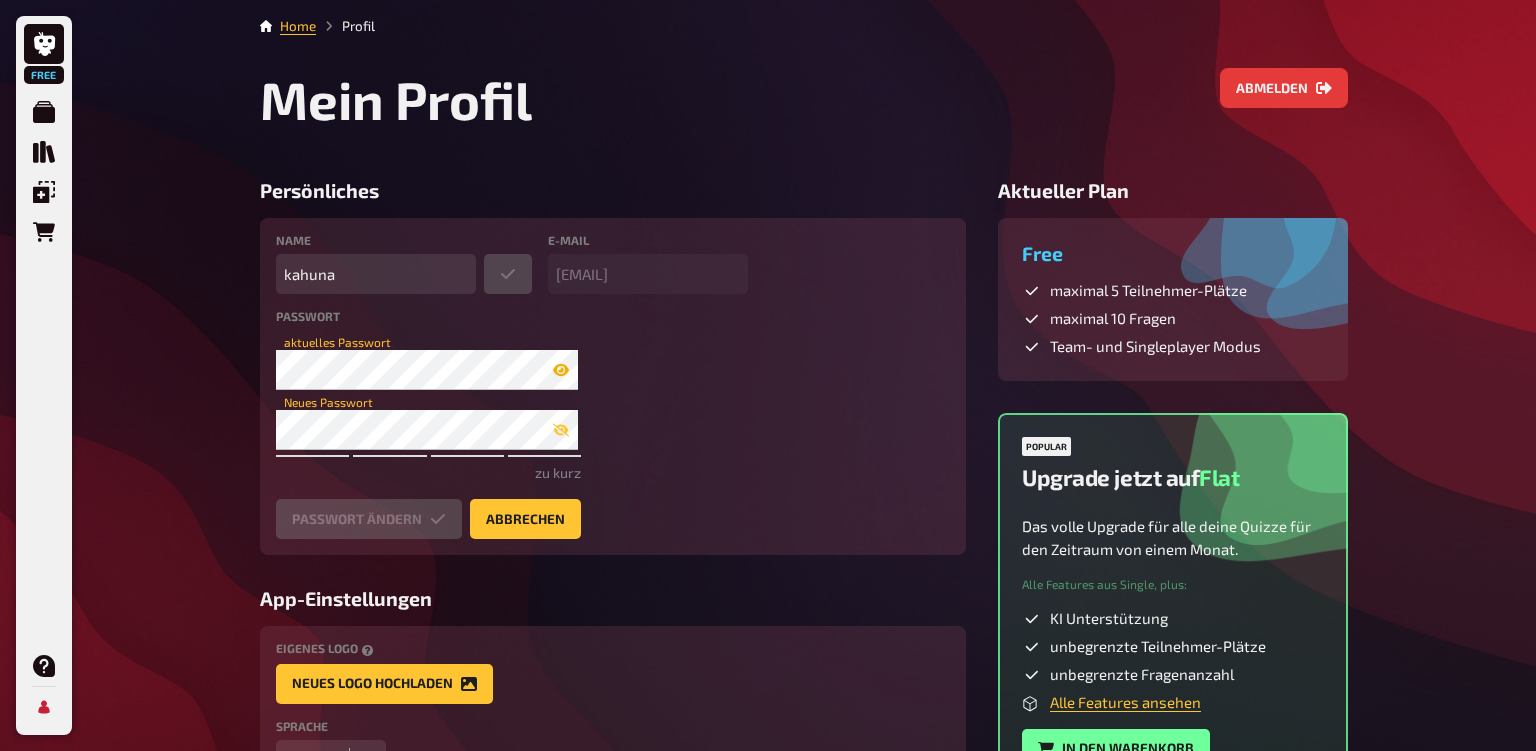 click 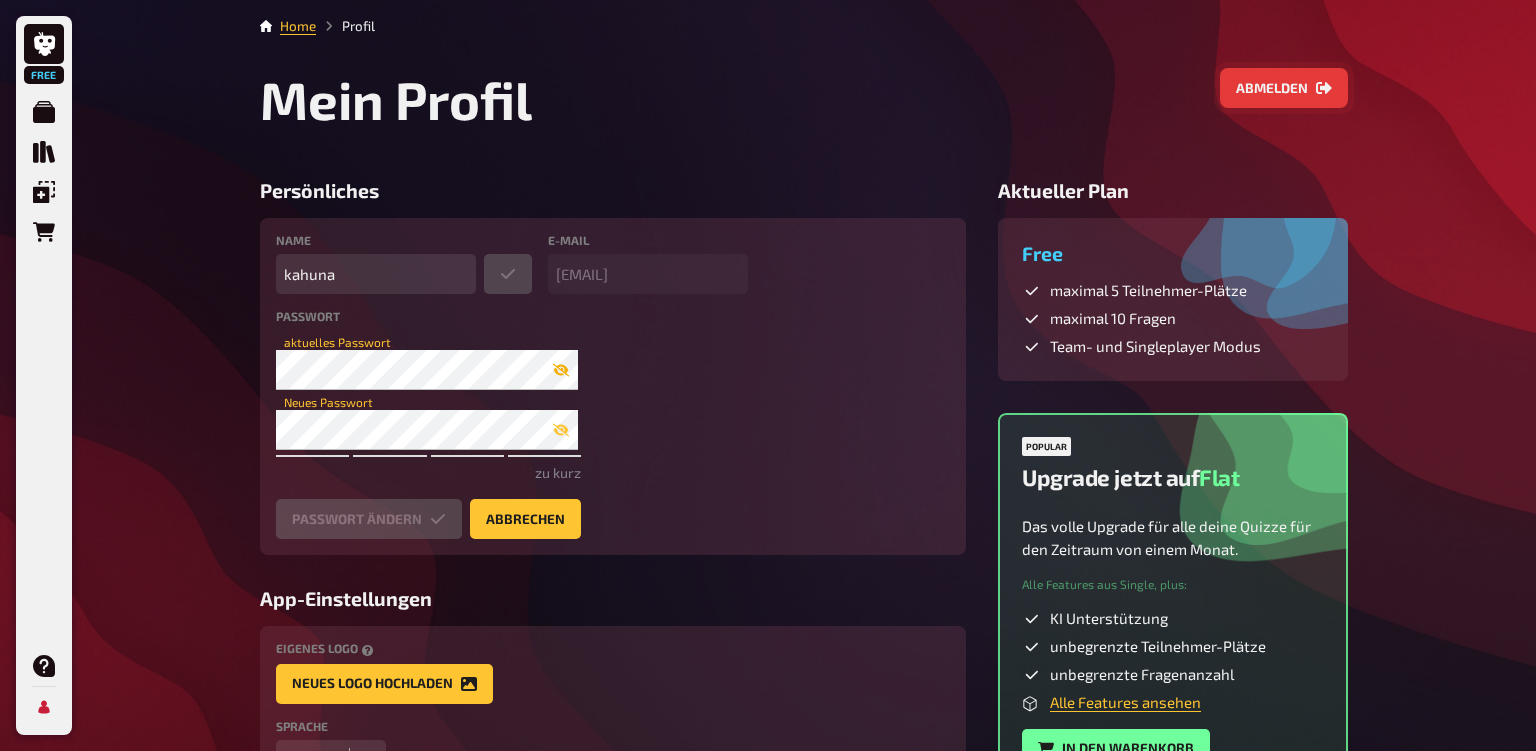 click on "Abmelden" at bounding box center (1284, 88) 